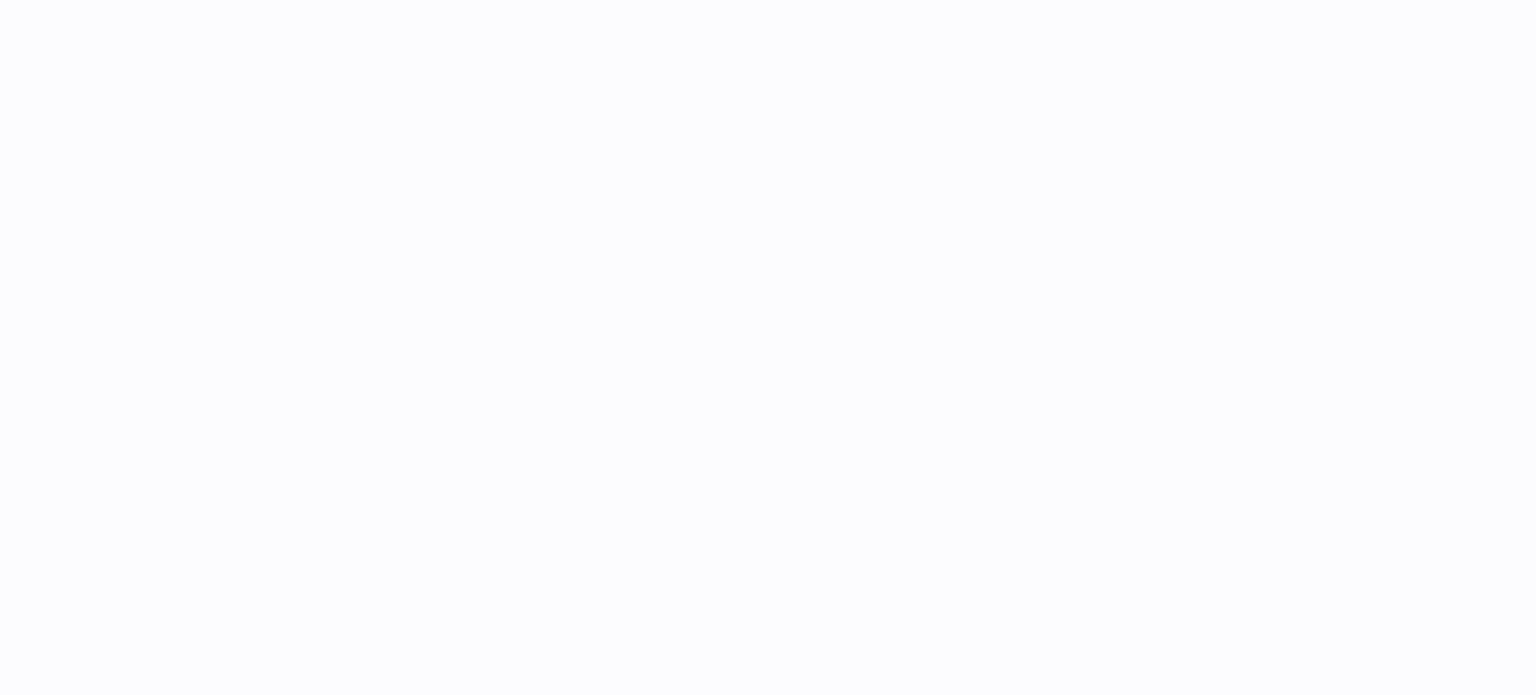 scroll, scrollTop: 0, scrollLeft: 0, axis: both 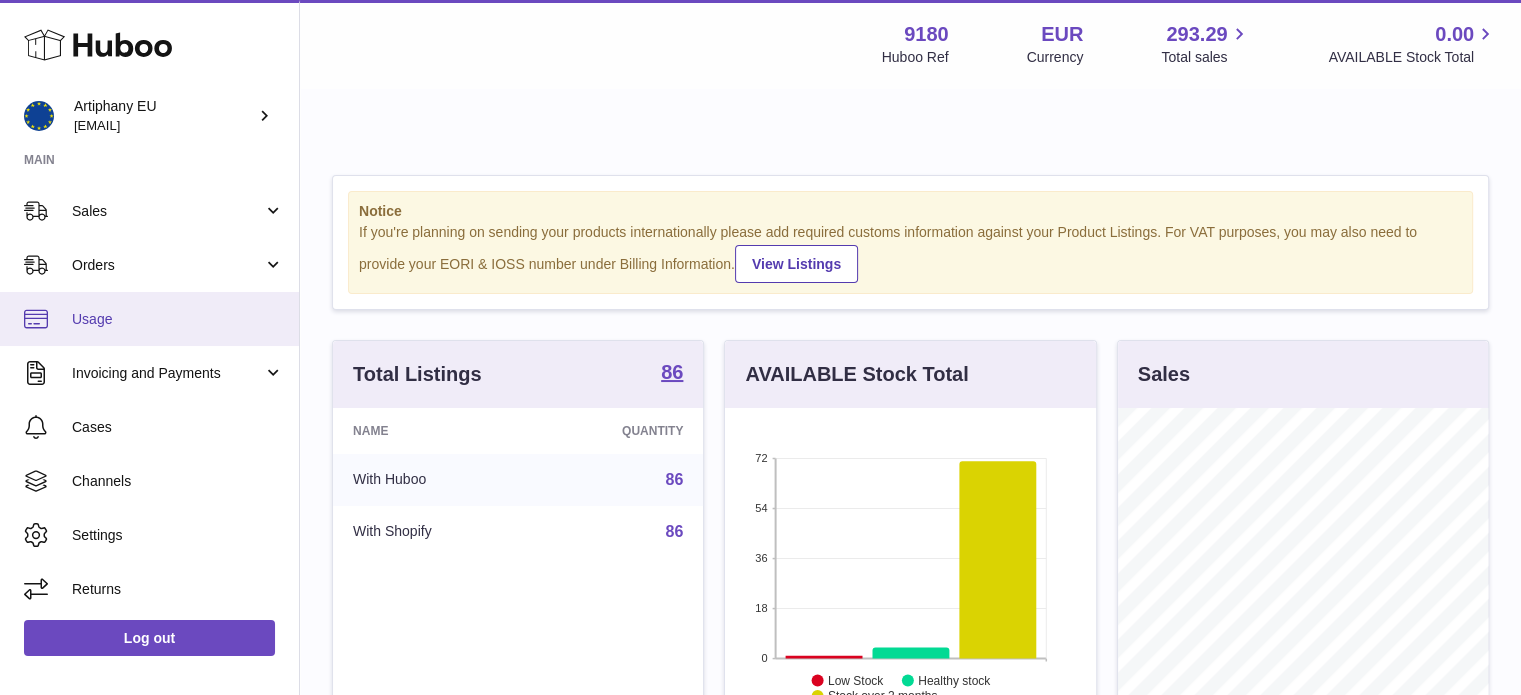 click on "Usage" at bounding box center (178, 319) 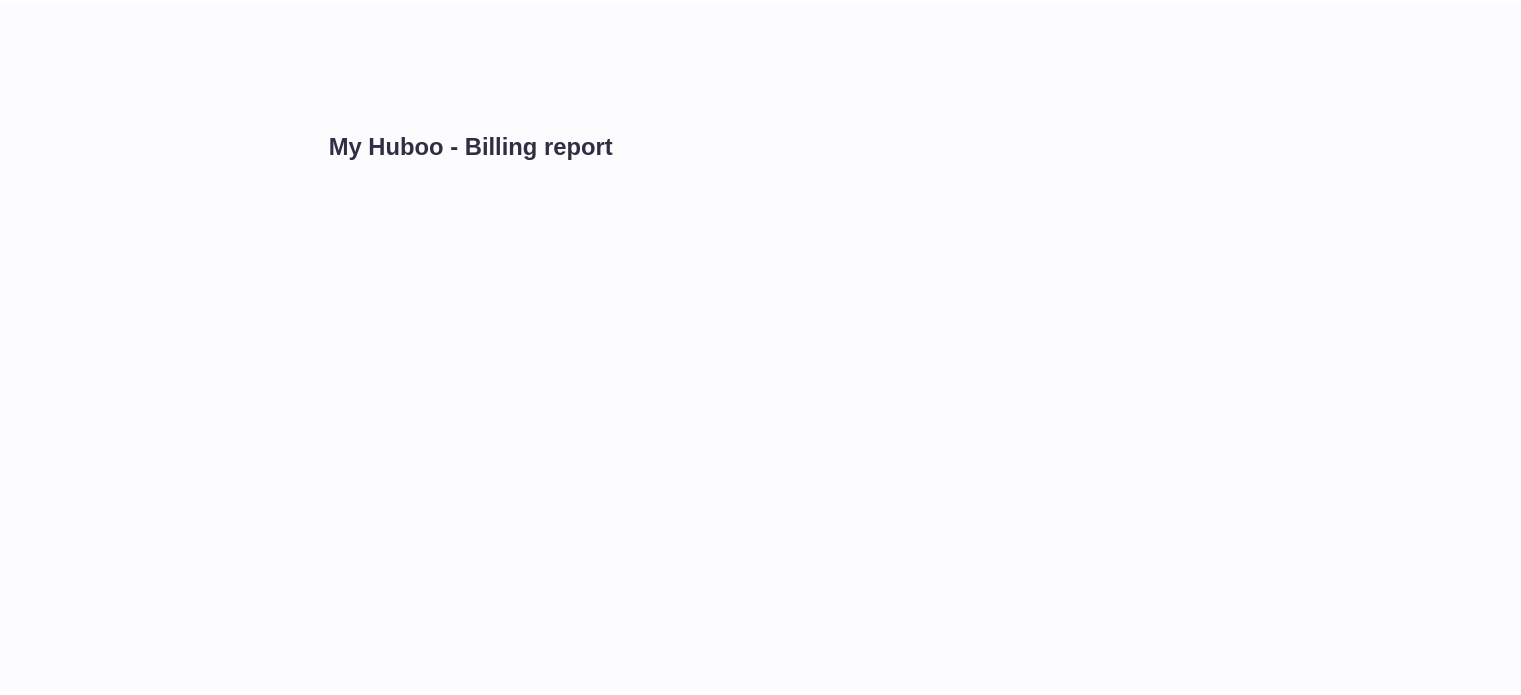 scroll, scrollTop: 0, scrollLeft: 0, axis: both 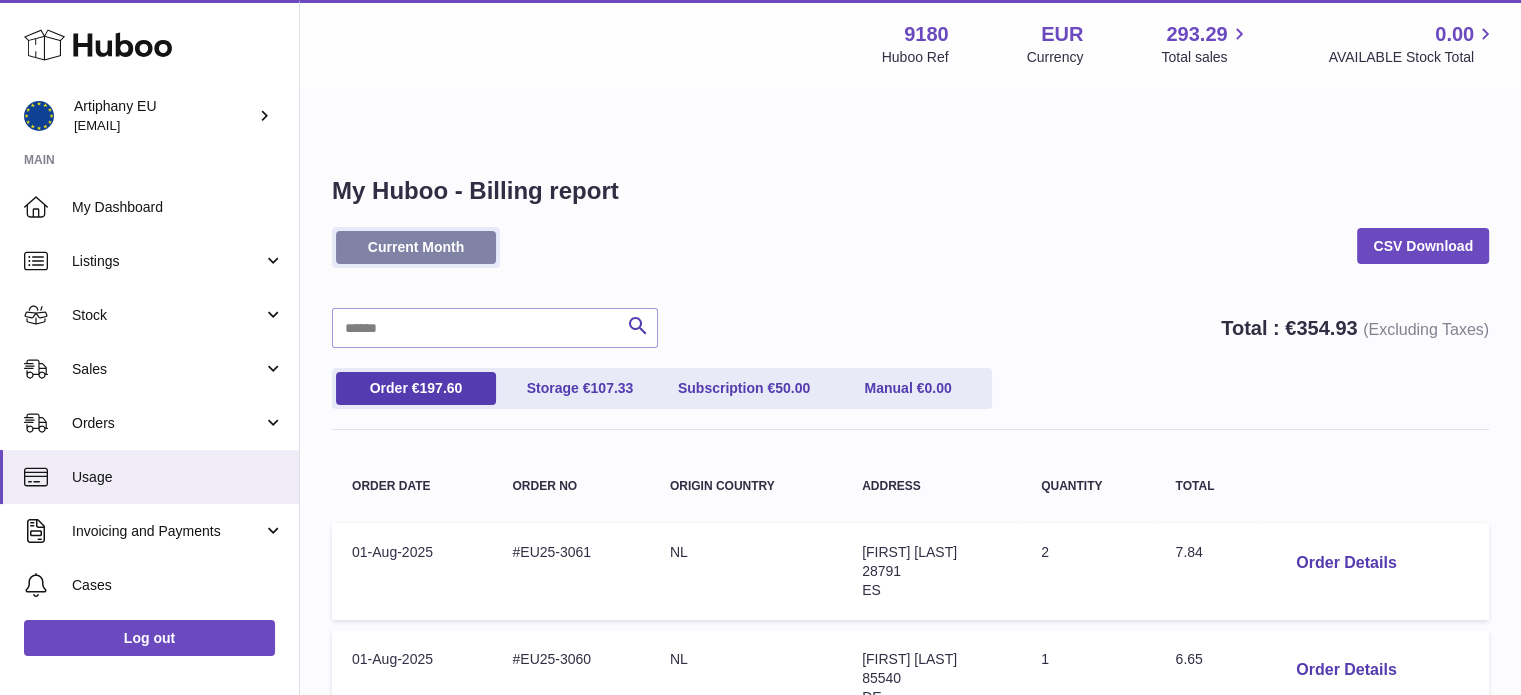 click on "Current Month" at bounding box center [416, 247] 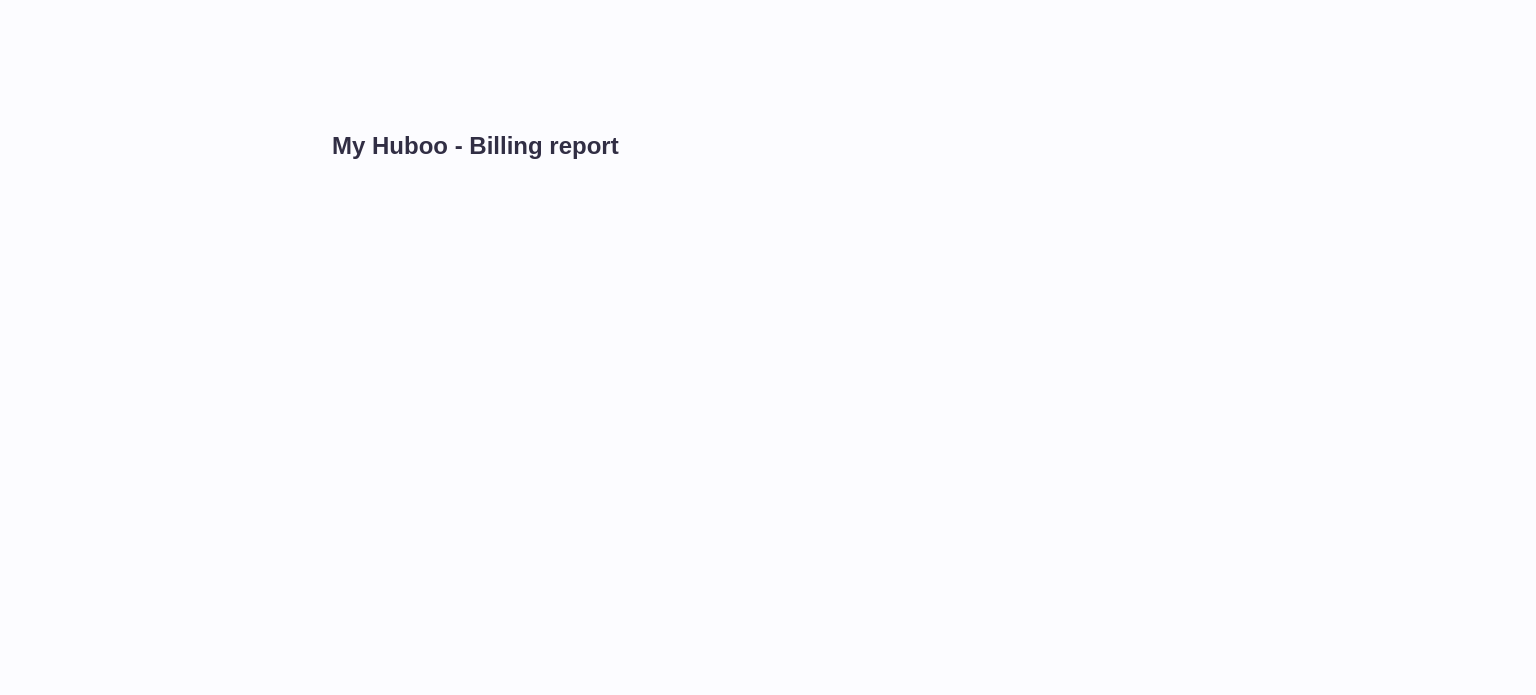 scroll, scrollTop: 0, scrollLeft: 0, axis: both 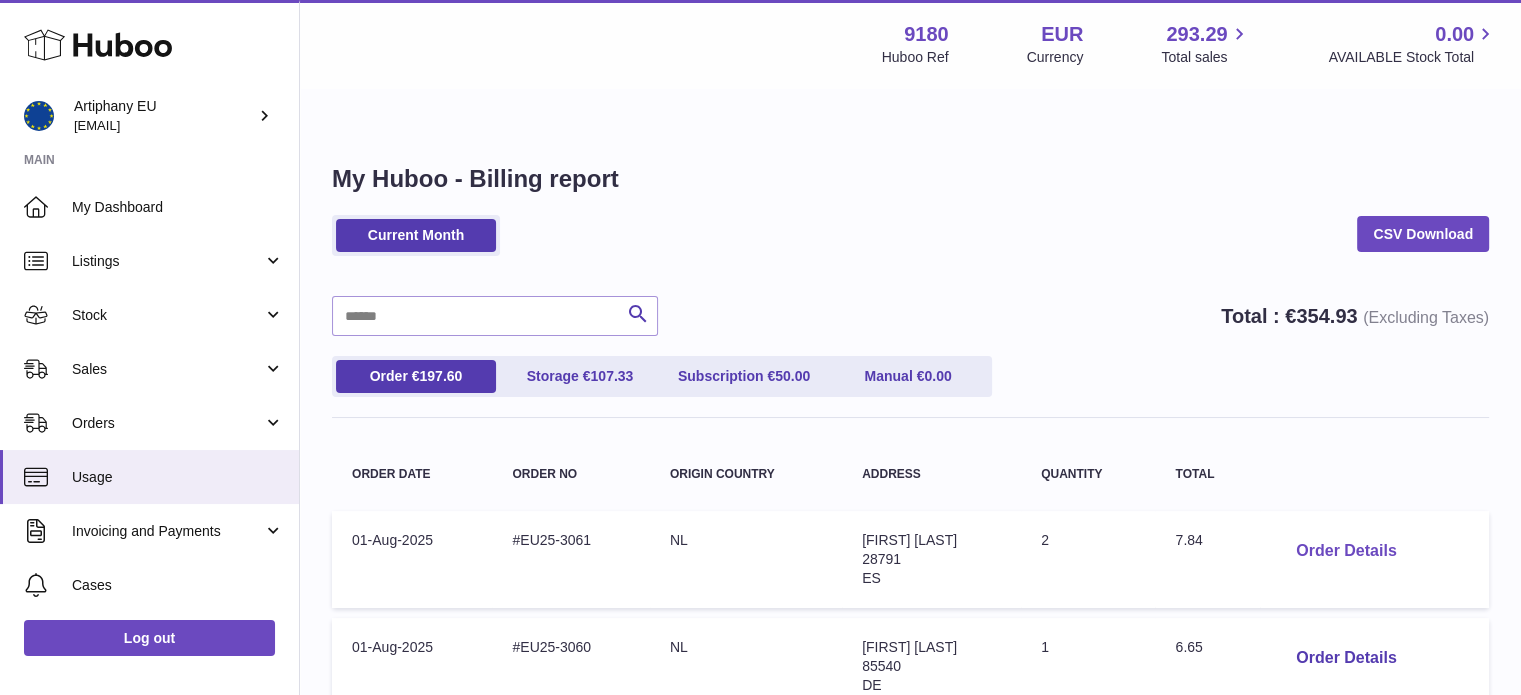 click on "Order Details" at bounding box center (1346, 551) 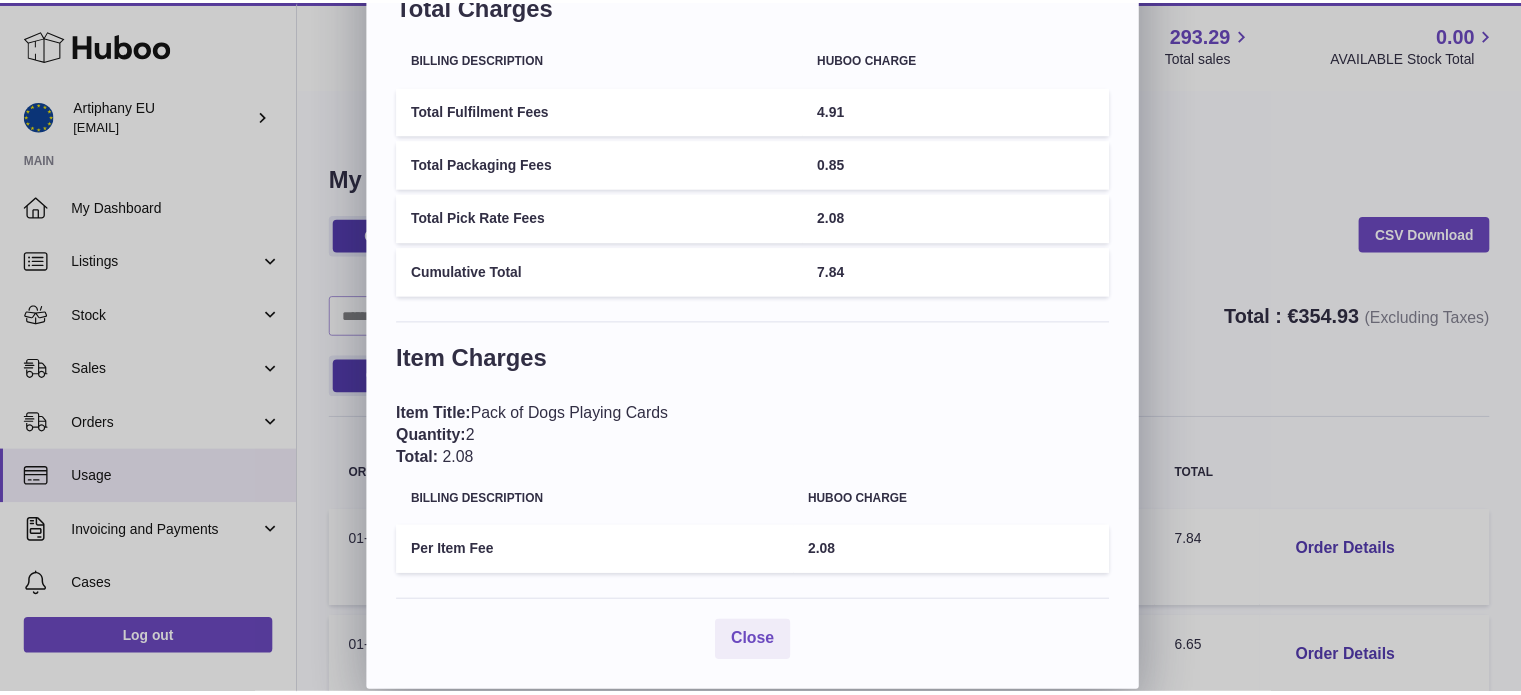 scroll, scrollTop: 0, scrollLeft: 0, axis: both 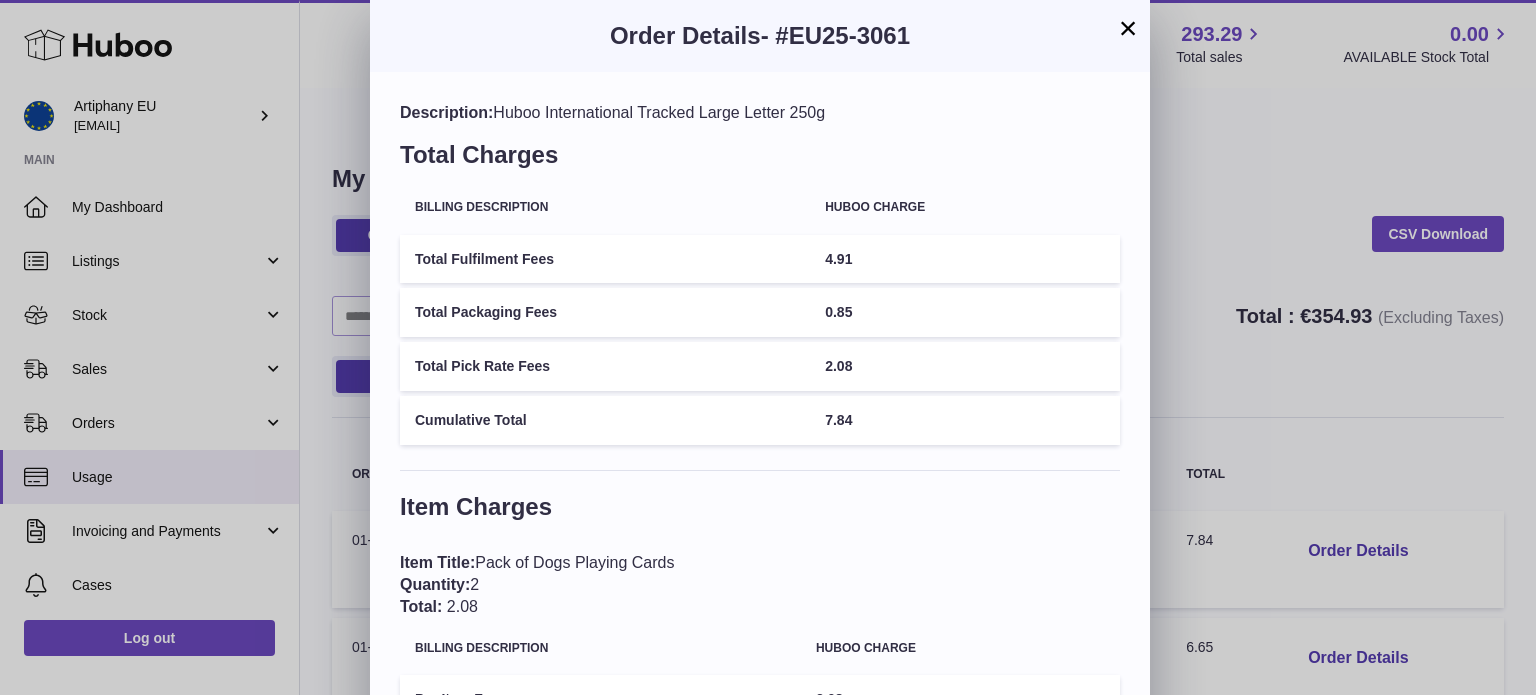 click on "×" at bounding box center (1128, 28) 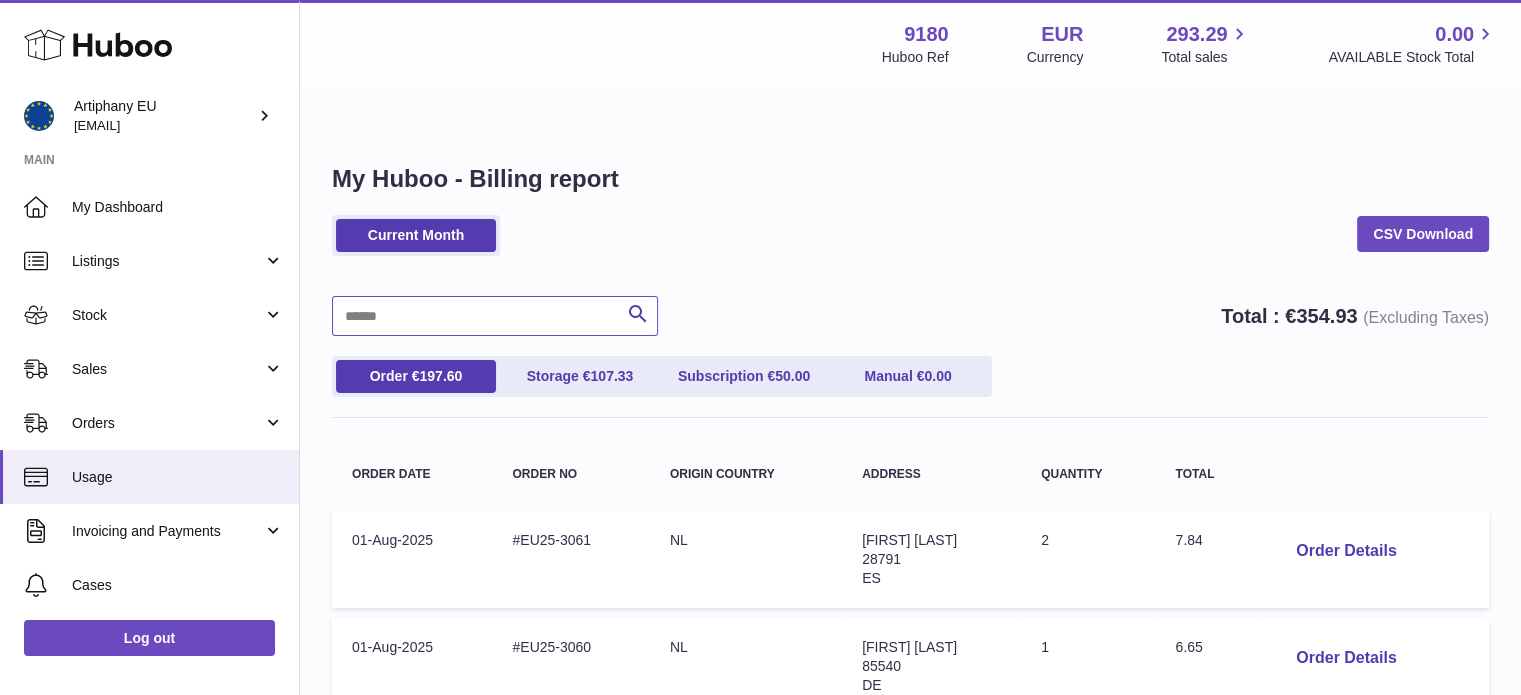 click at bounding box center [495, 316] 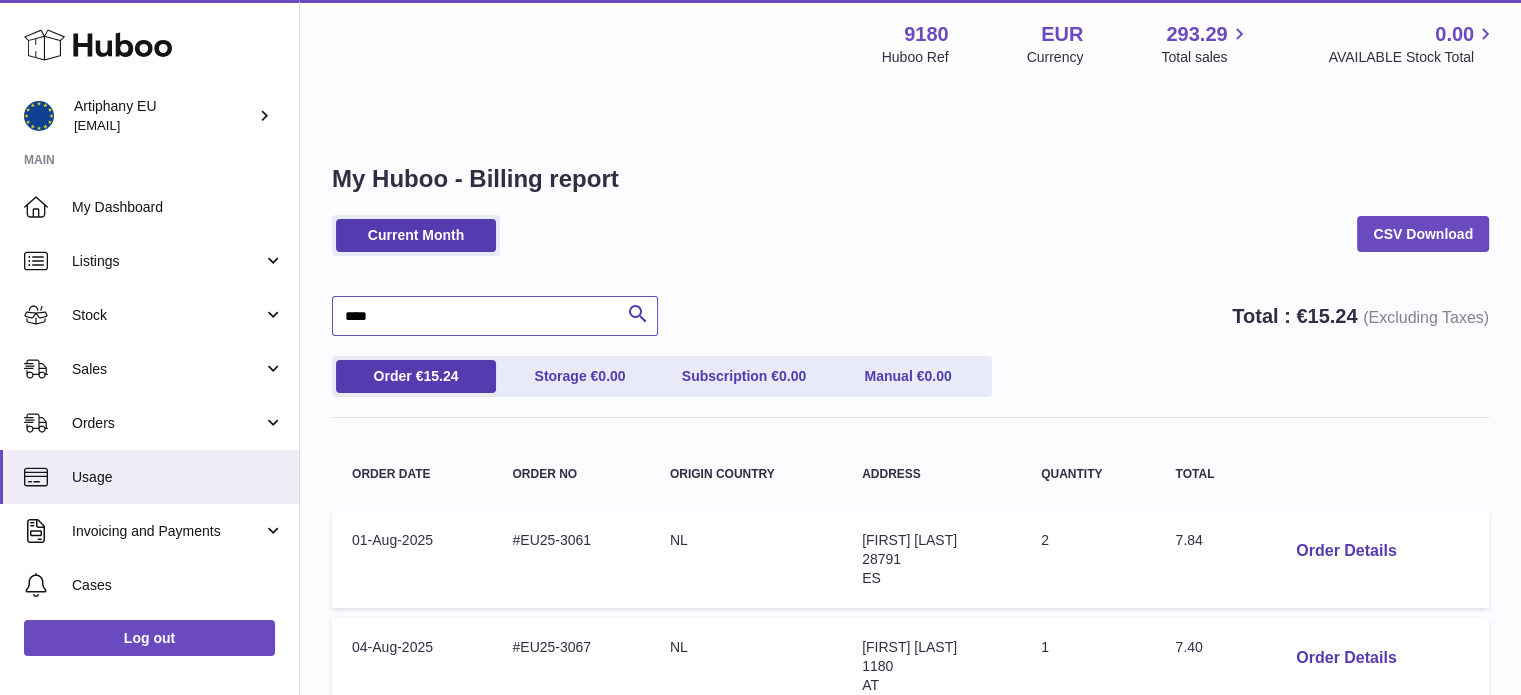scroll, scrollTop: 0, scrollLeft: 0, axis: both 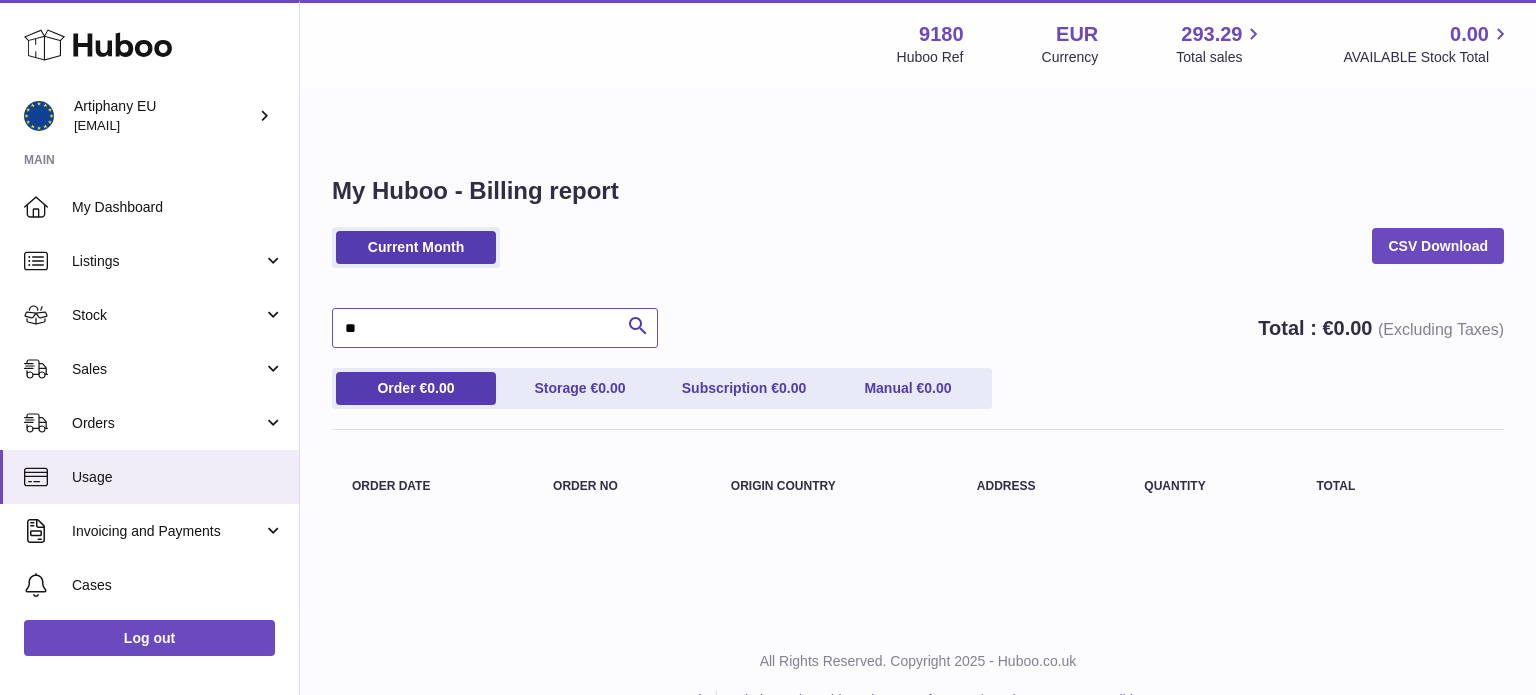 type on "*" 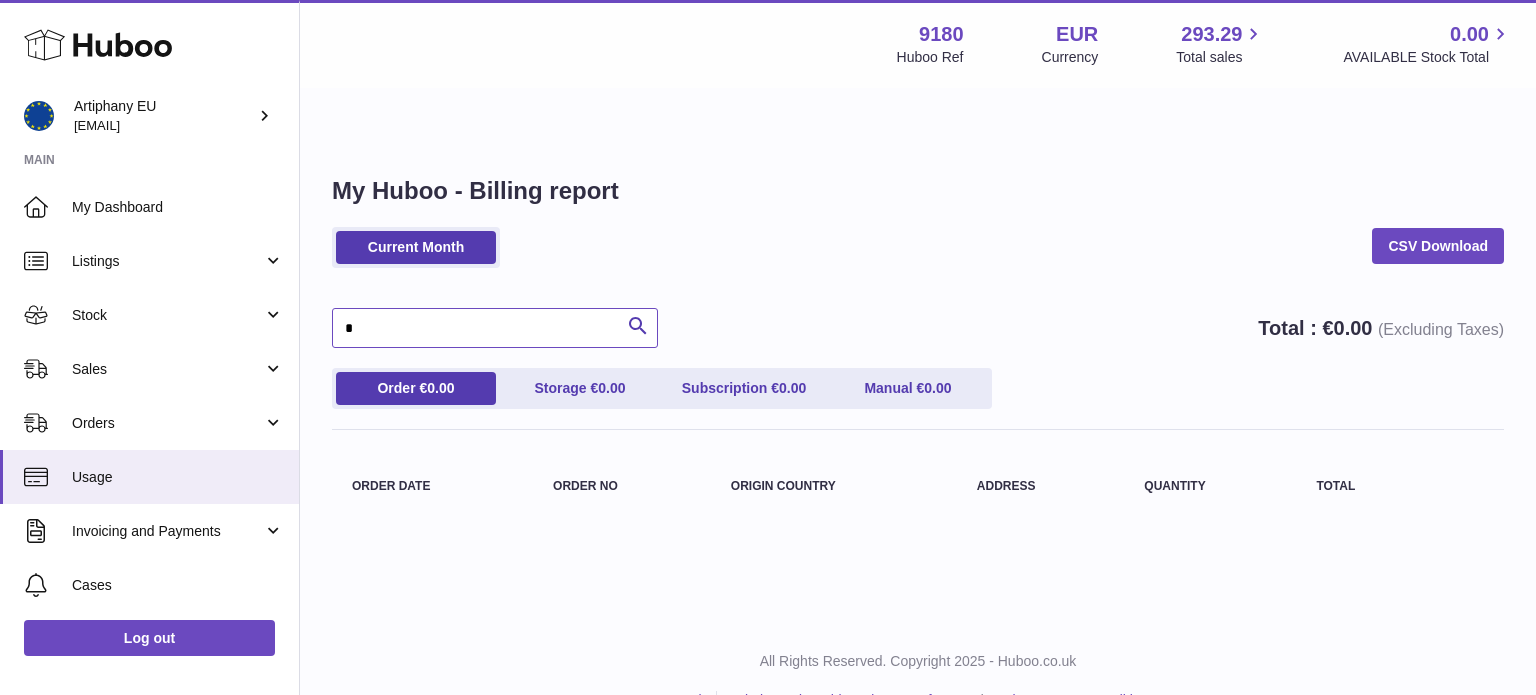 type 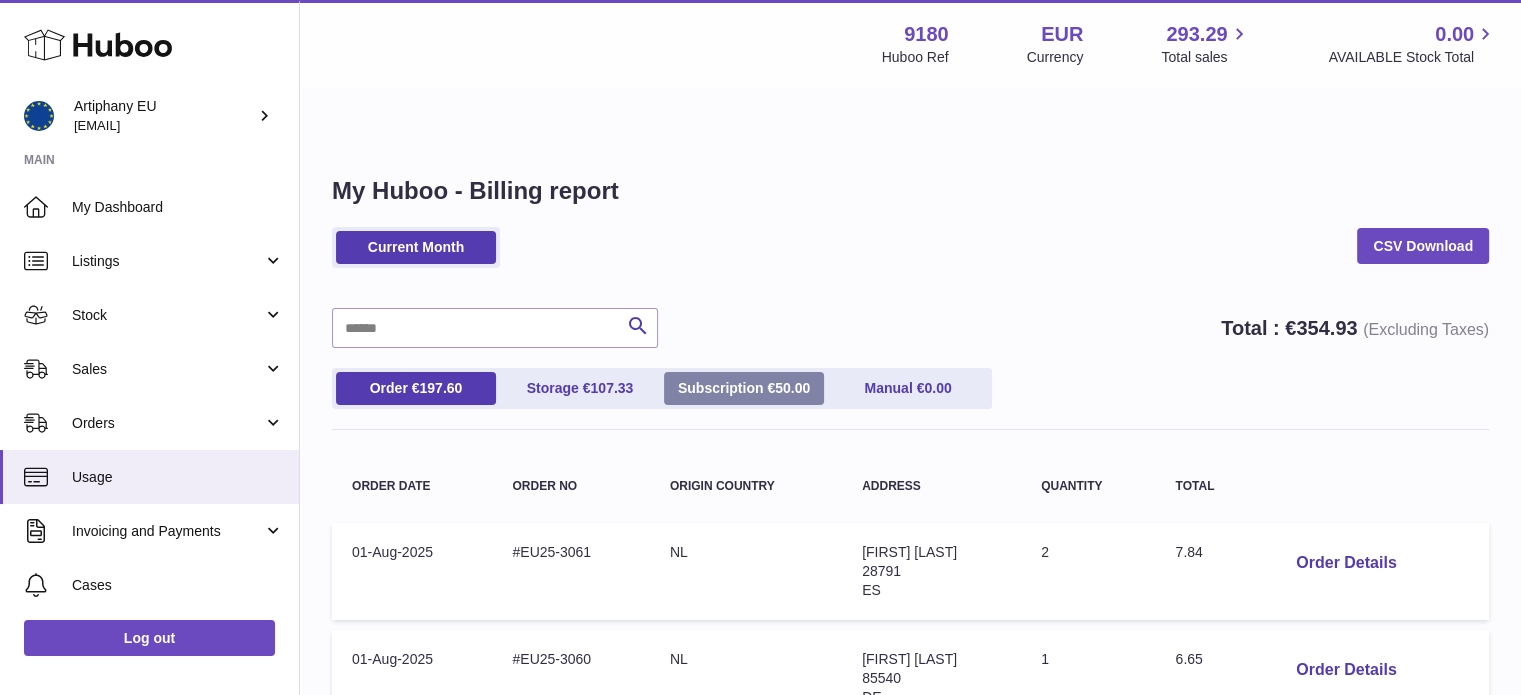 click on "Subscription € 50.00" at bounding box center (744, 388) 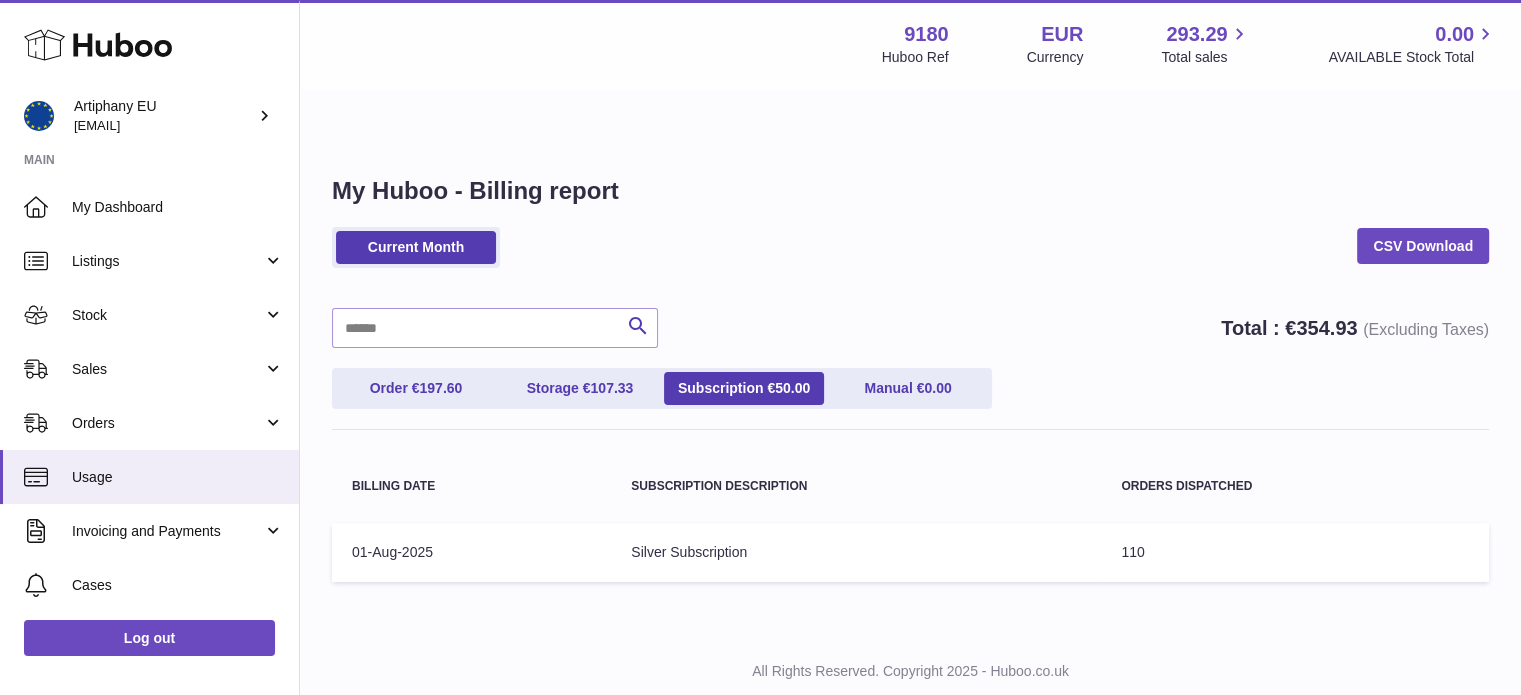 click on "Subscription Description:
Silver Subscription" at bounding box center (856, 552) 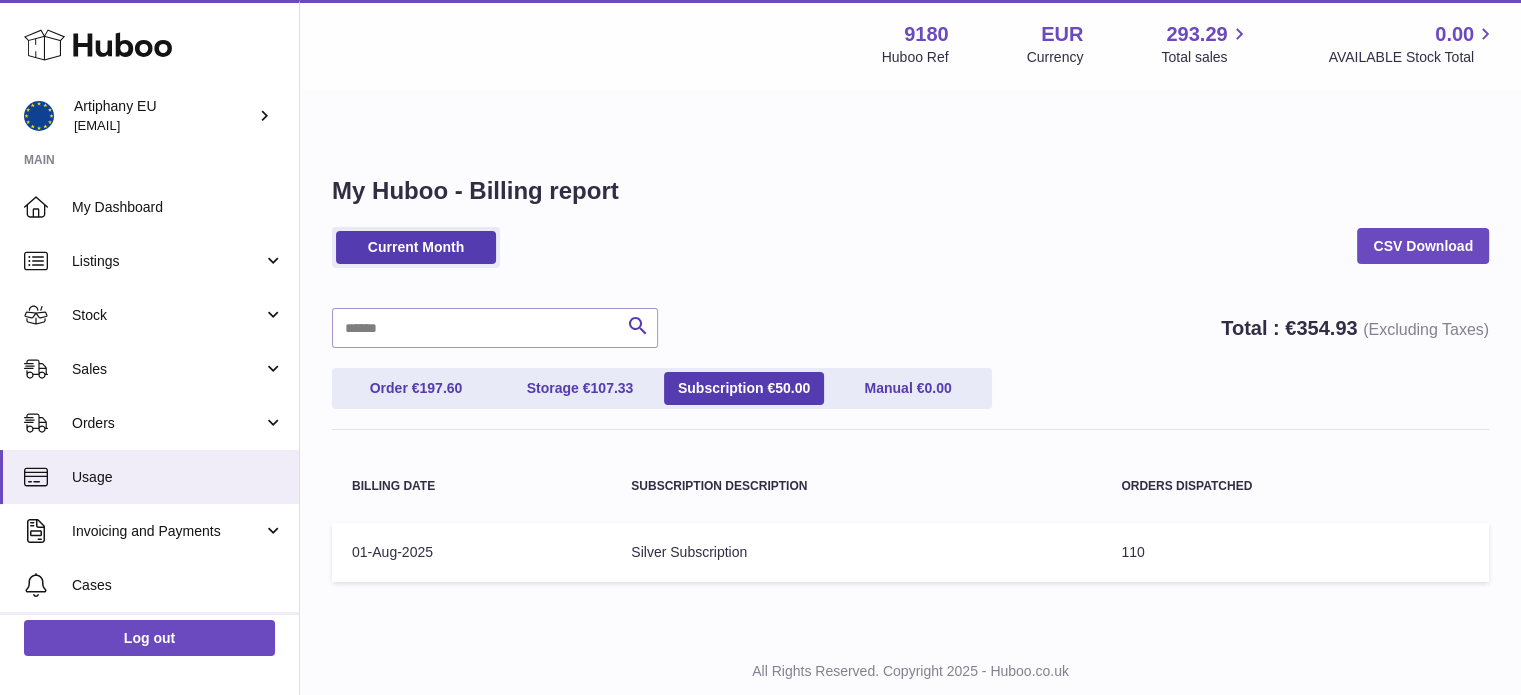 scroll, scrollTop: 159, scrollLeft: 0, axis: vertical 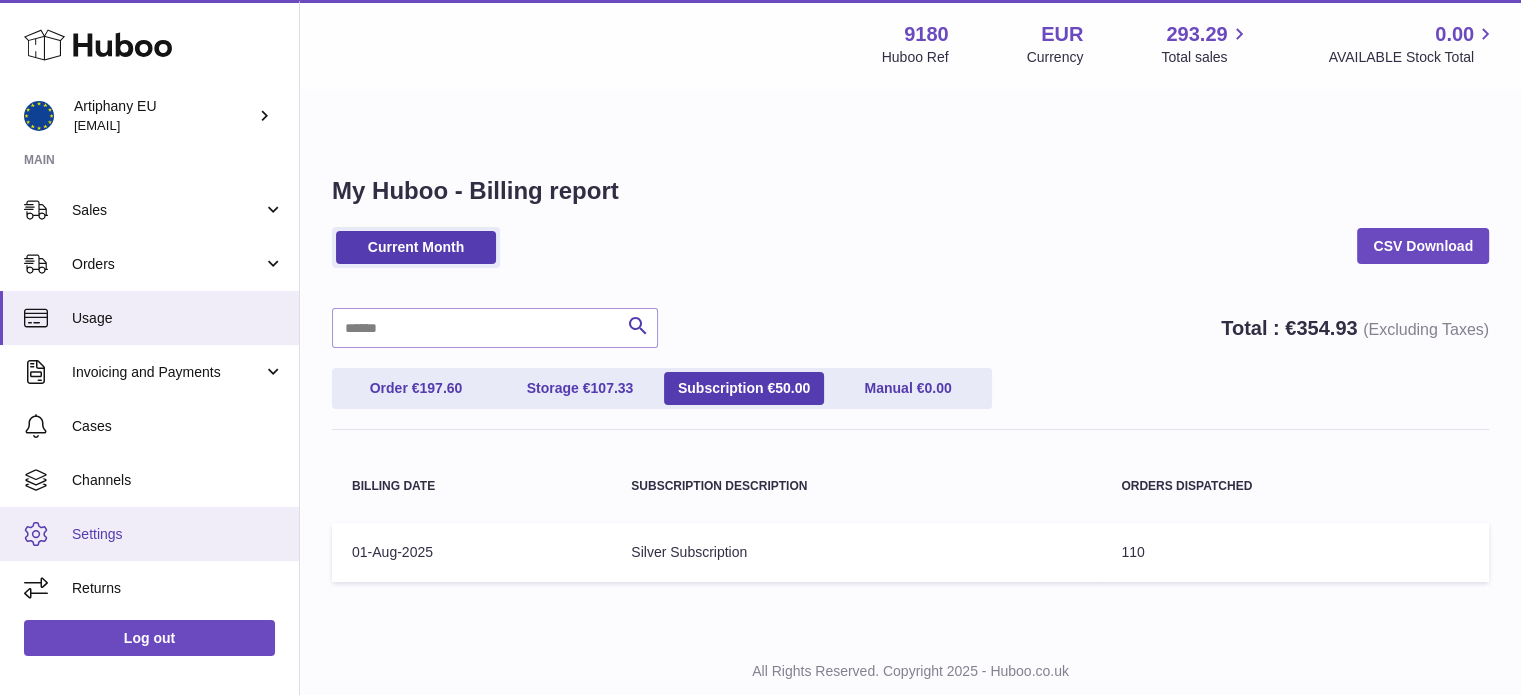 click on "Settings" at bounding box center (178, 534) 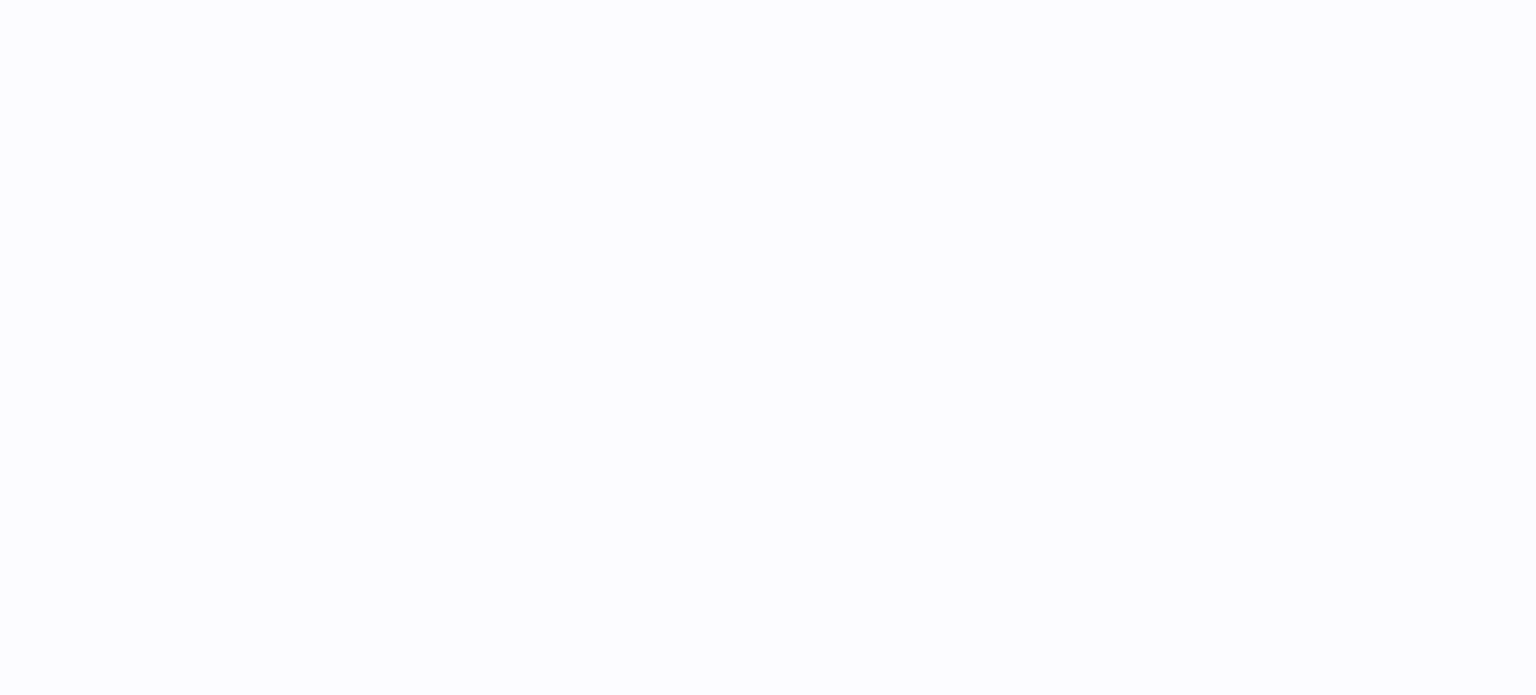 scroll, scrollTop: 0, scrollLeft: 0, axis: both 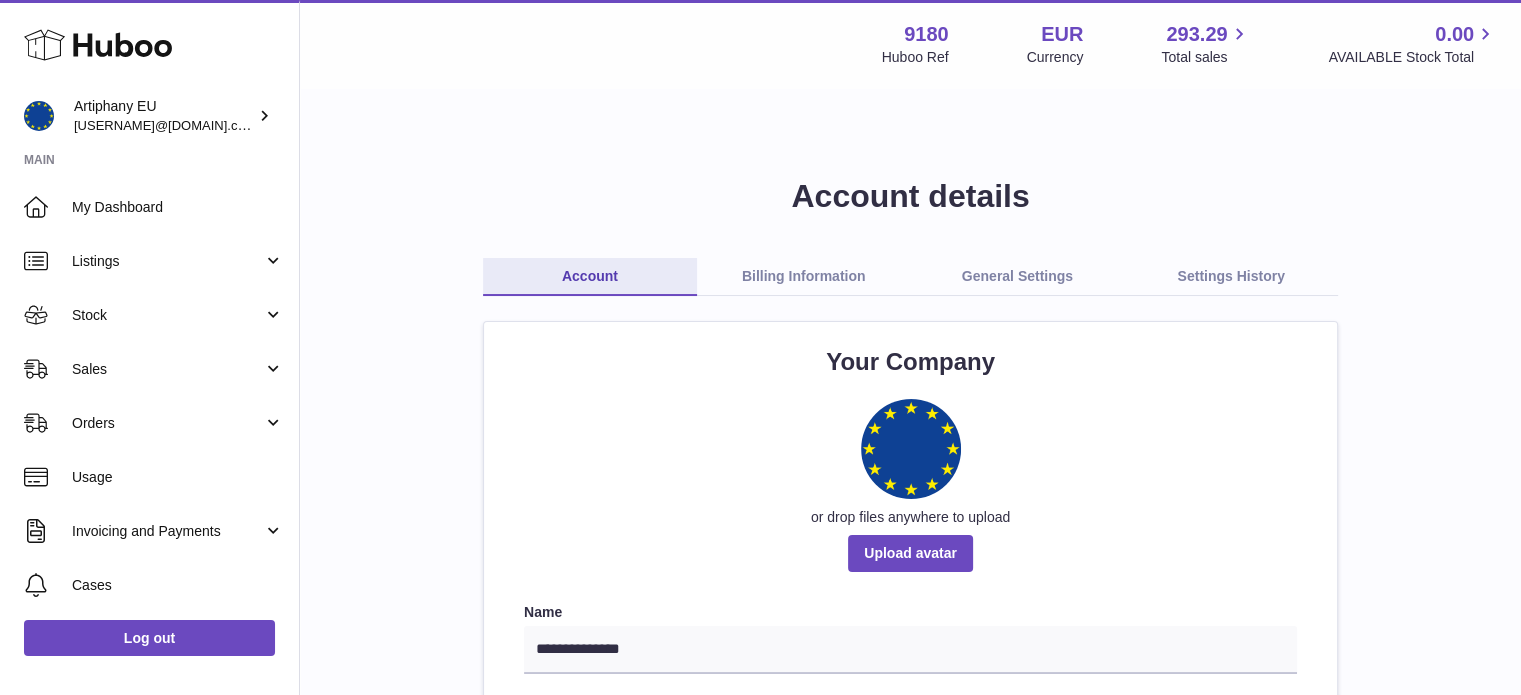 click on "**********" at bounding box center (910, 1453) 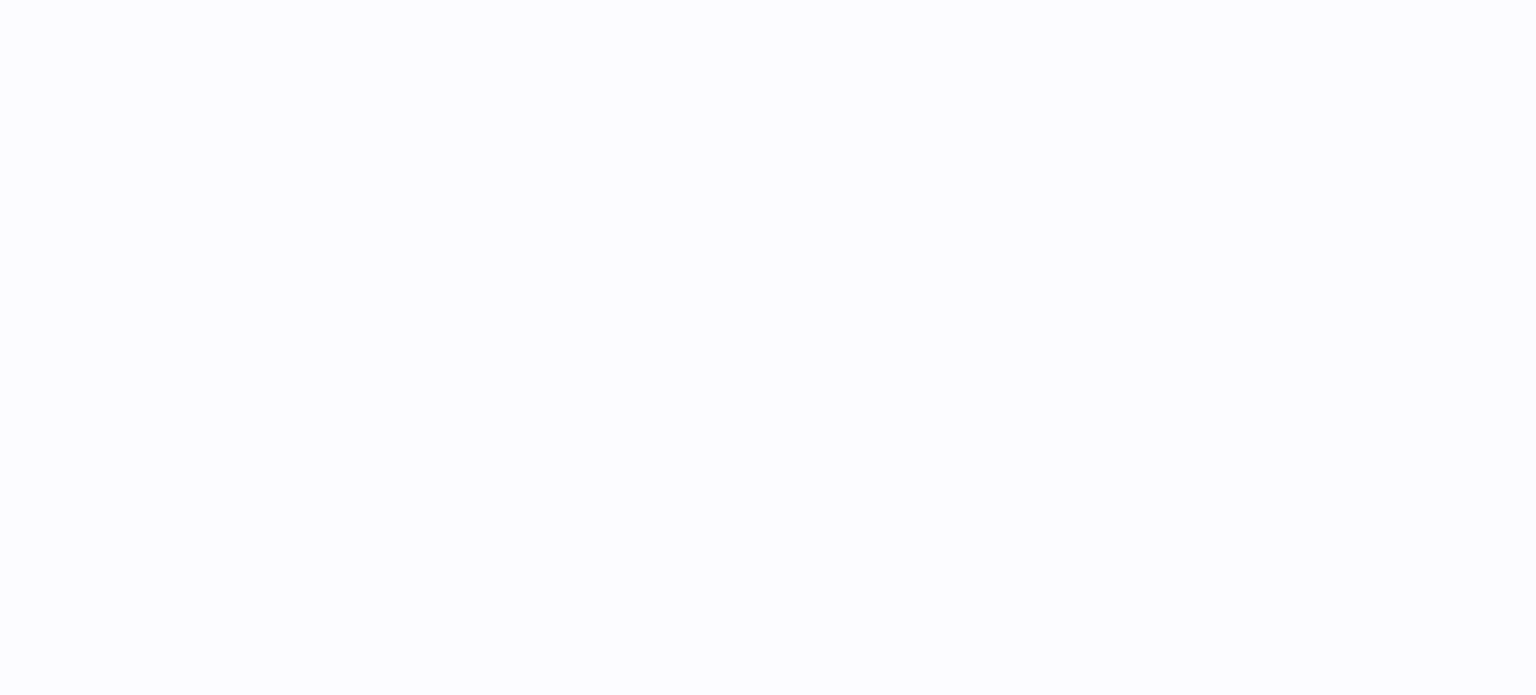 scroll, scrollTop: 0, scrollLeft: 0, axis: both 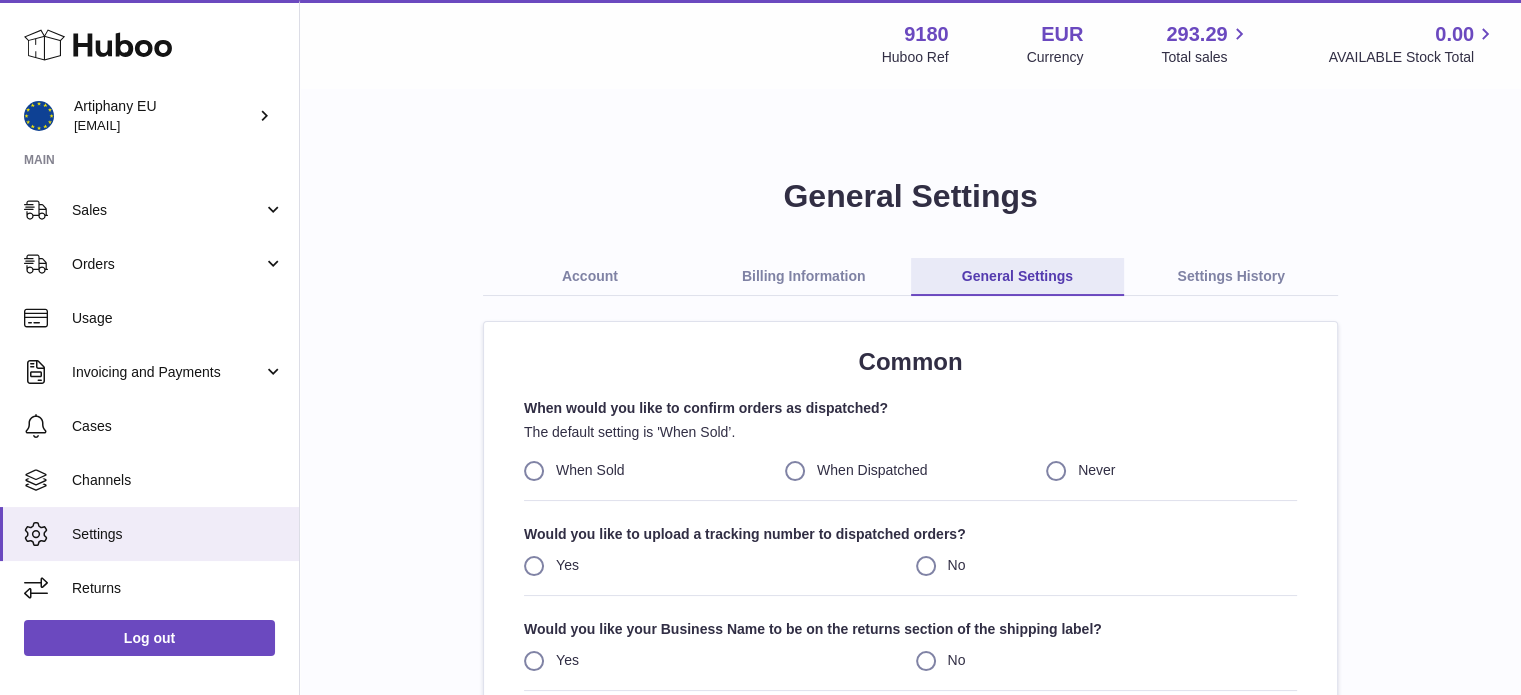click on "Settings History" at bounding box center [1231, 277] 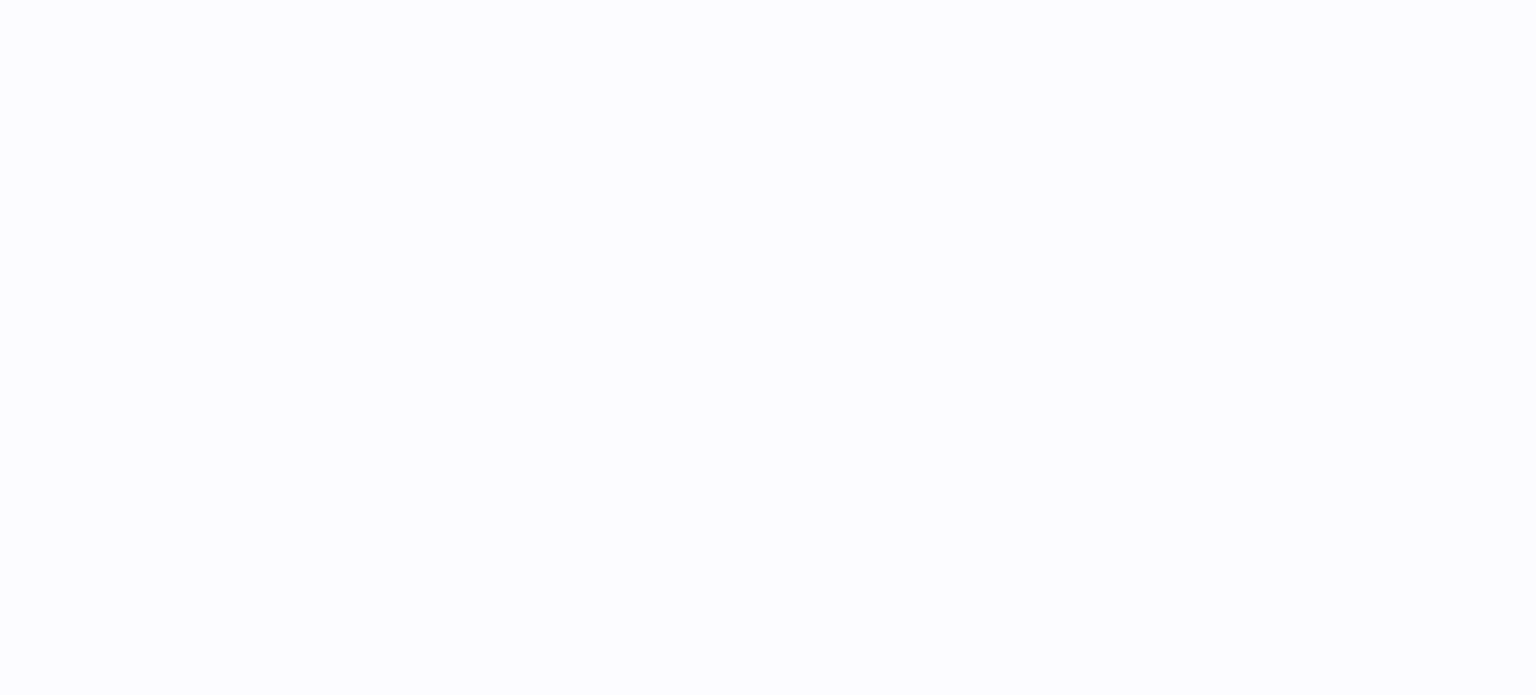 scroll, scrollTop: 0, scrollLeft: 0, axis: both 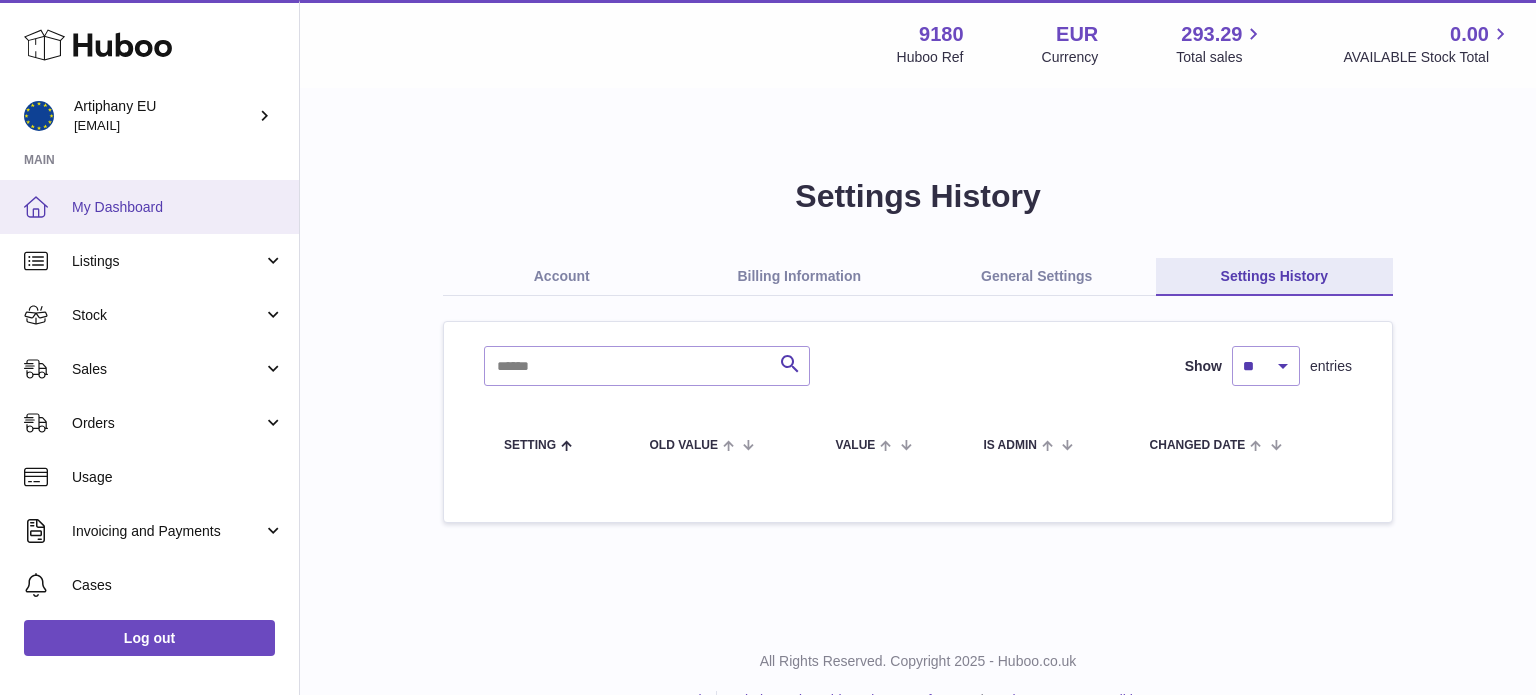 click on "My Dashboard" at bounding box center [149, 207] 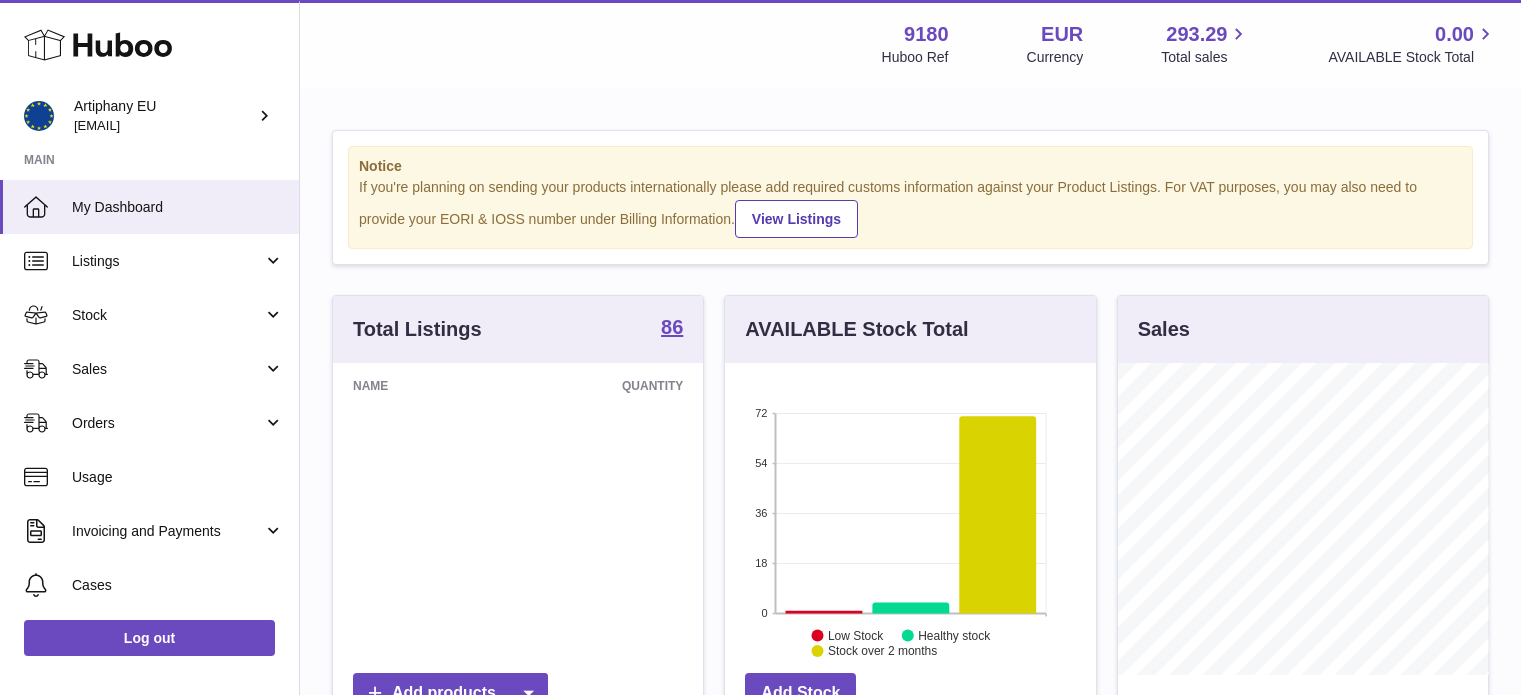scroll, scrollTop: 0, scrollLeft: 0, axis: both 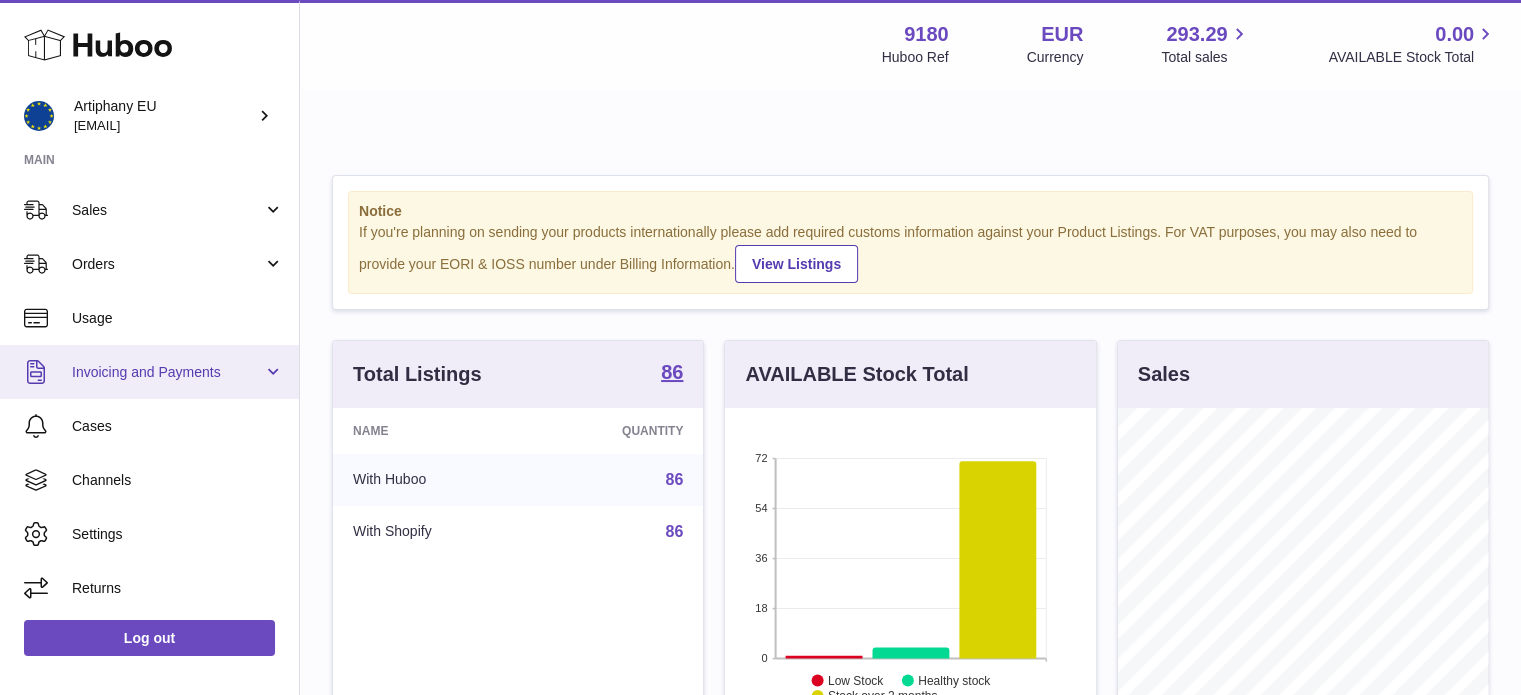 click on "Invoicing and Payments" at bounding box center (167, 372) 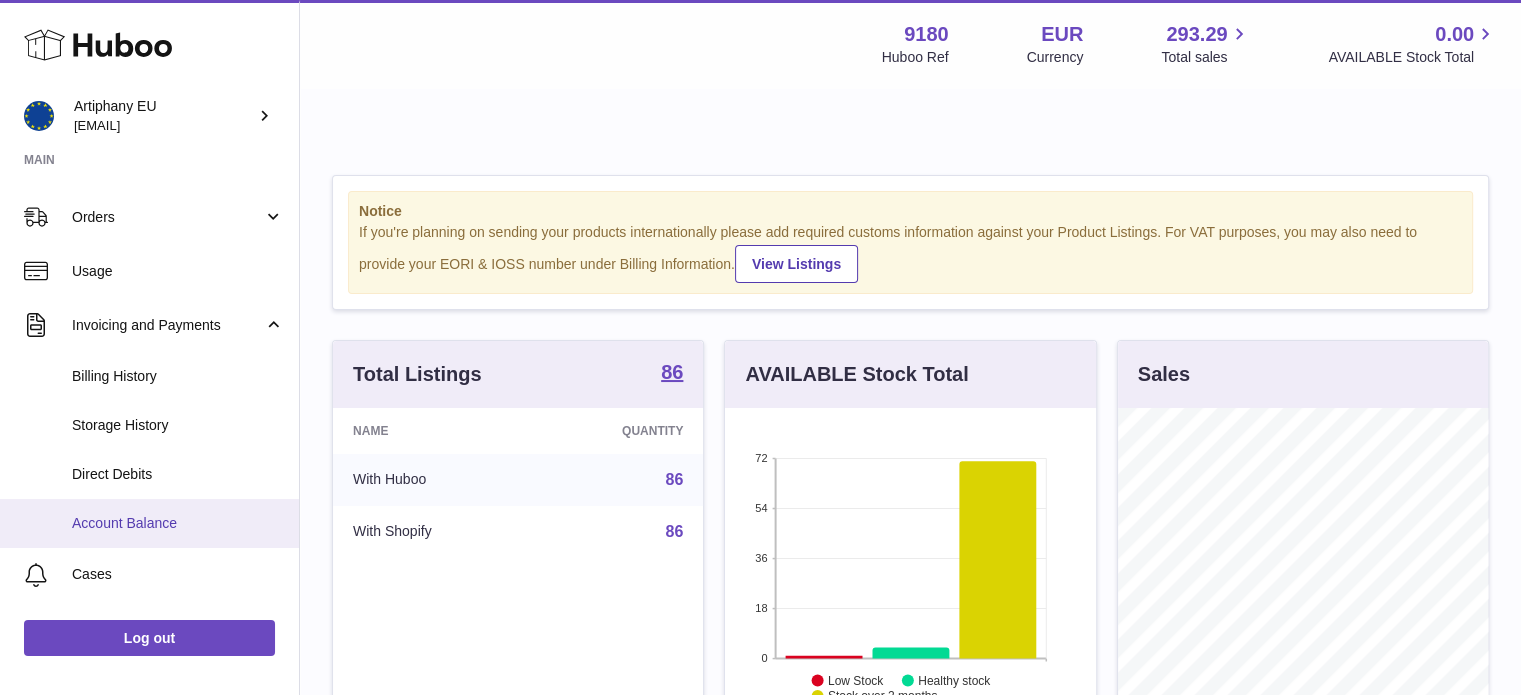 scroll, scrollTop: 205, scrollLeft: 0, axis: vertical 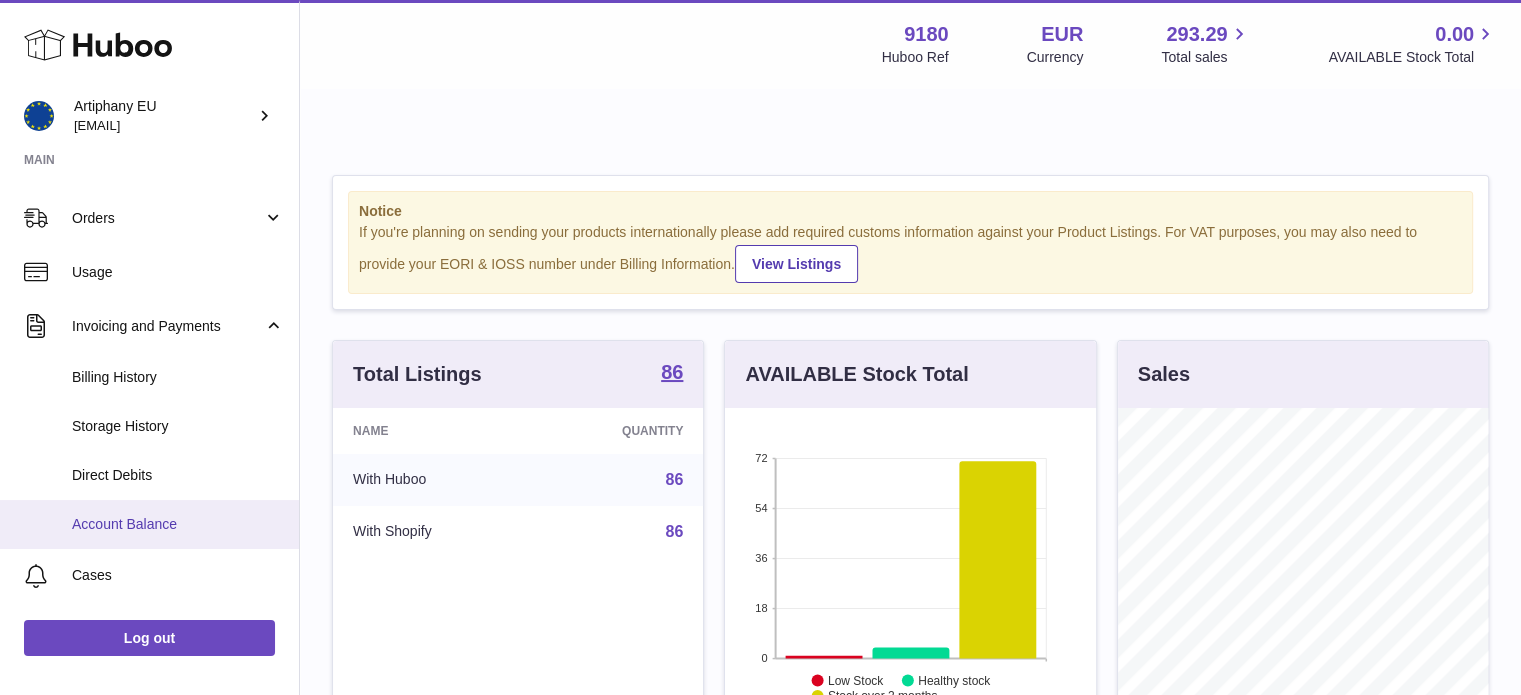 click on "Account Balance" at bounding box center [178, 524] 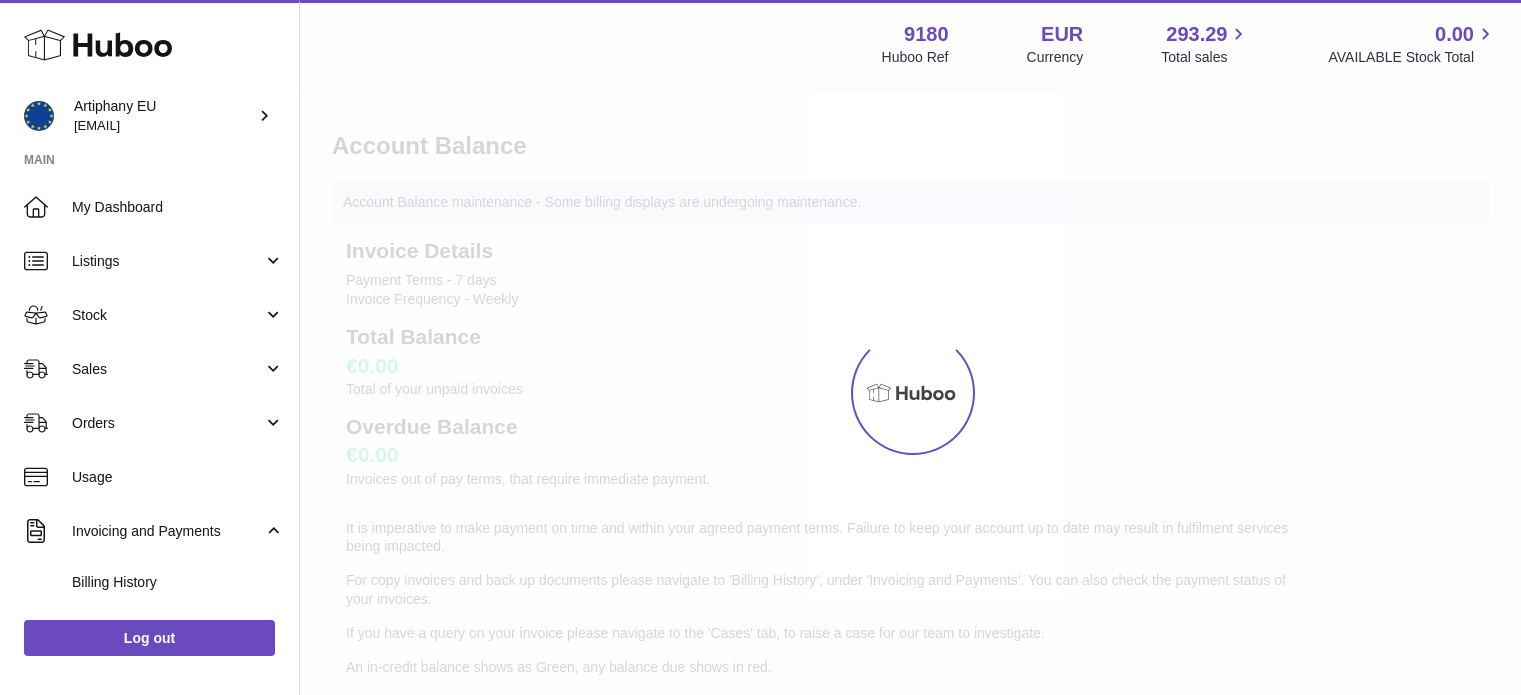 scroll, scrollTop: 0, scrollLeft: 0, axis: both 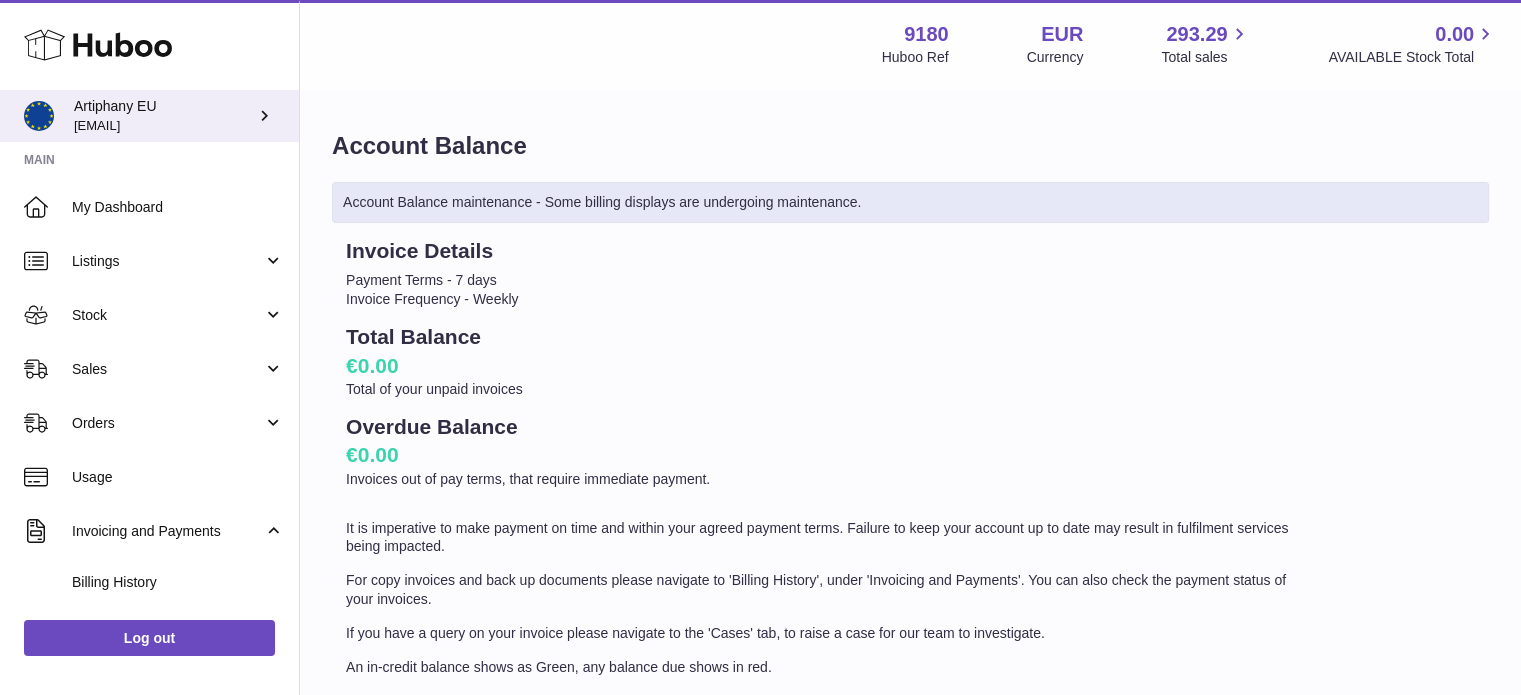 click on "[EMAIL]" at bounding box center [97, 125] 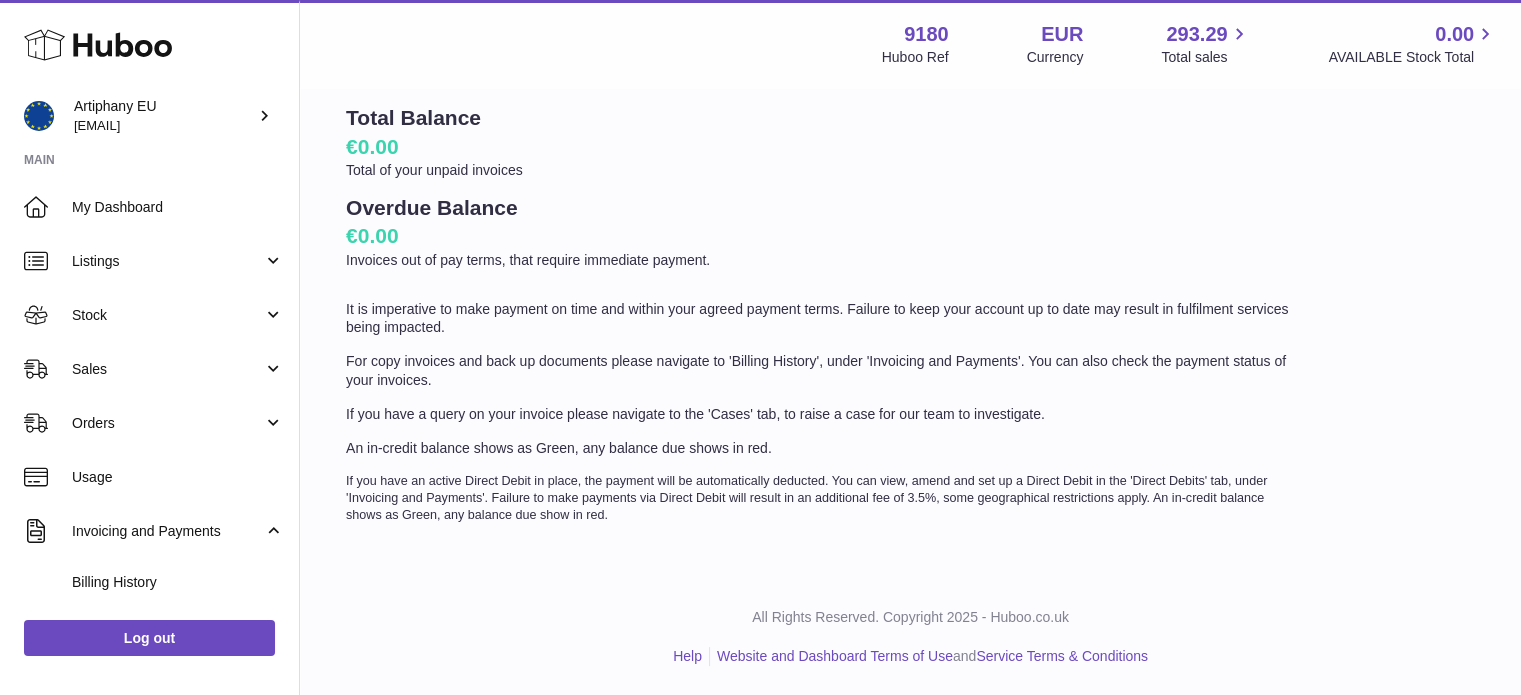 scroll, scrollTop: 0, scrollLeft: 0, axis: both 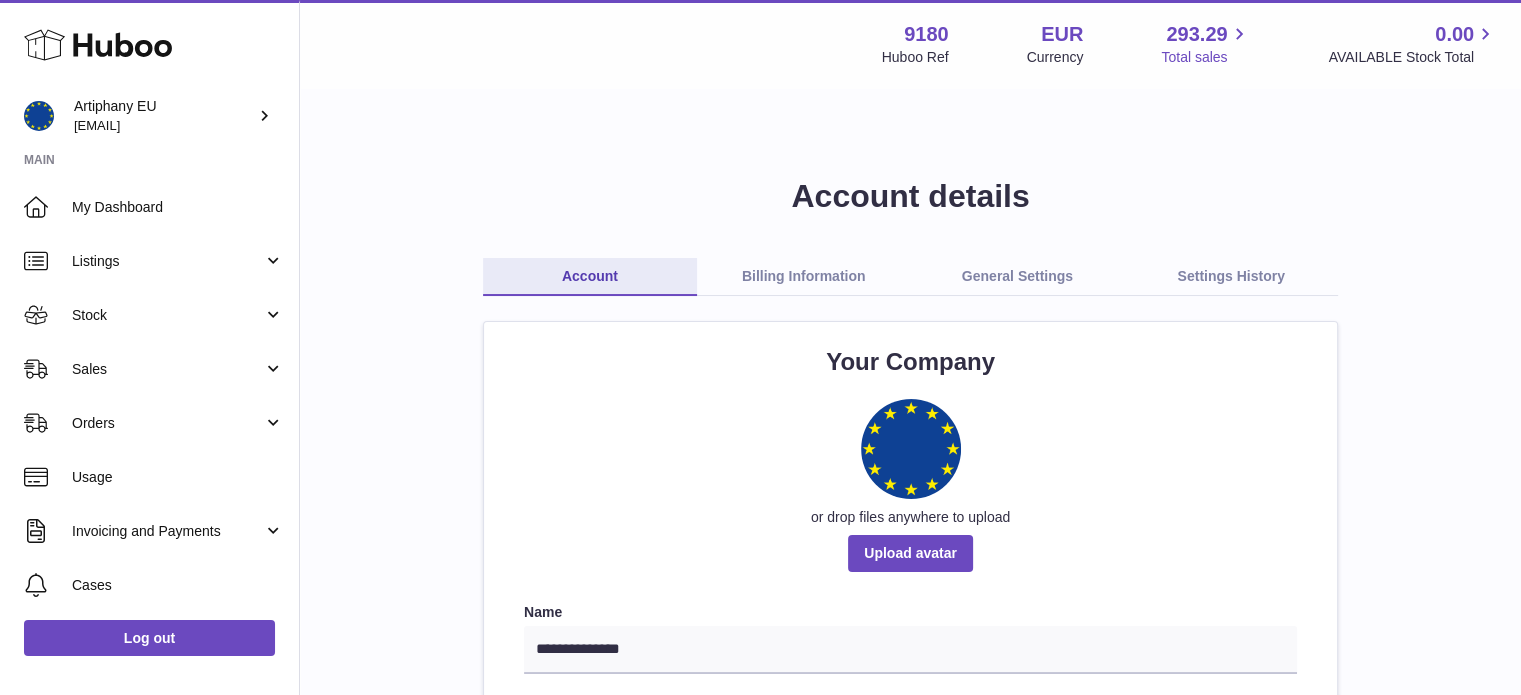 click on "293.29" at bounding box center [1196, 34] 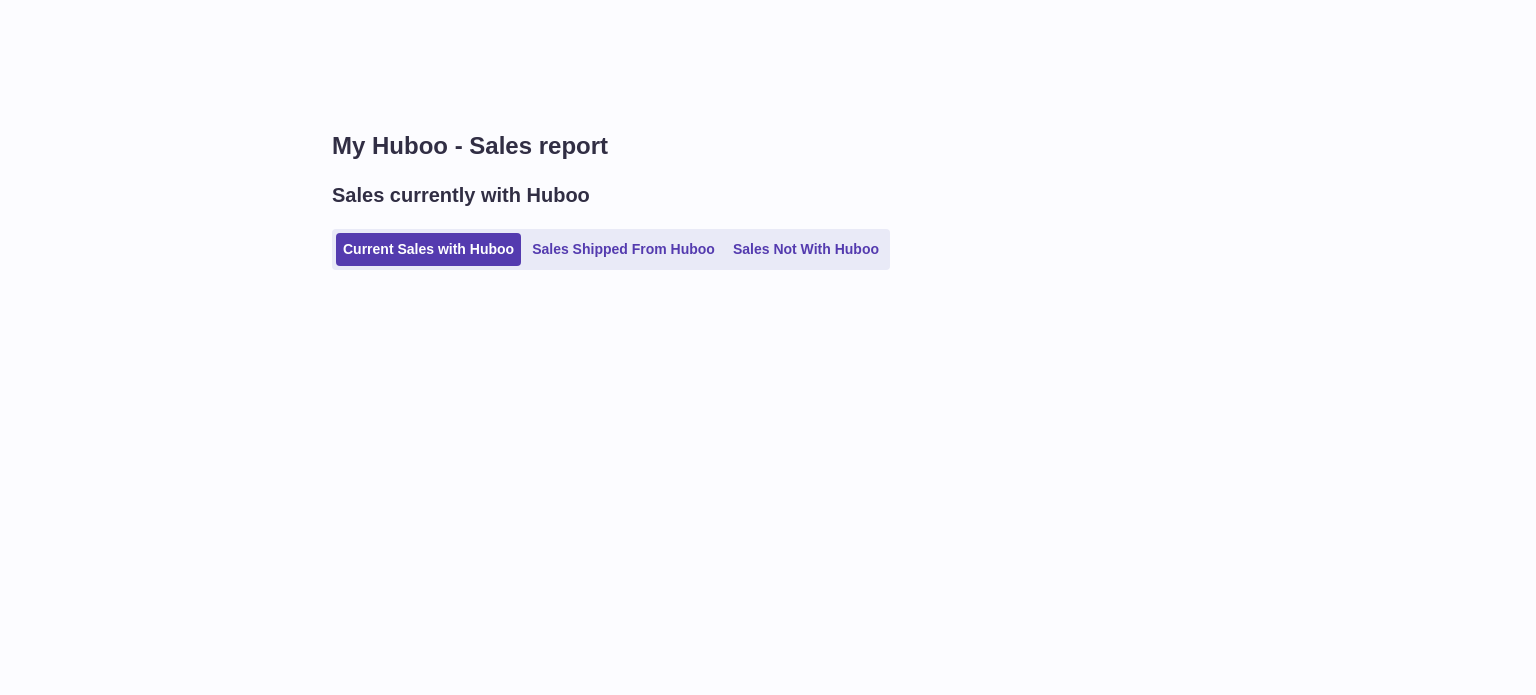 scroll, scrollTop: 0, scrollLeft: 0, axis: both 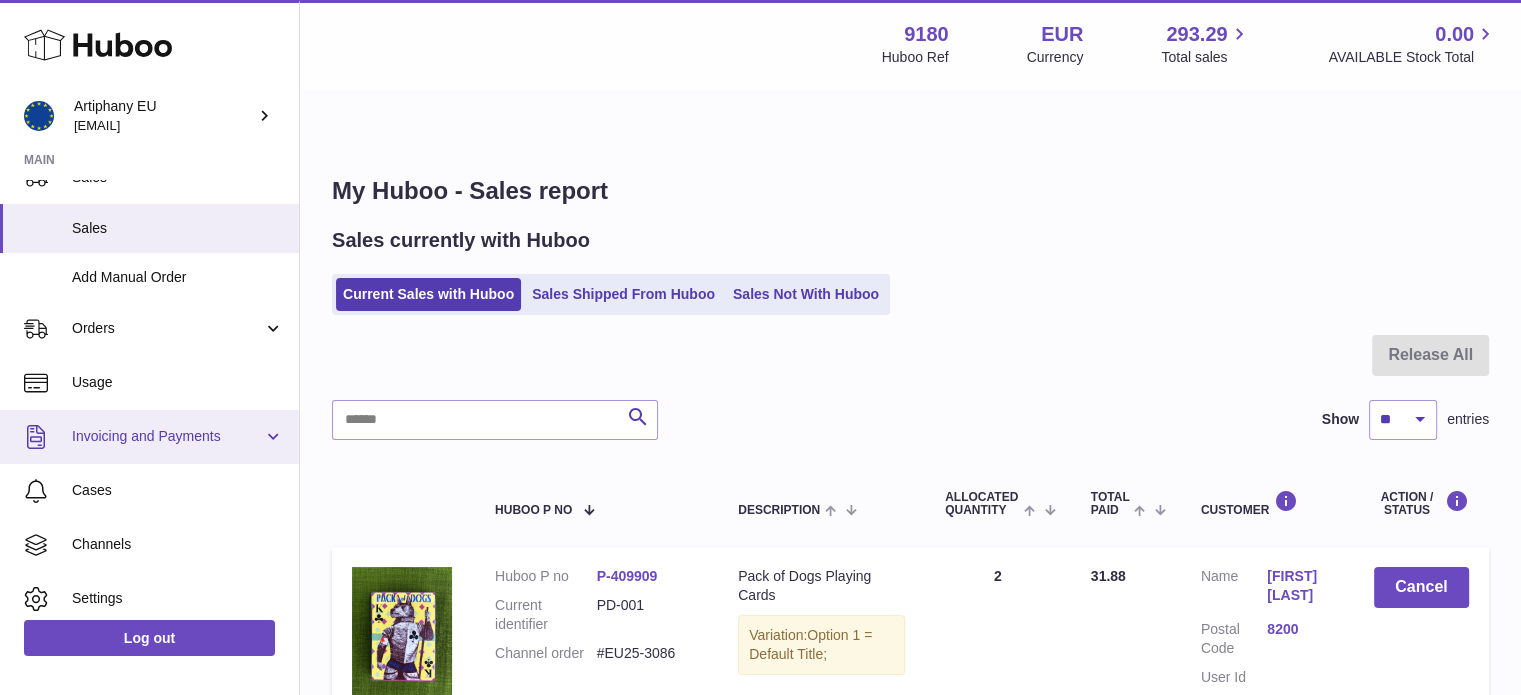 click on "Invoicing and Payments" at bounding box center [167, 436] 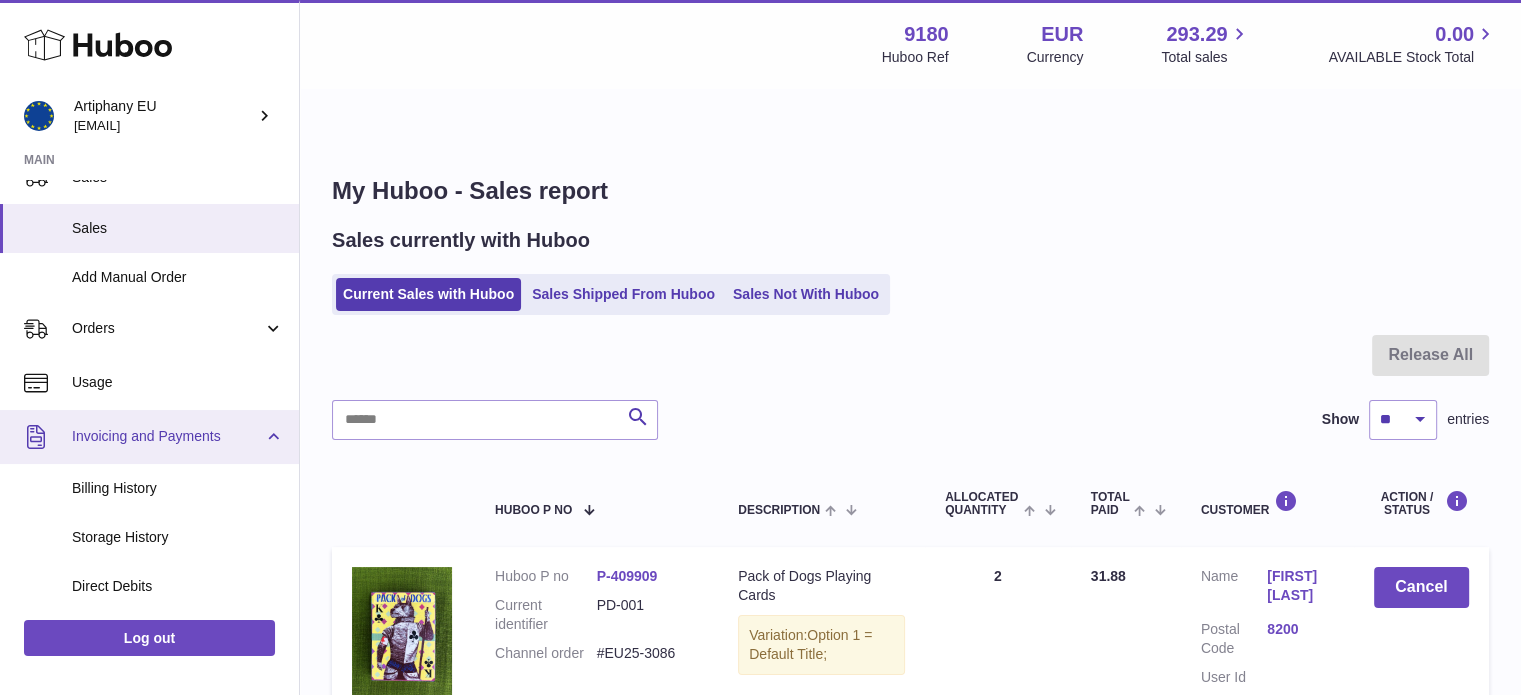 scroll, scrollTop: 0, scrollLeft: 0, axis: both 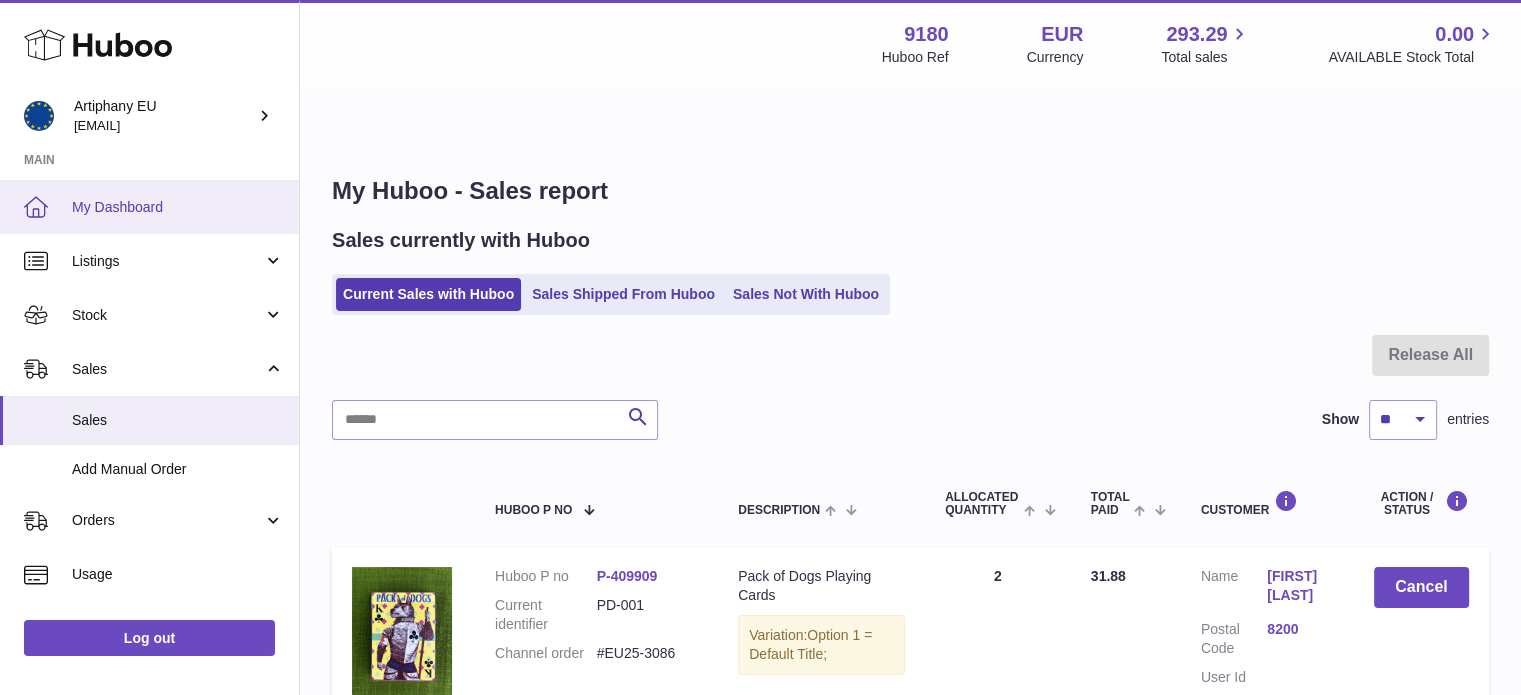 click on "My Dashboard" at bounding box center [149, 207] 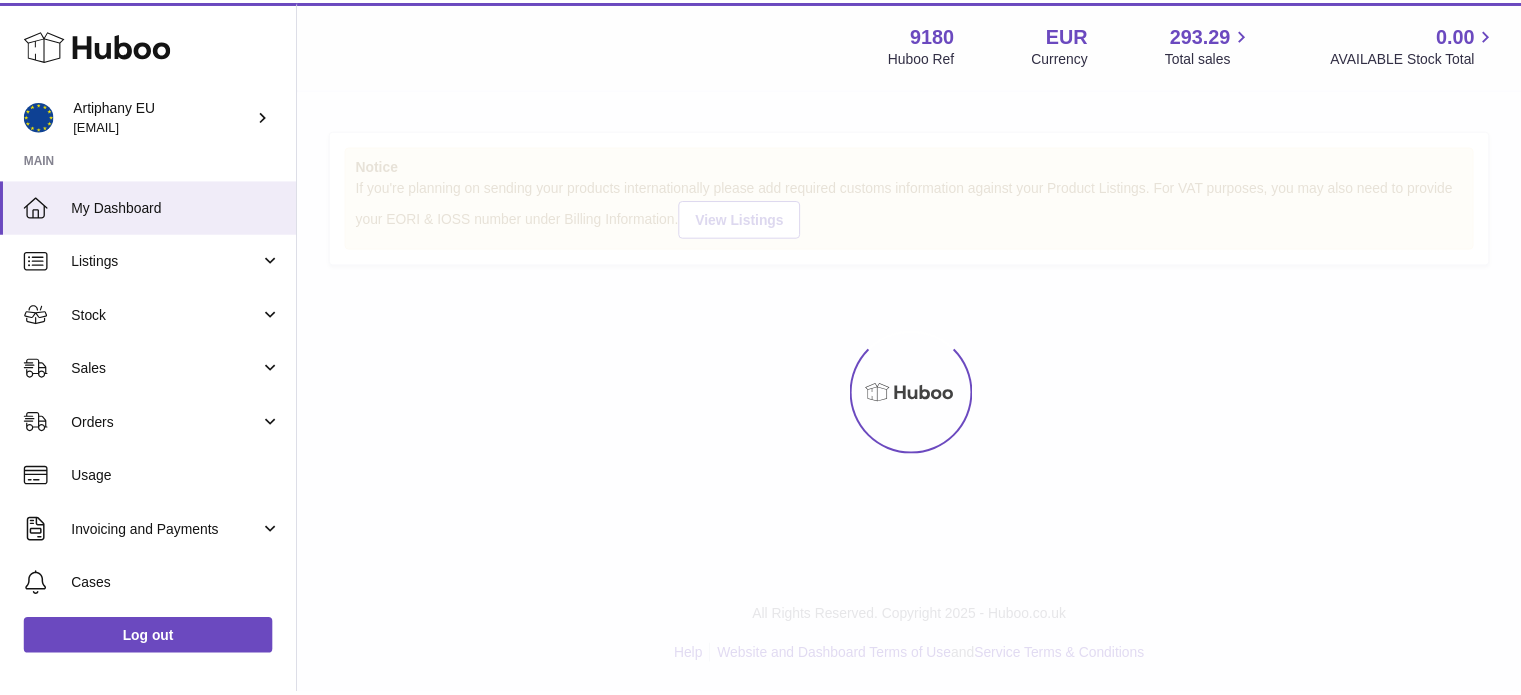 scroll, scrollTop: 0, scrollLeft: 0, axis: both 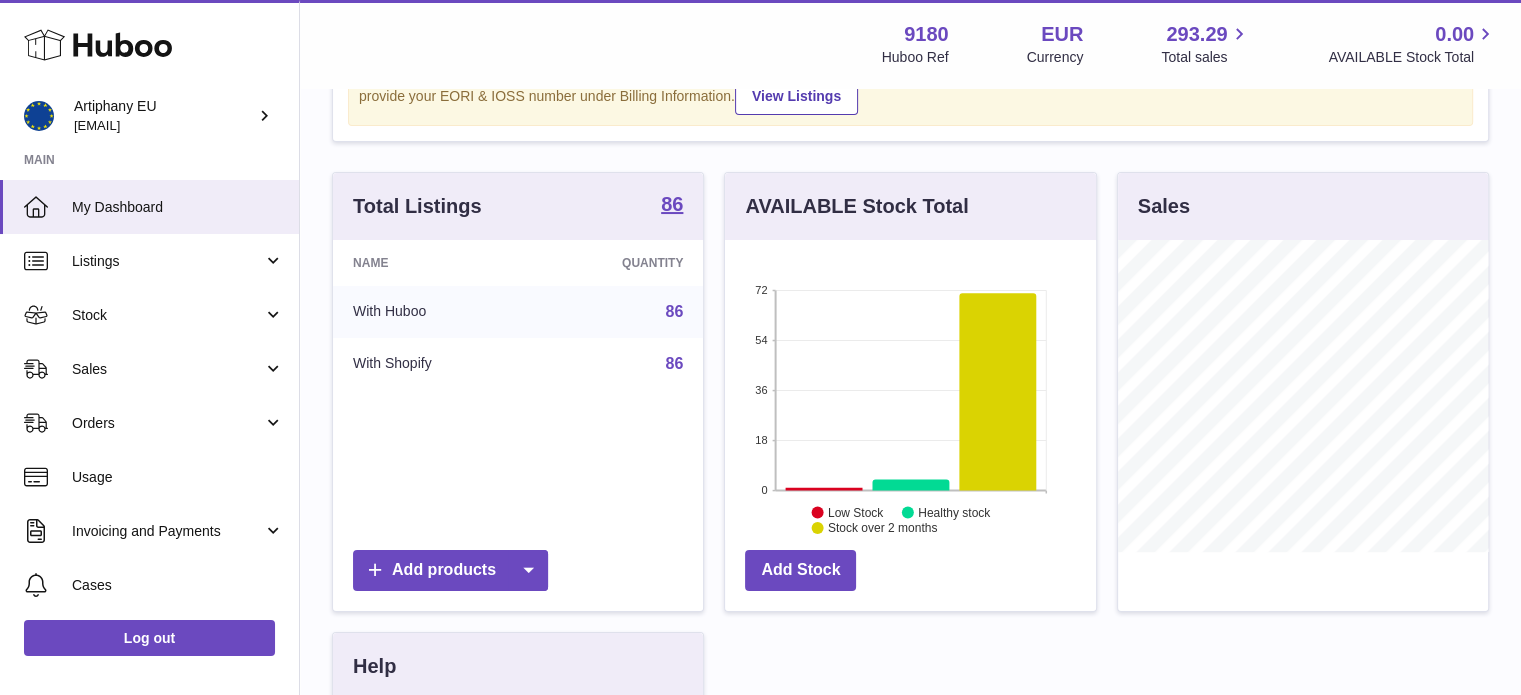 click 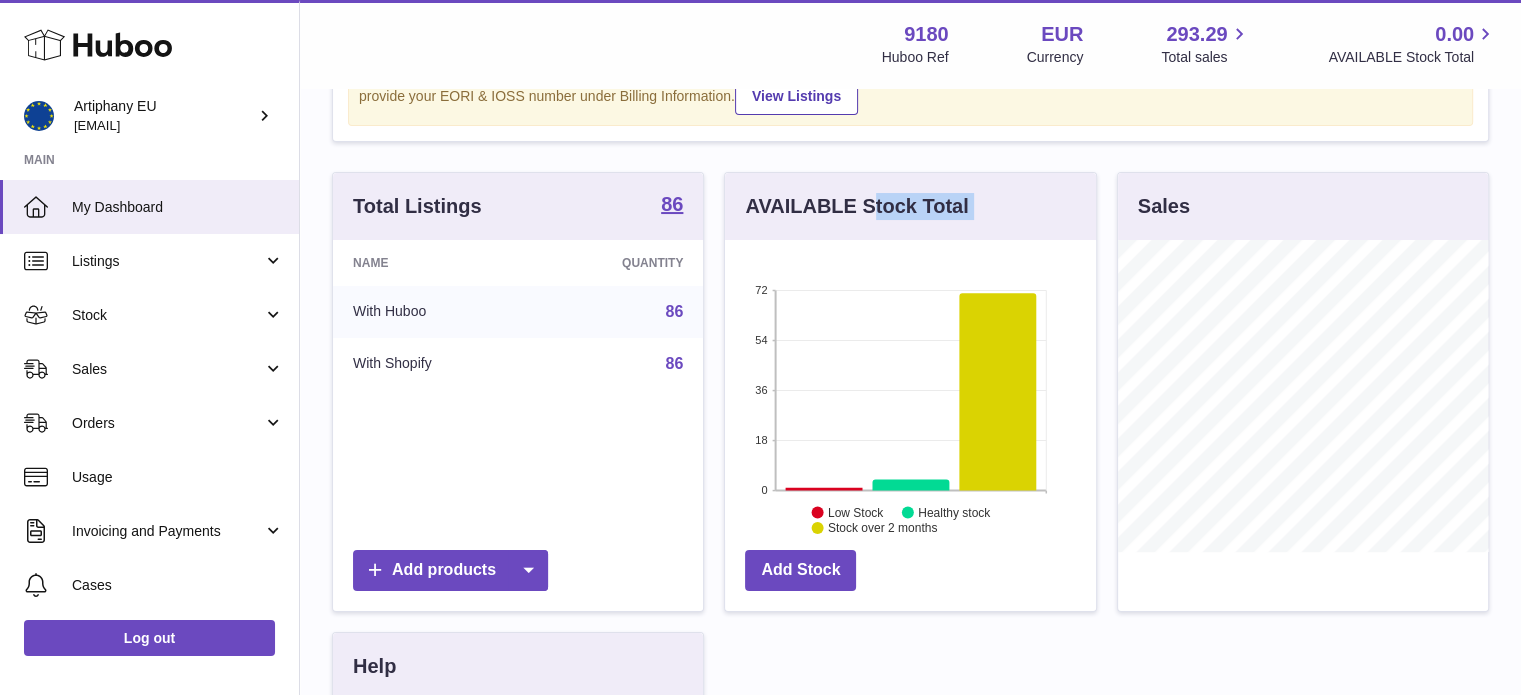 drag, startPoint x: 878, startPoint y: 161, endPoint x: 998, endPoint y: 315, distance: 195.2332 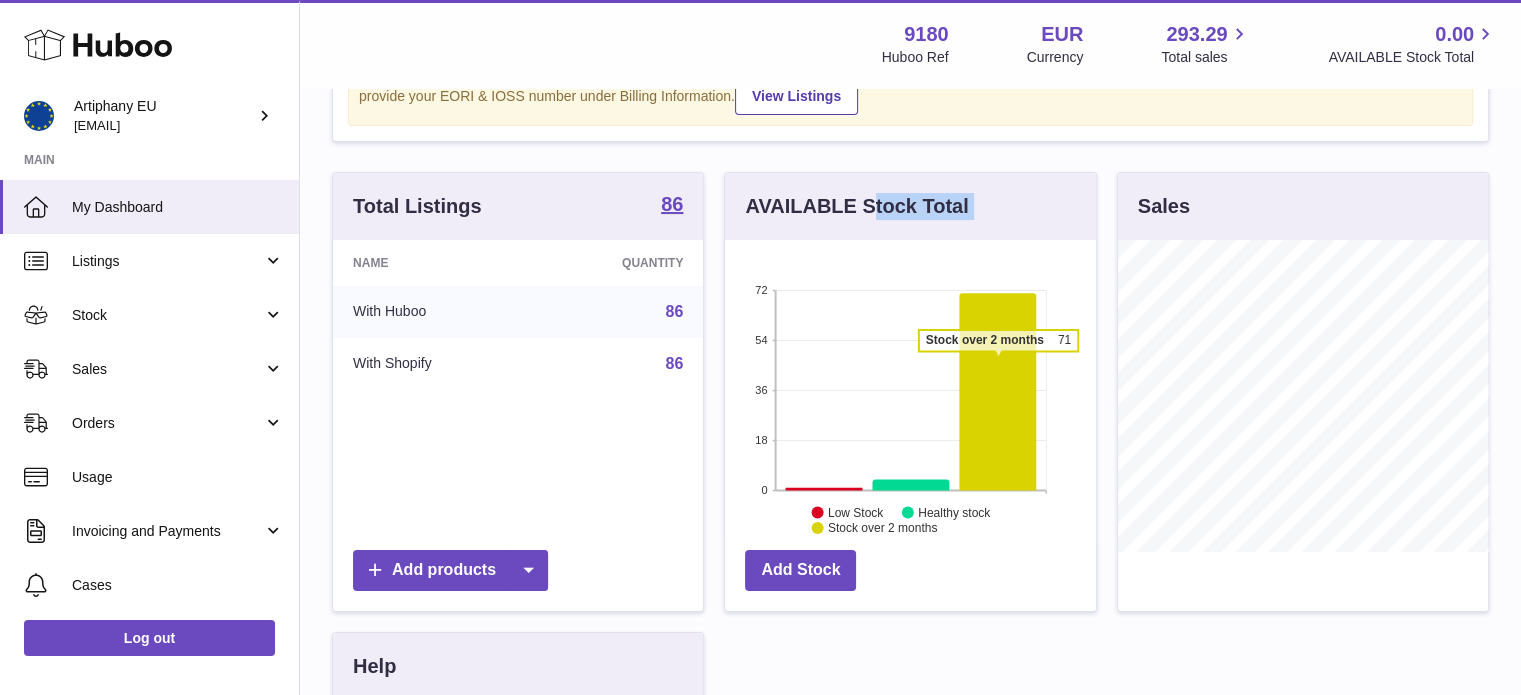 click 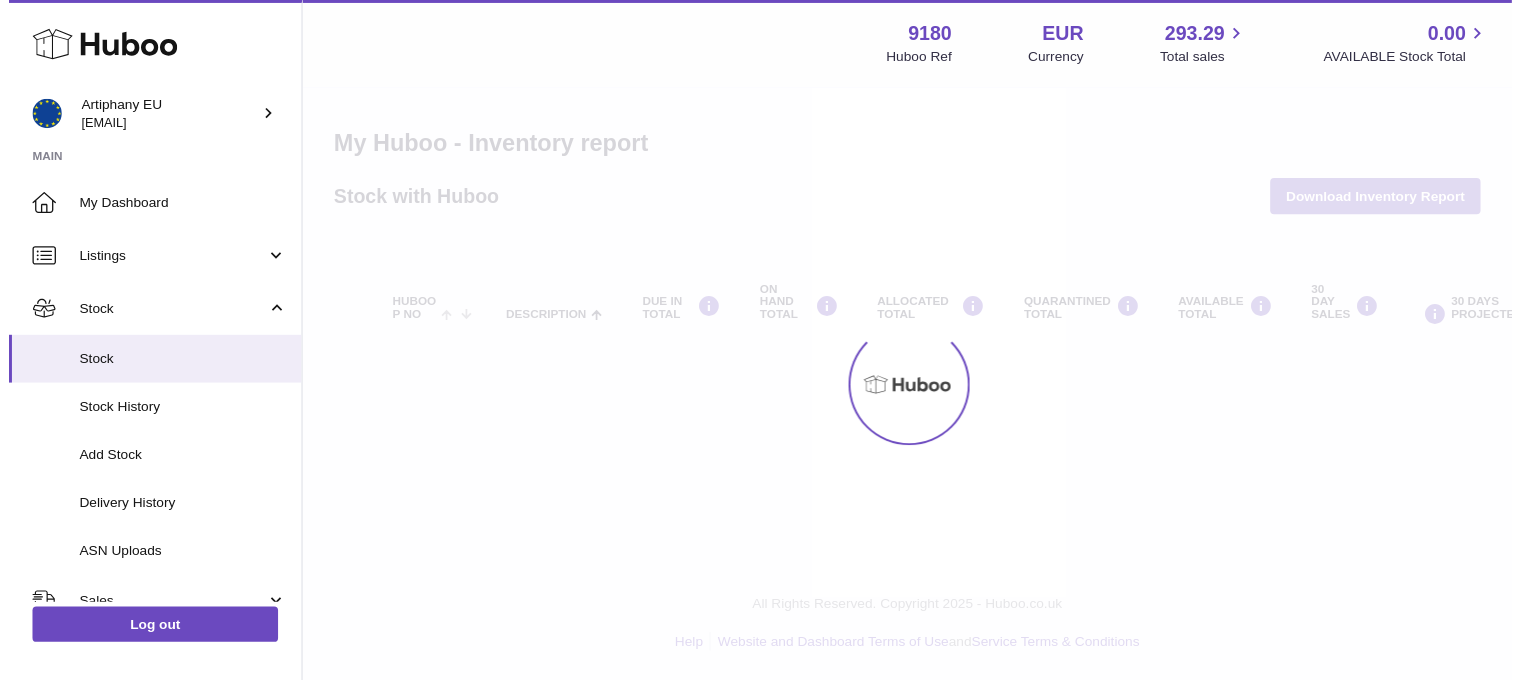 scroll, scrollTop: 0, scrollLeft: 0, axis: both 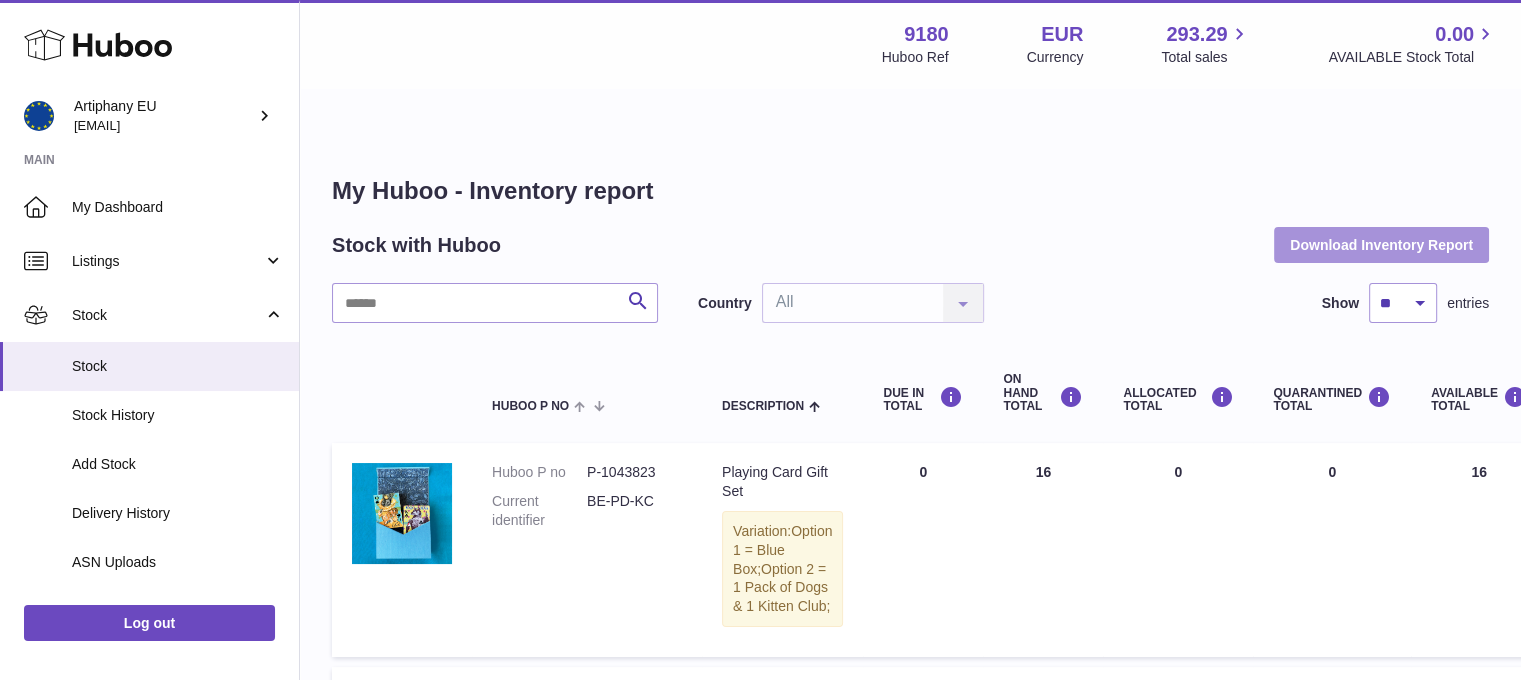 click on "Download Inventory Report" at bounding box center [1381, 245] 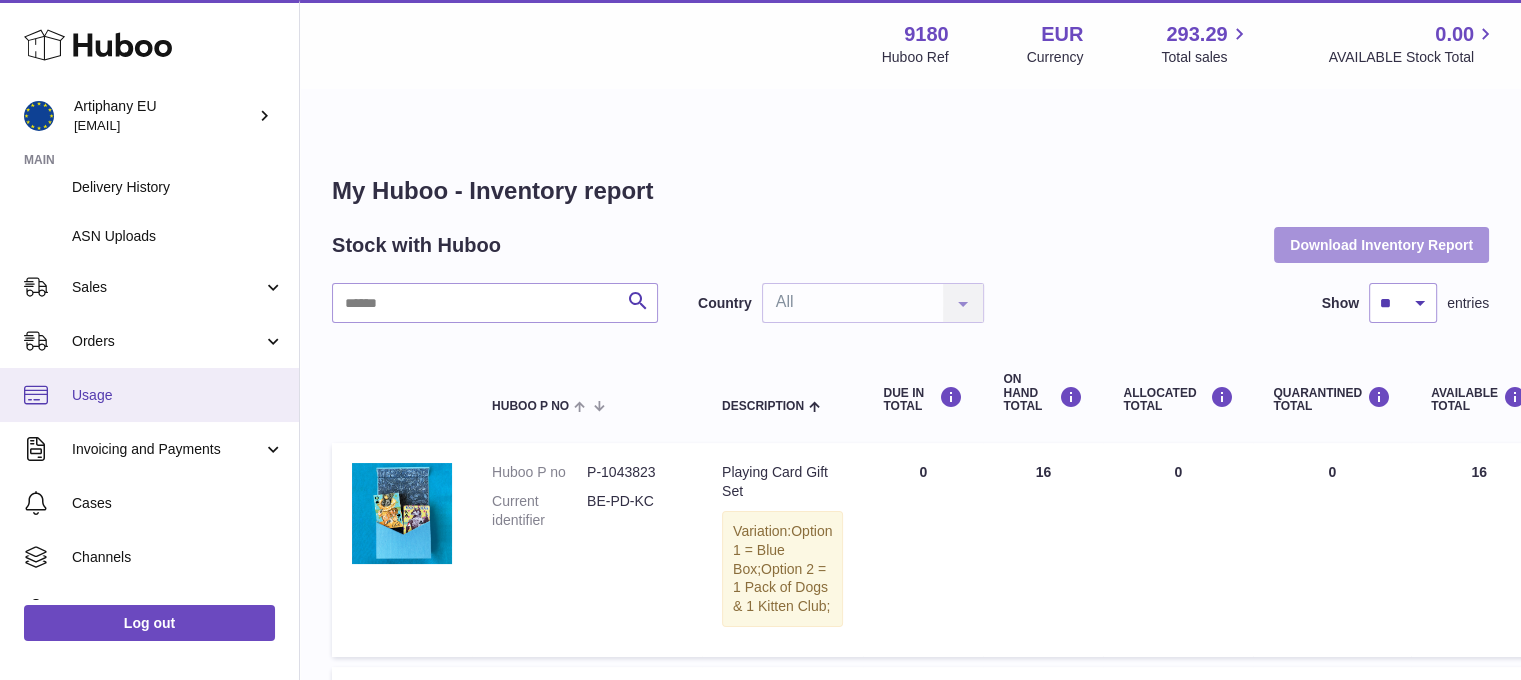 scroll, scrollTop: 327, scrollLeft: 0, axis: vertical 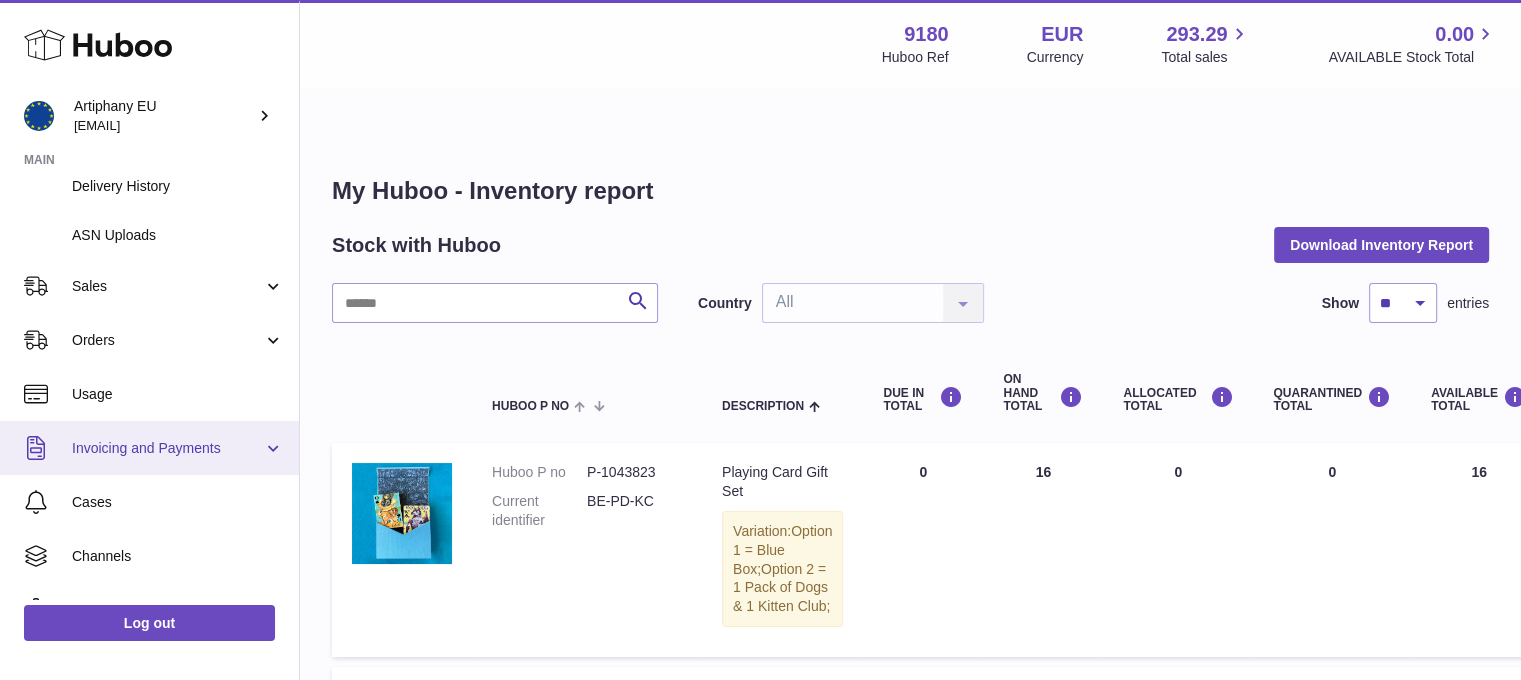 click on "Invoicing and Payments" at bounding box center (167, 448) 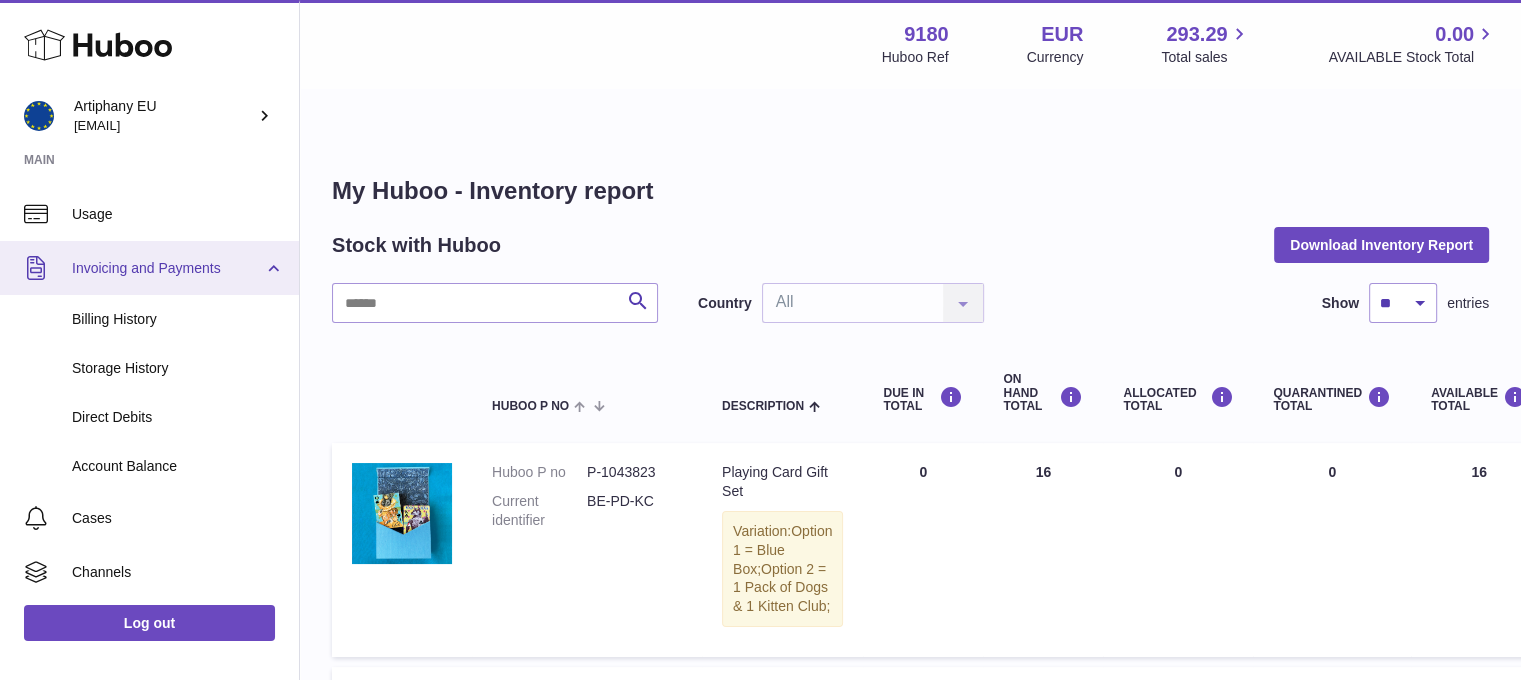 scroll, scrollTop: 524, scrollLeft: 0, axis: vertical 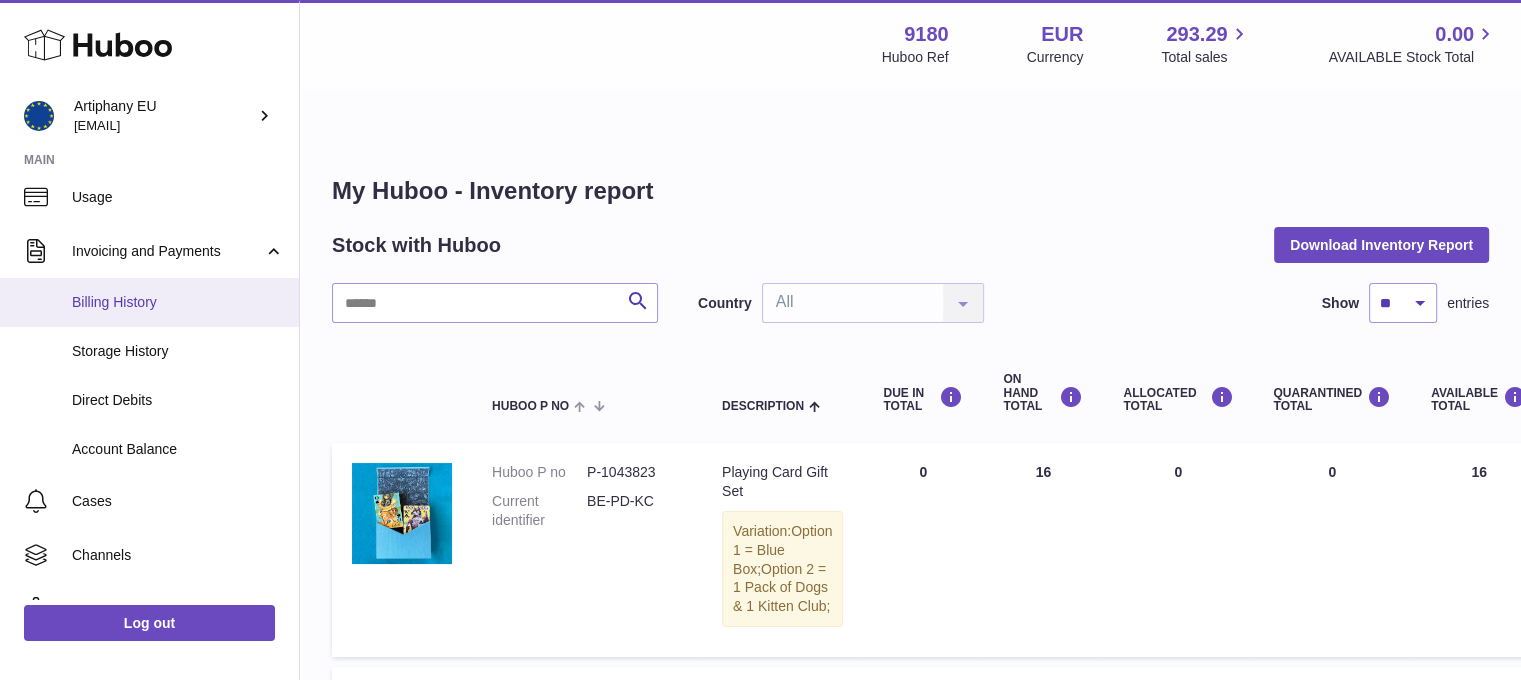click on "Billing History" at bounding box center (149, 302) 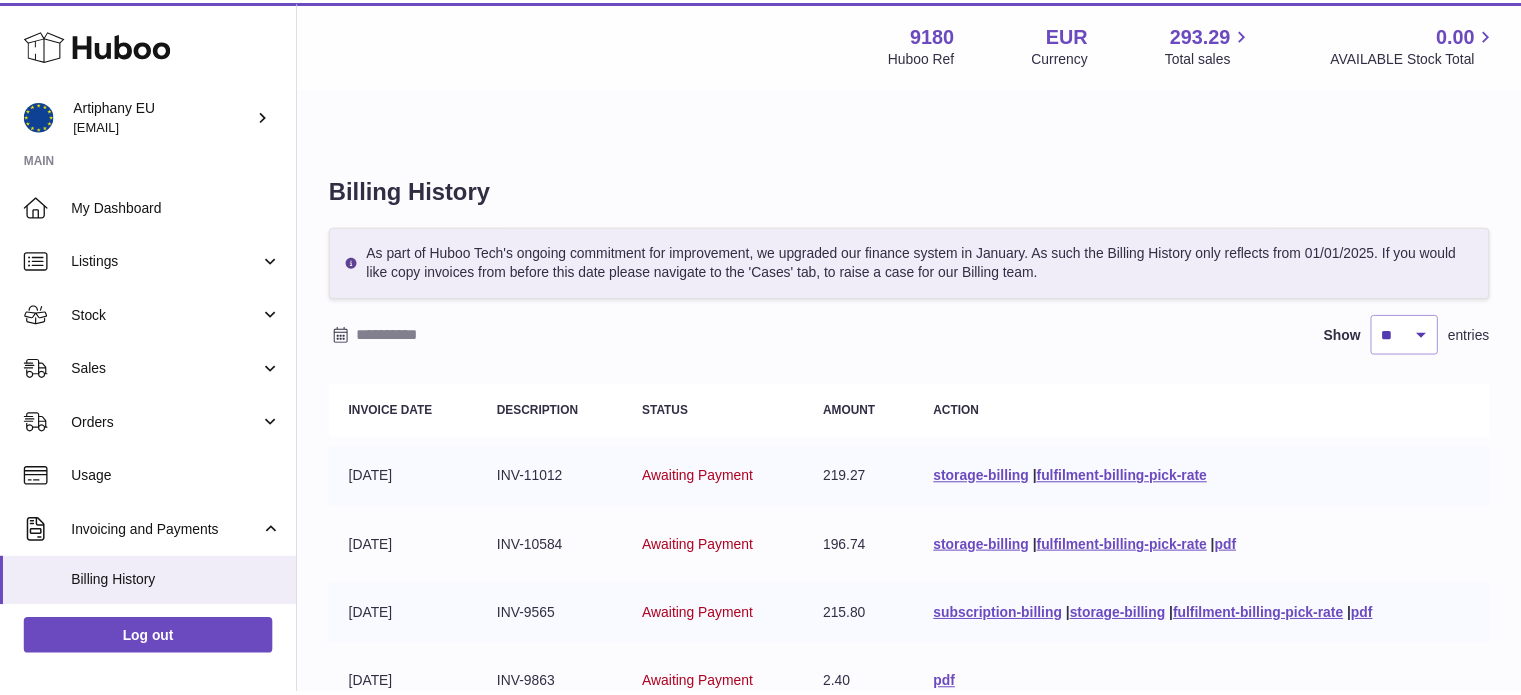 scroll, scrollTop: 0, scrollLeft: 0, axis: both 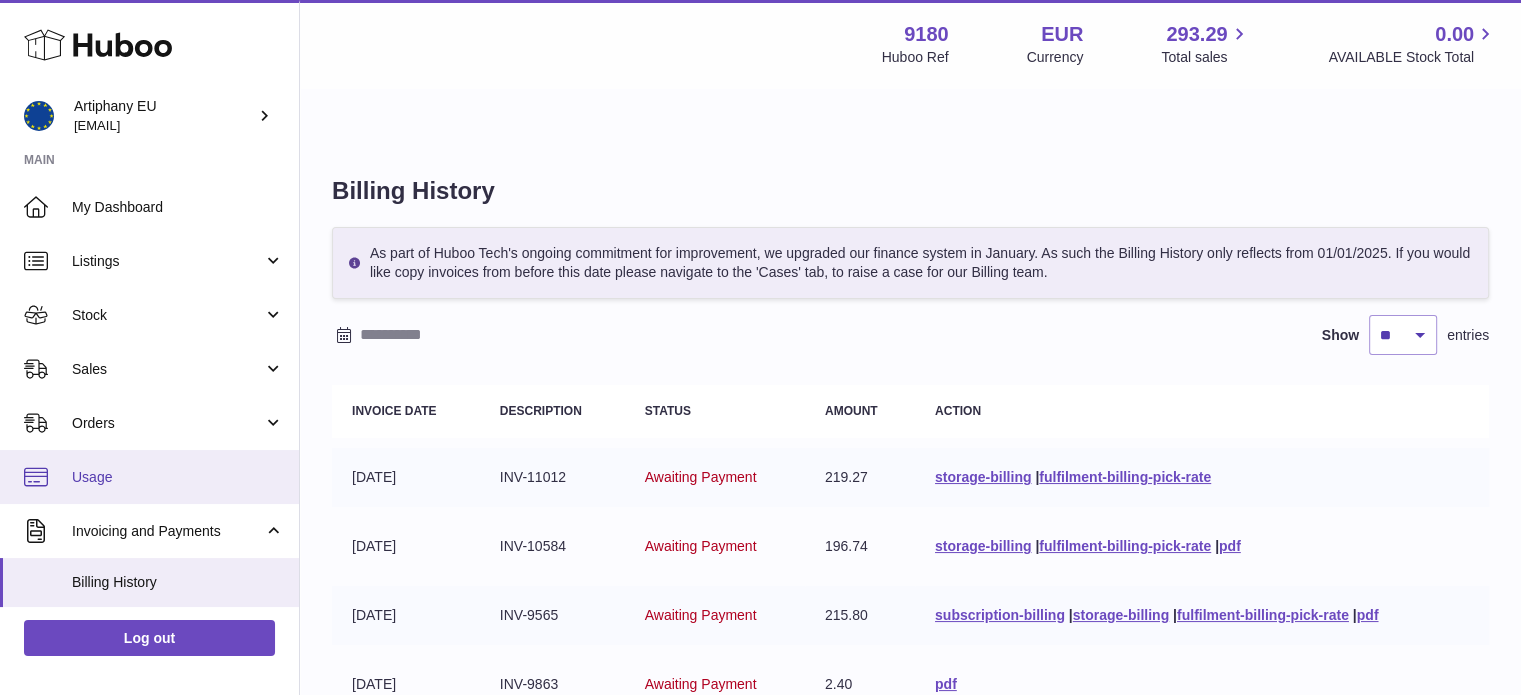 click on "Usage" at bounding box center [149, 477] 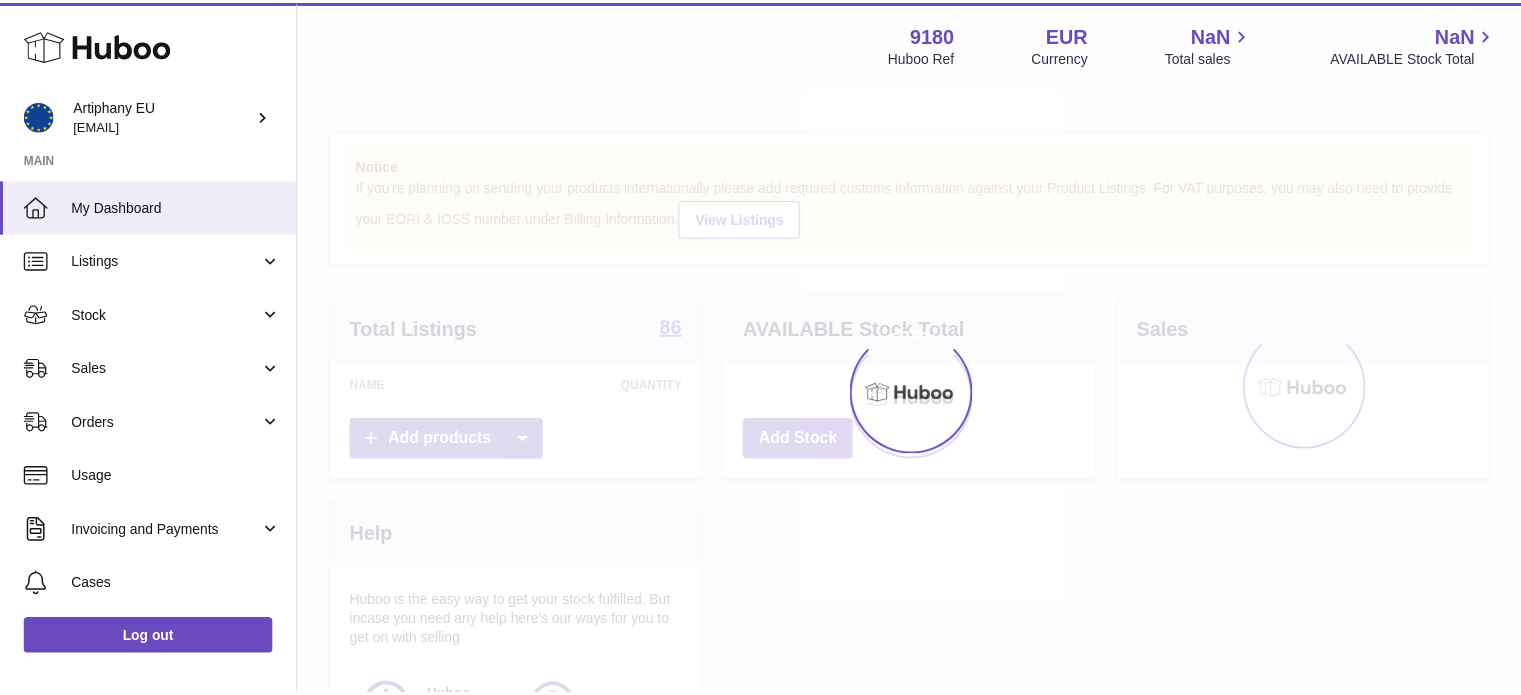 scroll, scrollTop: 0, scrollLeft: 0, axis: both 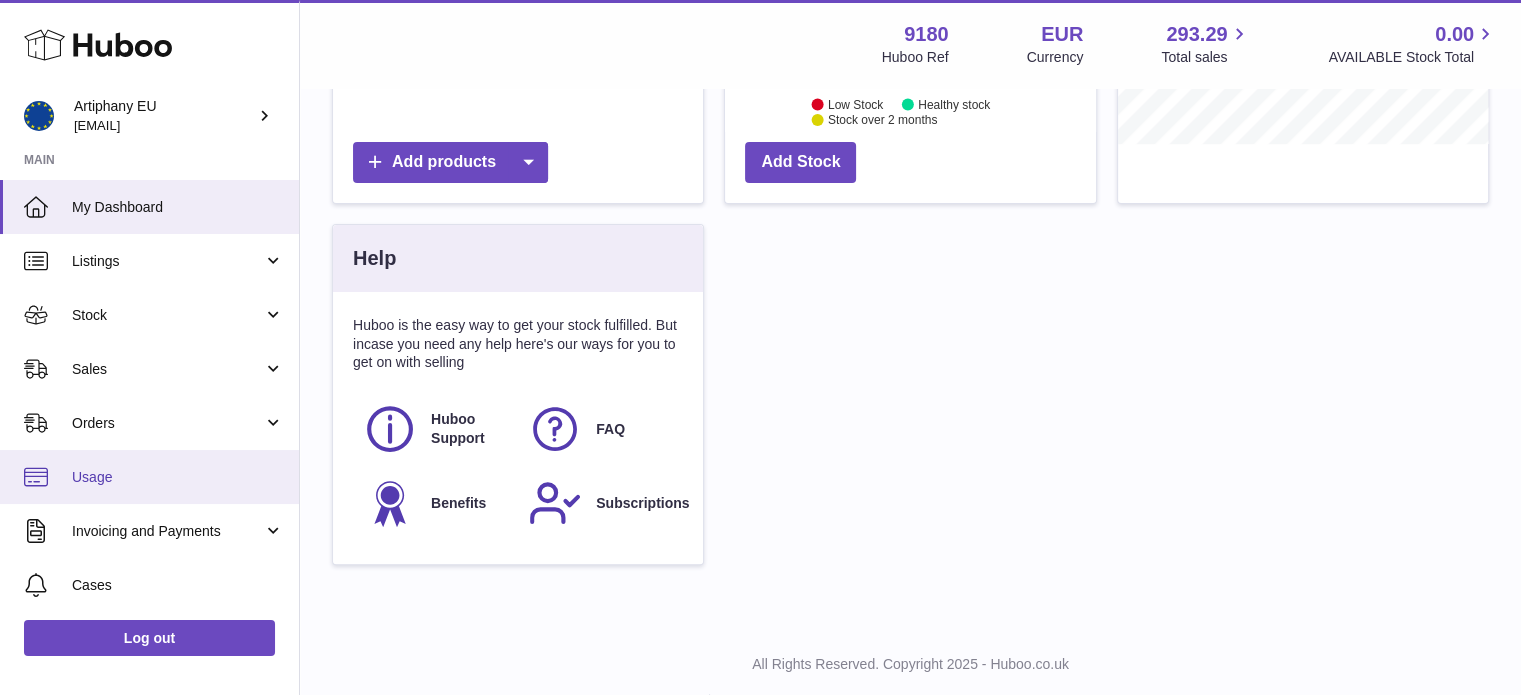 click on "Usage" at bounding box center (149, 477) 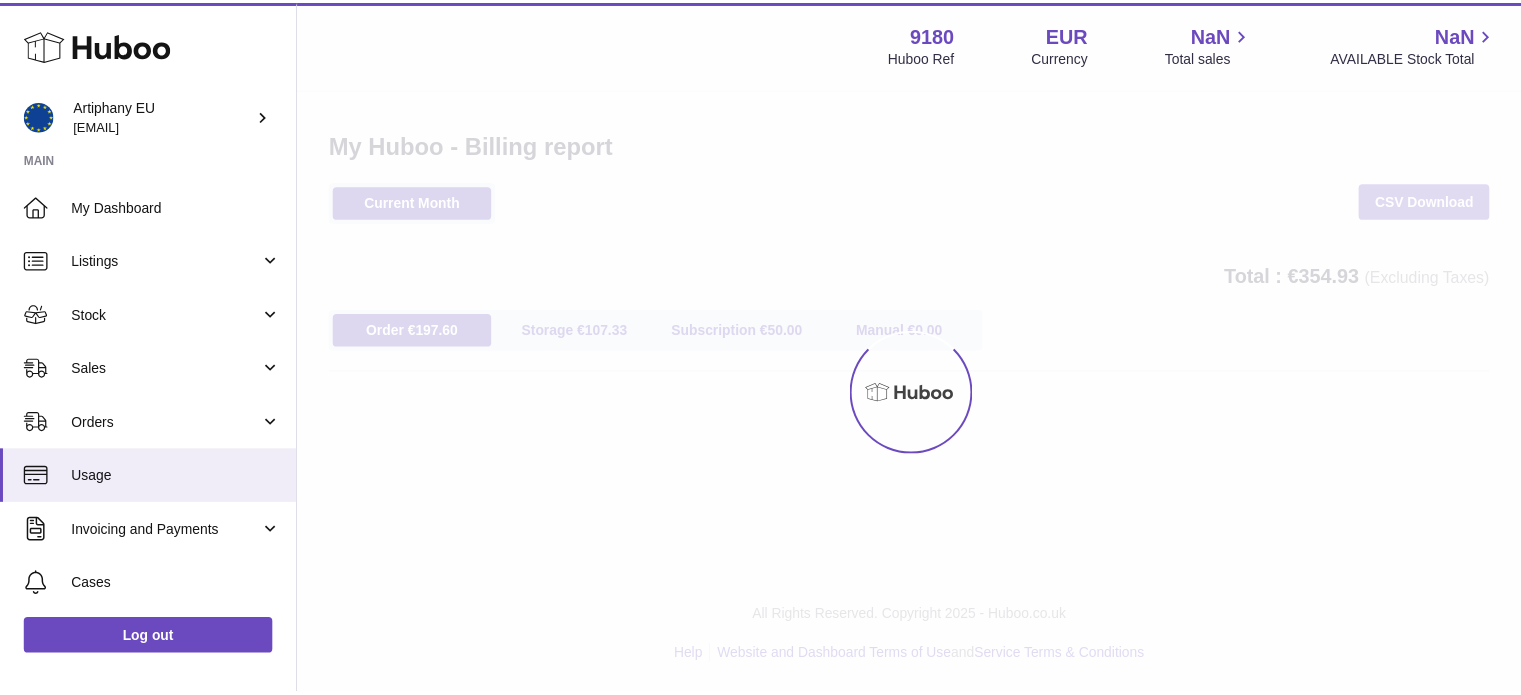 scroll, scrollTop: 0, scrollLeft: 0, axis: both 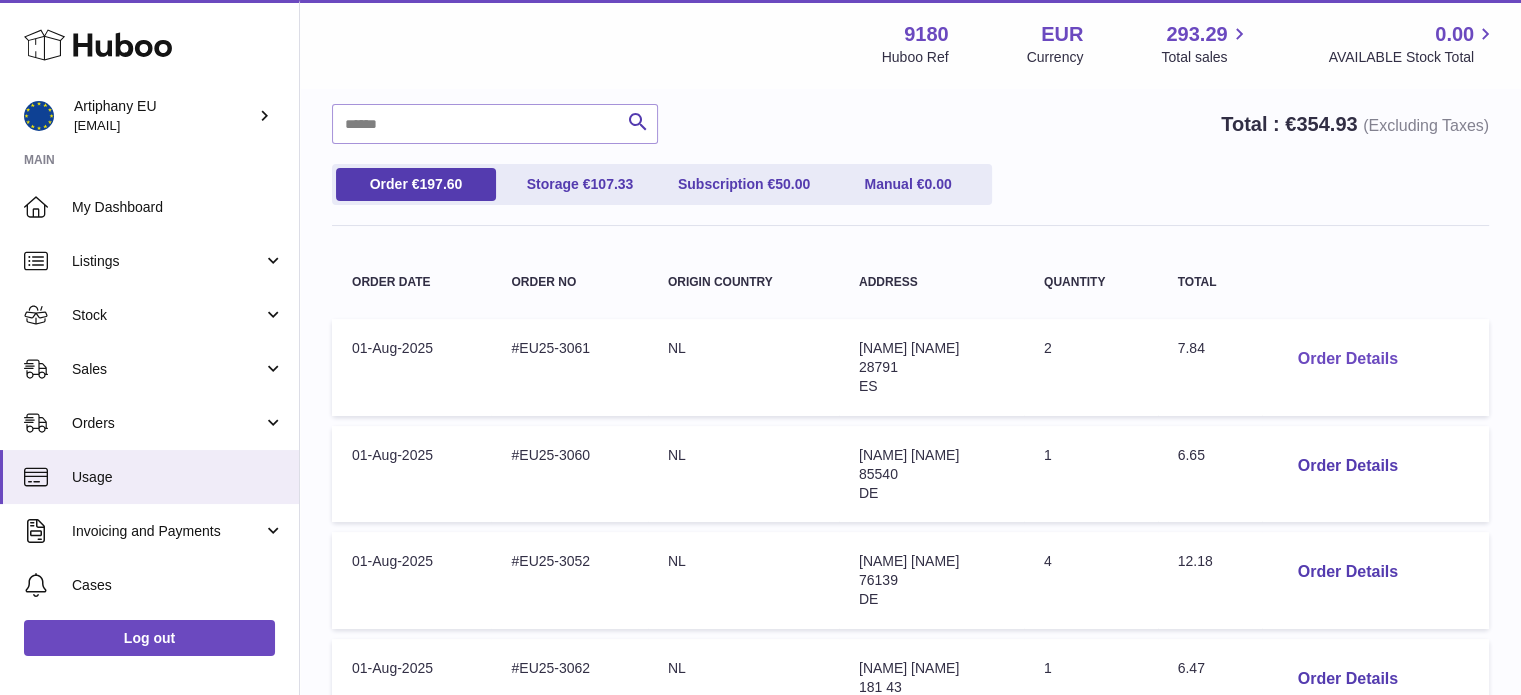 click on "Order Details" at bounding box center [1348, 359] 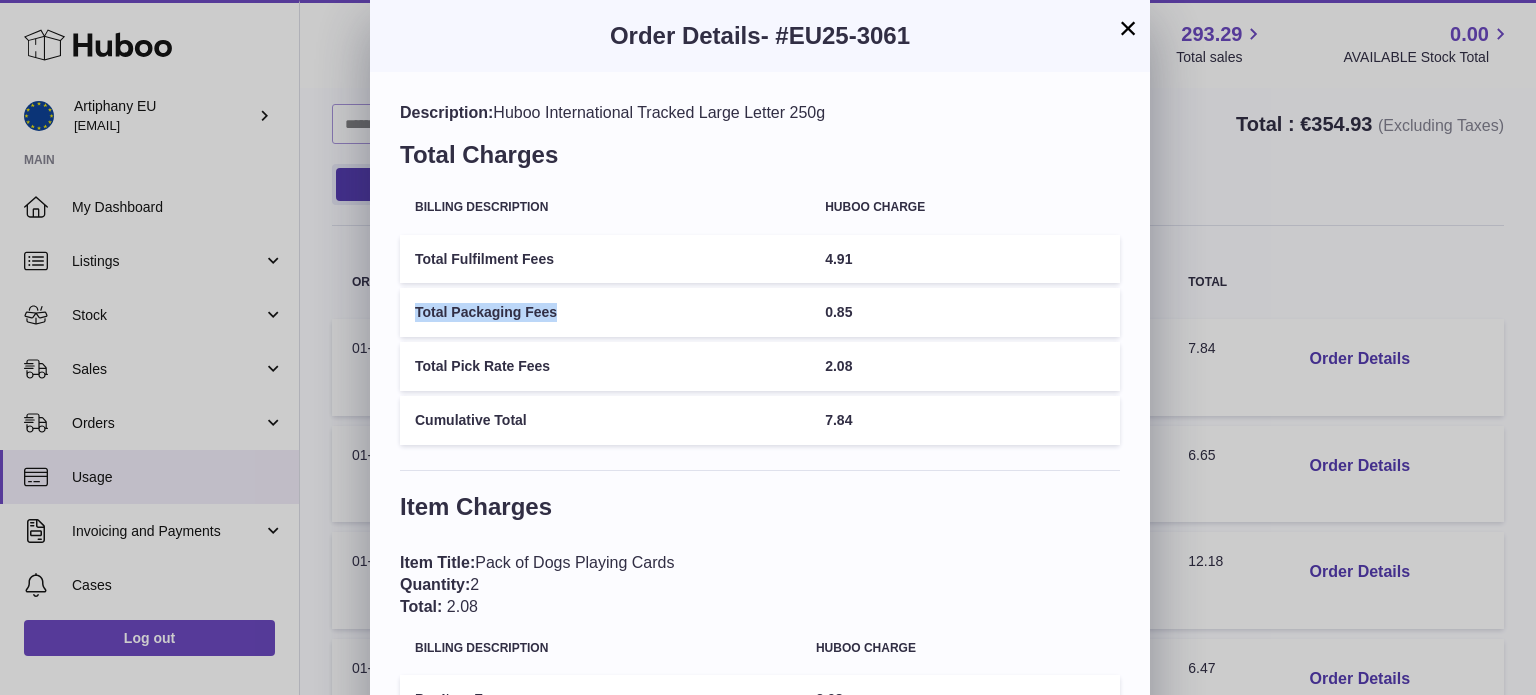 drag, startPoint x: 418, startPoint y: 308, endPoint x: 592, endPoint y: 316, distance: 174.1838 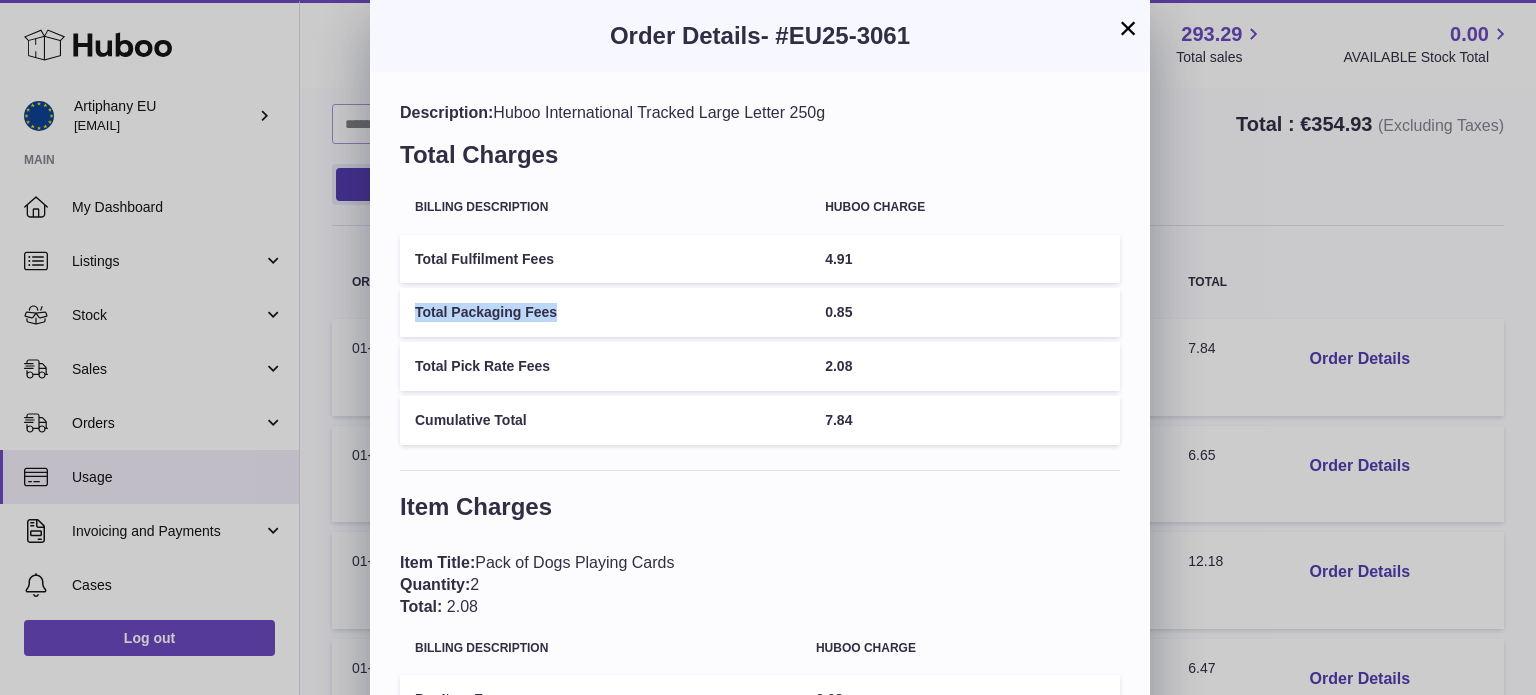 click on "Total Packaging Fees" at bounding box center [605, 312] 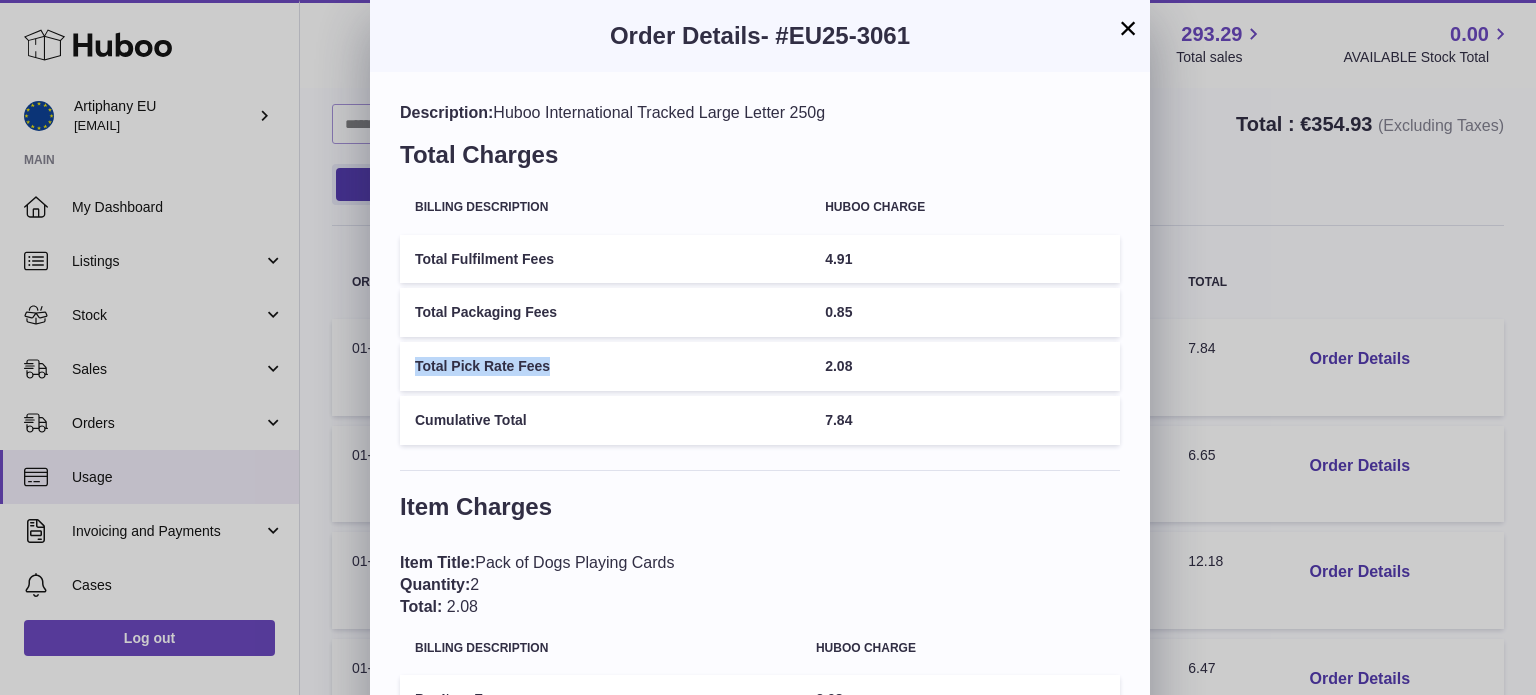 drag, startPoint x: 414, startPoint y: 364, endPoint x: 558, endPoint y: 374, distance: 144.3468 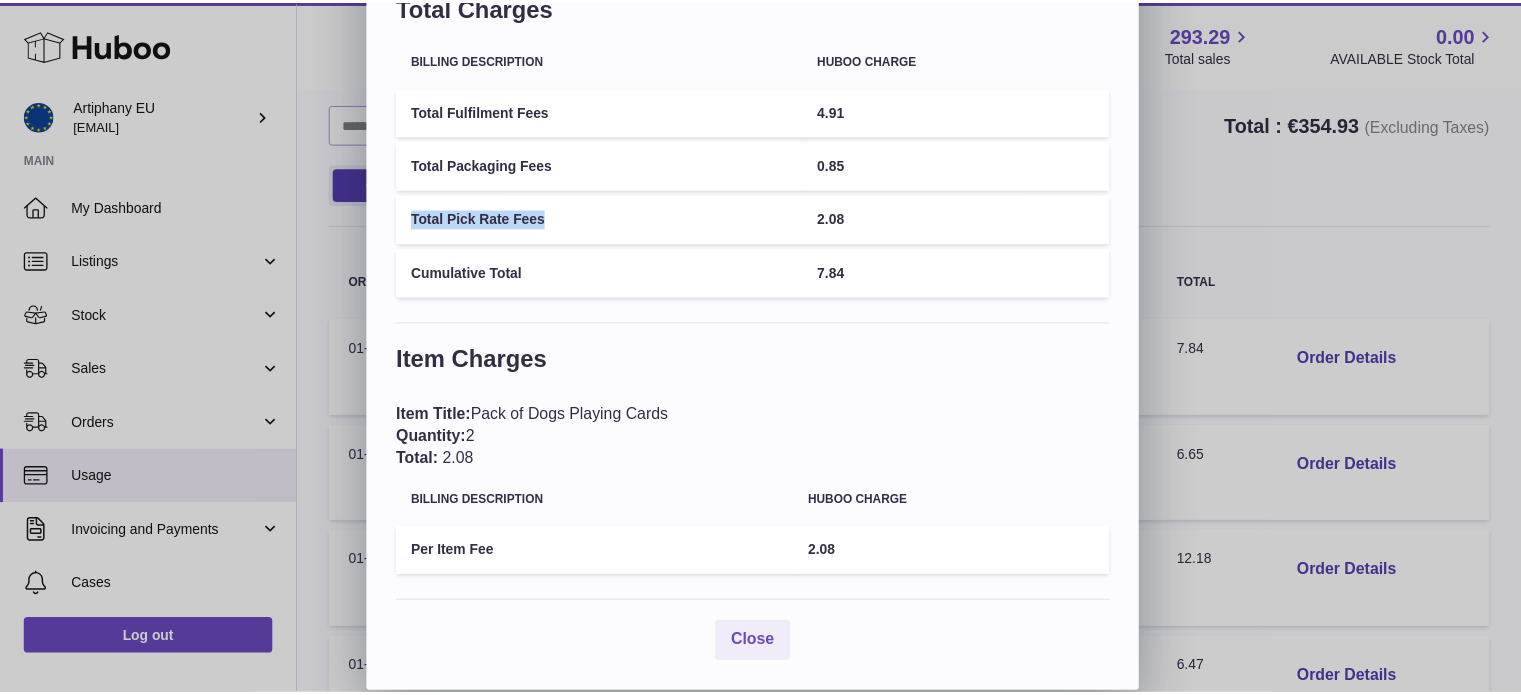 scroll, scrollTop: 144, scrollLeft: 0, axis: vertical 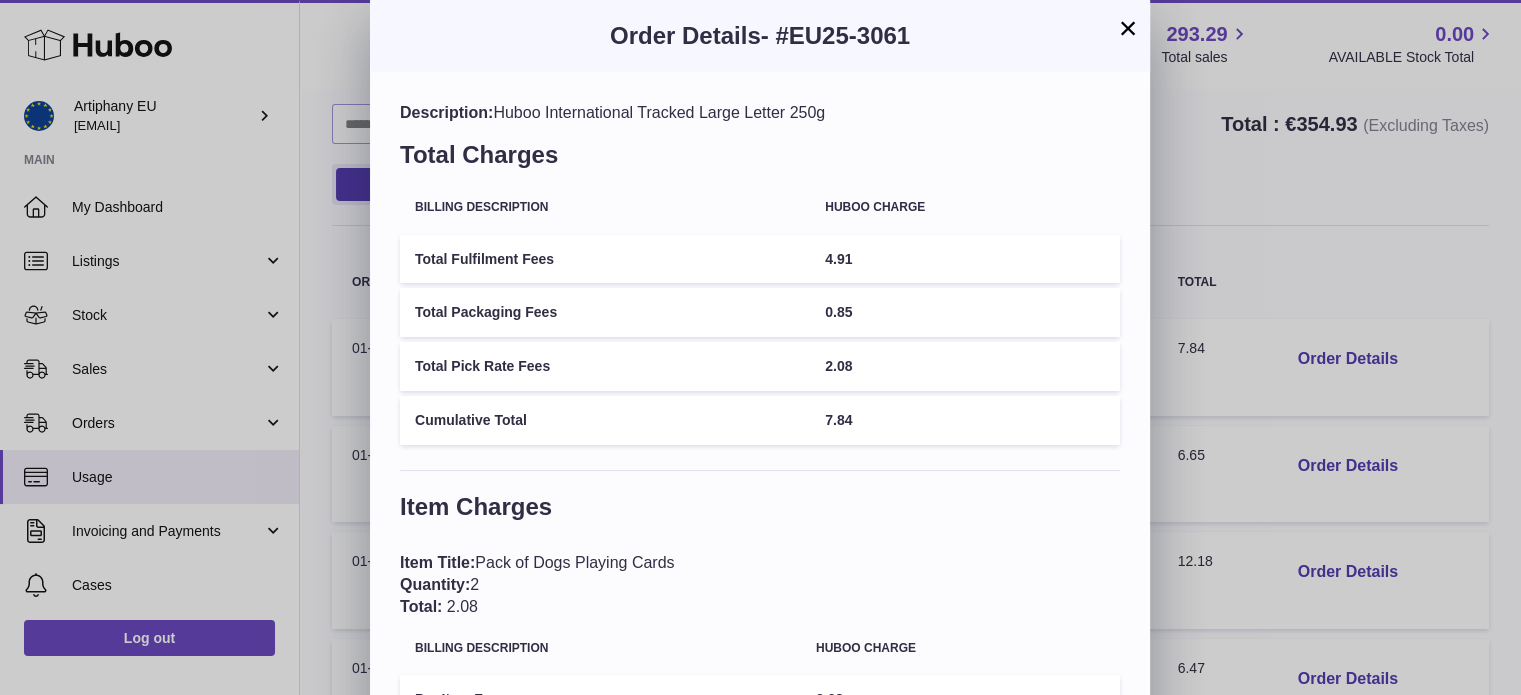 click on "×
Order Details
- #EU25-3061
Description:
Huboo International Tracked Large Letter 250g
Total Charges   Billing Description   Huboo charge   Total Fulfilment Fees   4.91 Total Packaging Fees   0.85 Total Pick Rate Fees   2.08 Cumulative Total   7.84     Item Charges
Item Title:
Pack of Dogs Playing Cards   Quantity:
2   Total:   2.08   Billing Description   Huboo charge   Per Item Fee   2.08     Close" at bounding box center [760, 420] 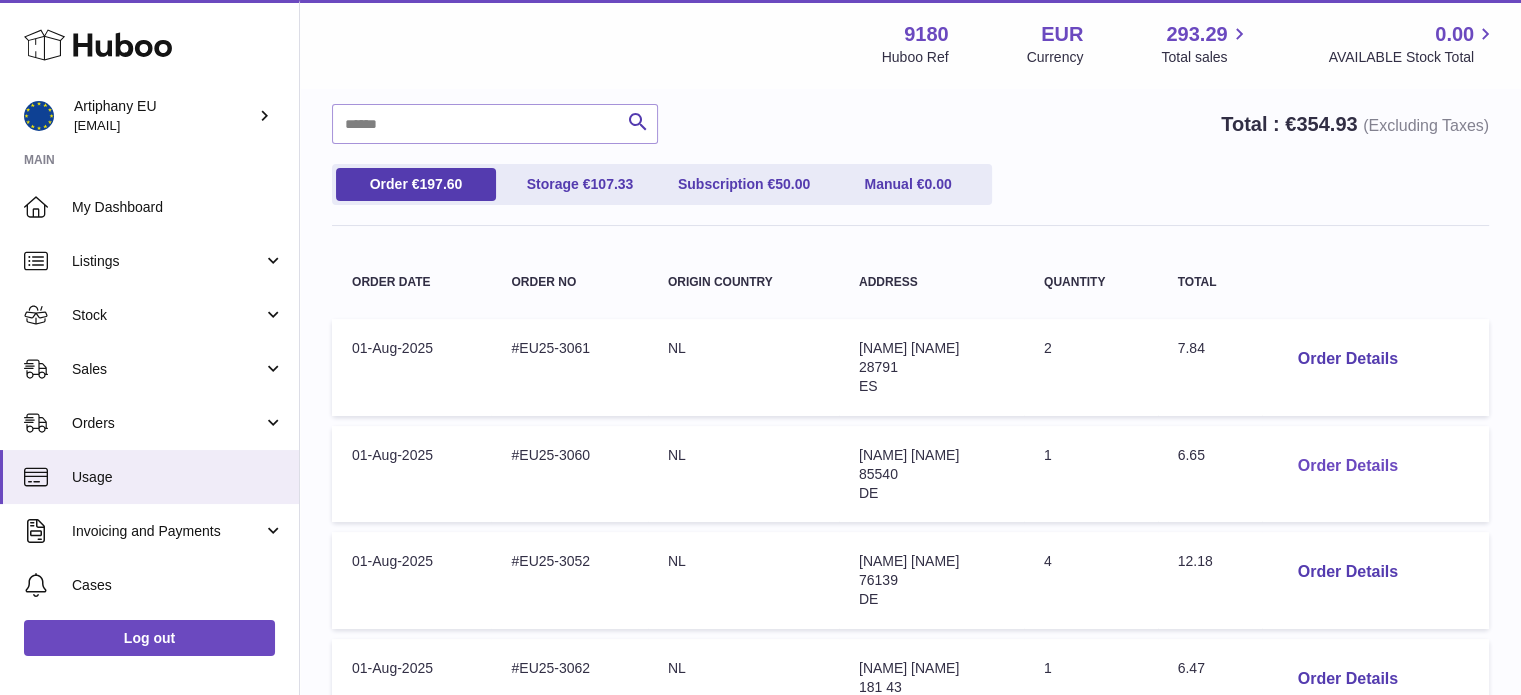 click on "Order Details" at bounding box center (1348, 466) 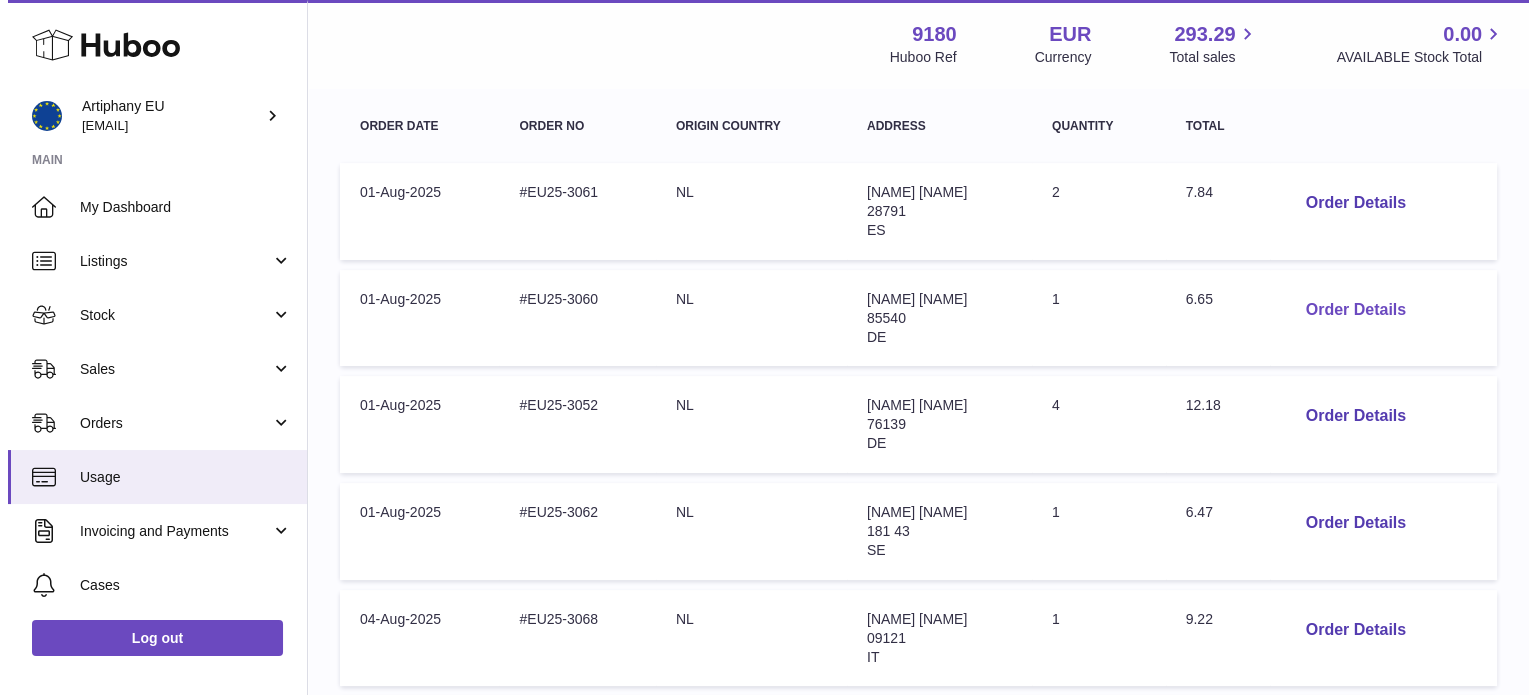 scroll, scrollTop: 374, scrollLeft: 0, axis: vertical 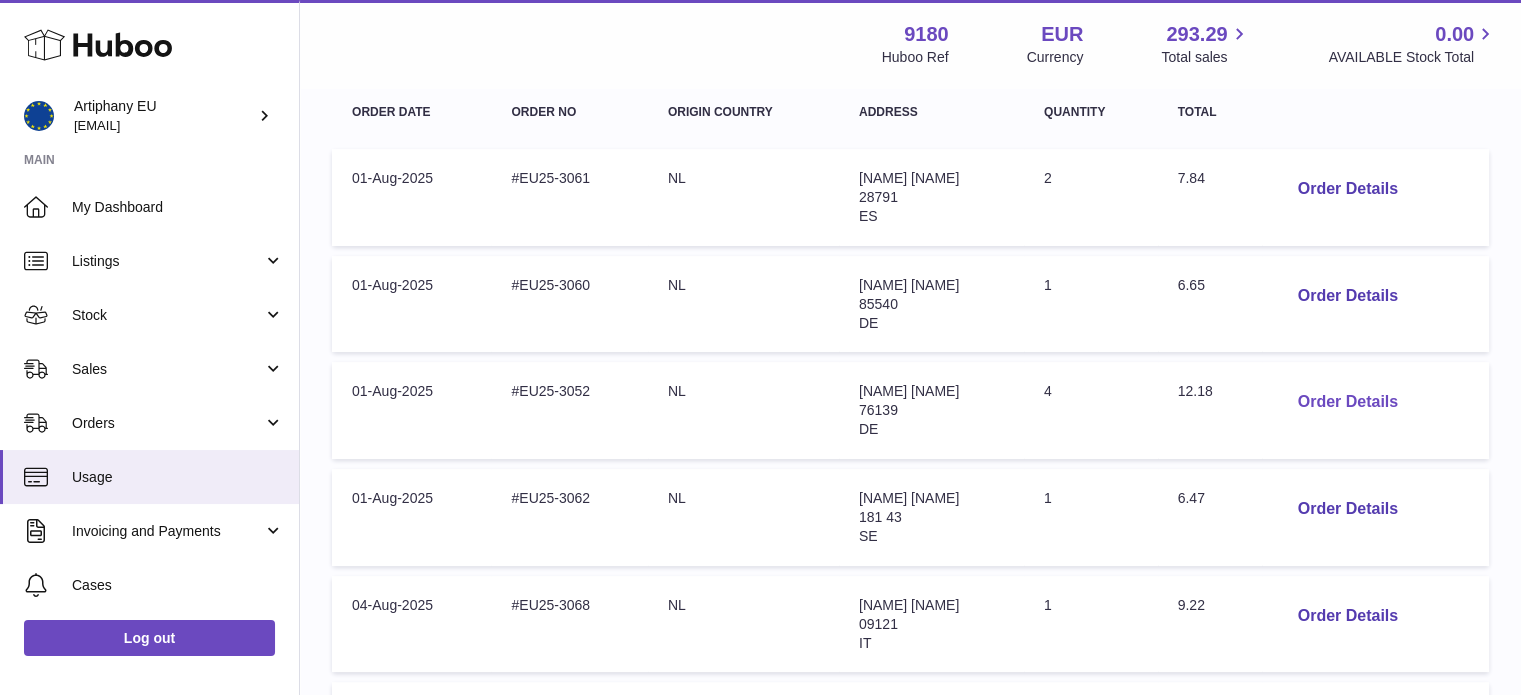click on "Order Details" at bounding box center [1348, 402] 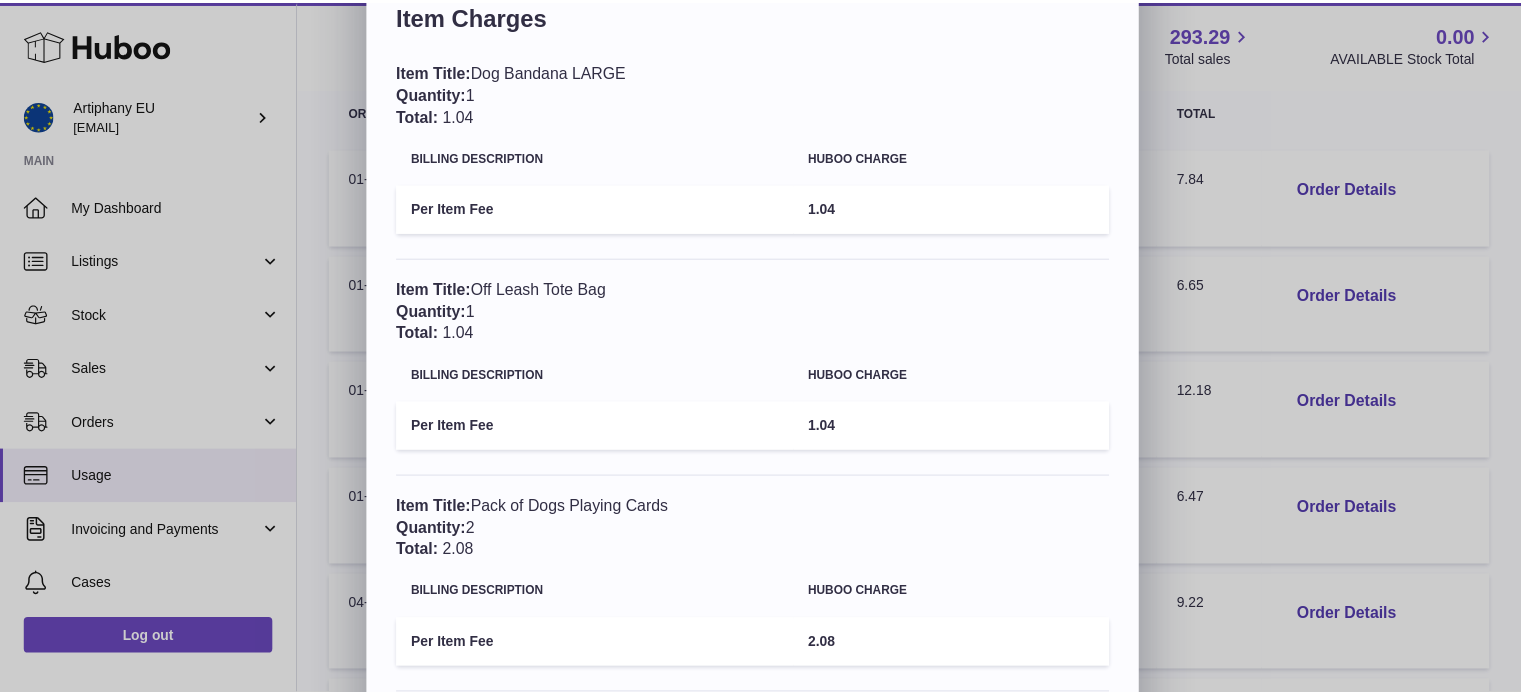 scroll, scrollTop: 587, scrollLeft: 0, axis: vertical 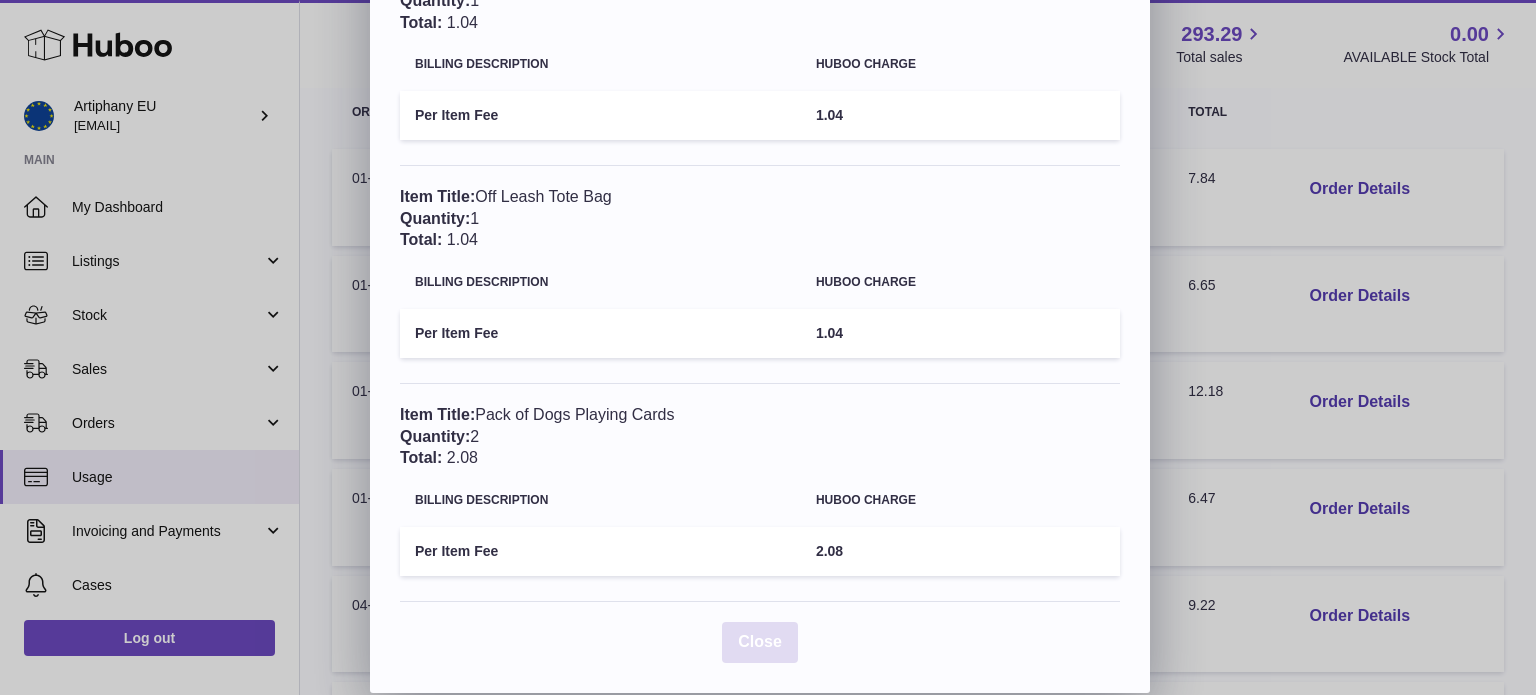 click on "Close" at bounding box center (760, 641) 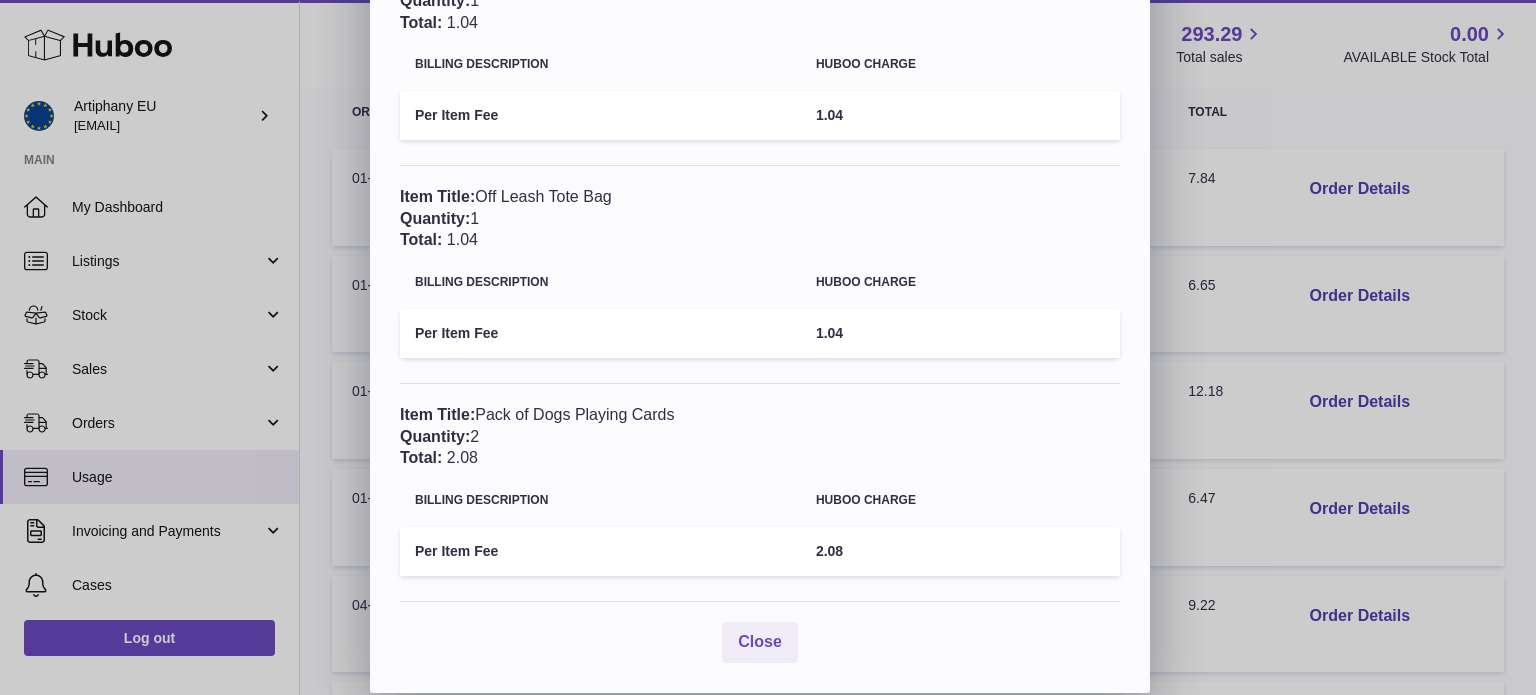 scroll, scrollTop: 0, scrollLeft: 0, axis: both 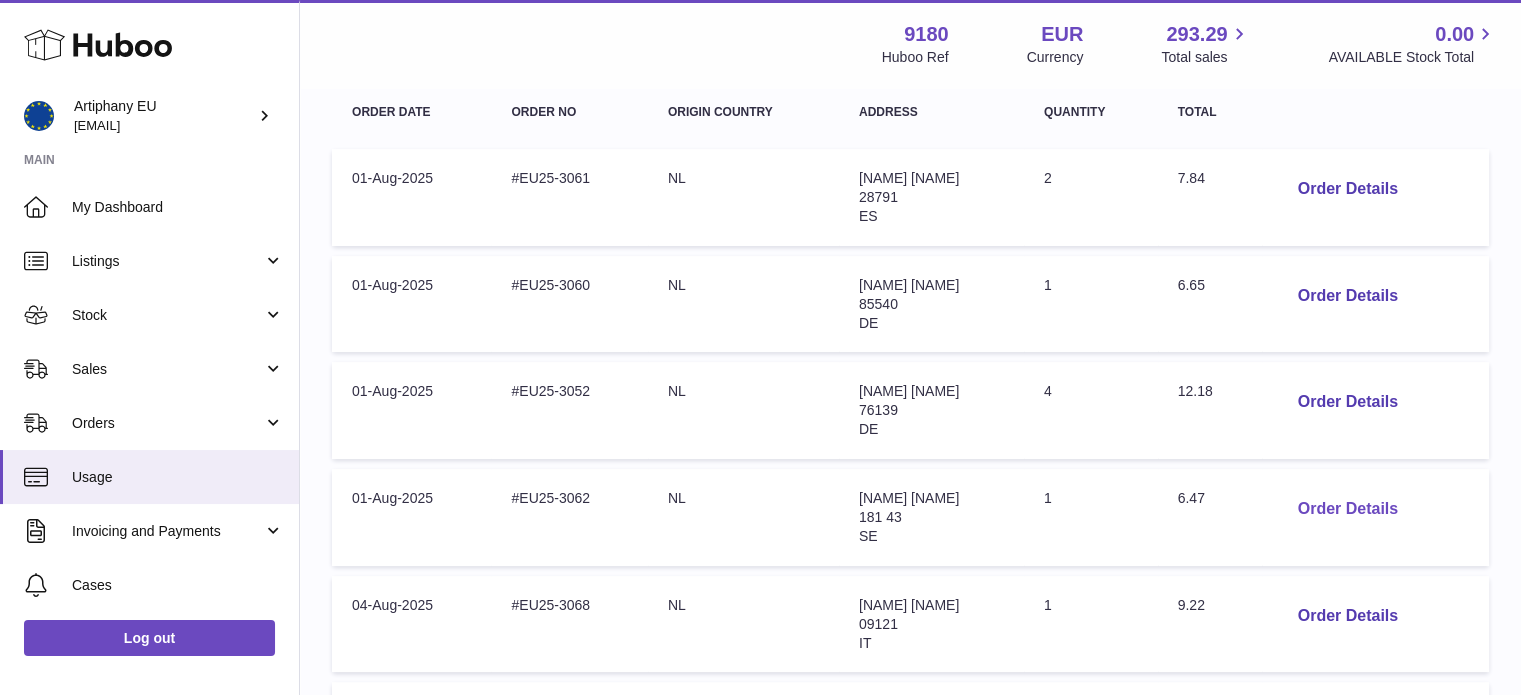 click on "Order Details" at bounding box center [1348, 509] 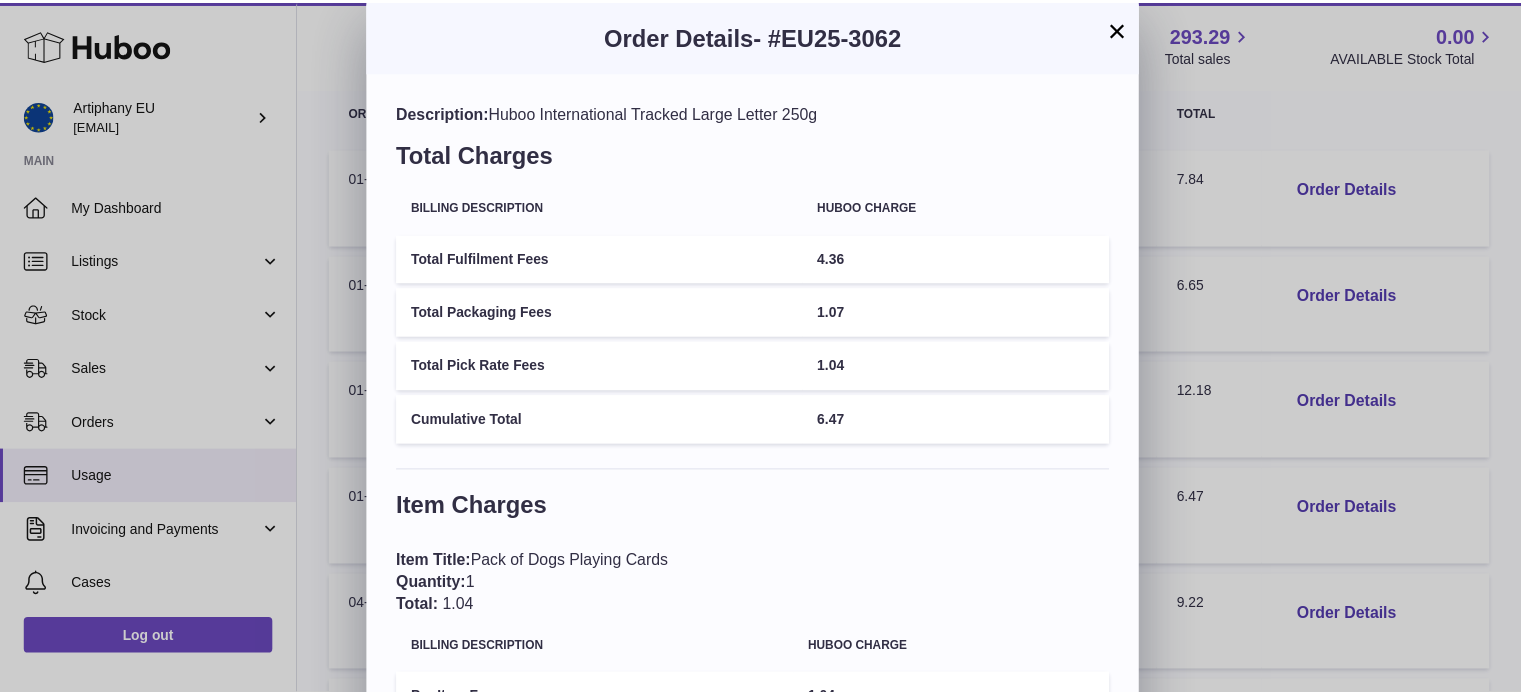 scroll, scrollTop: 148, scrollLeft: 0, axis: vertical 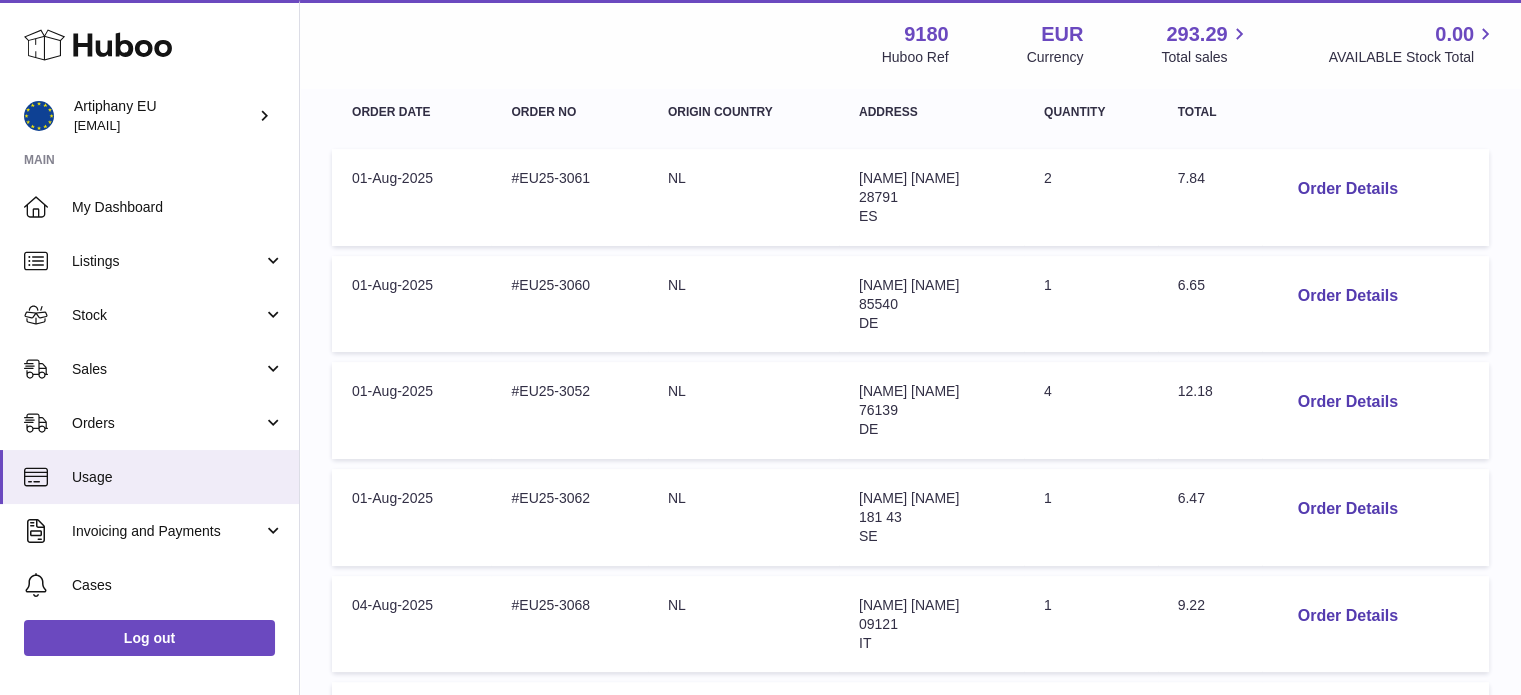 click at bounding box center [760, 347] 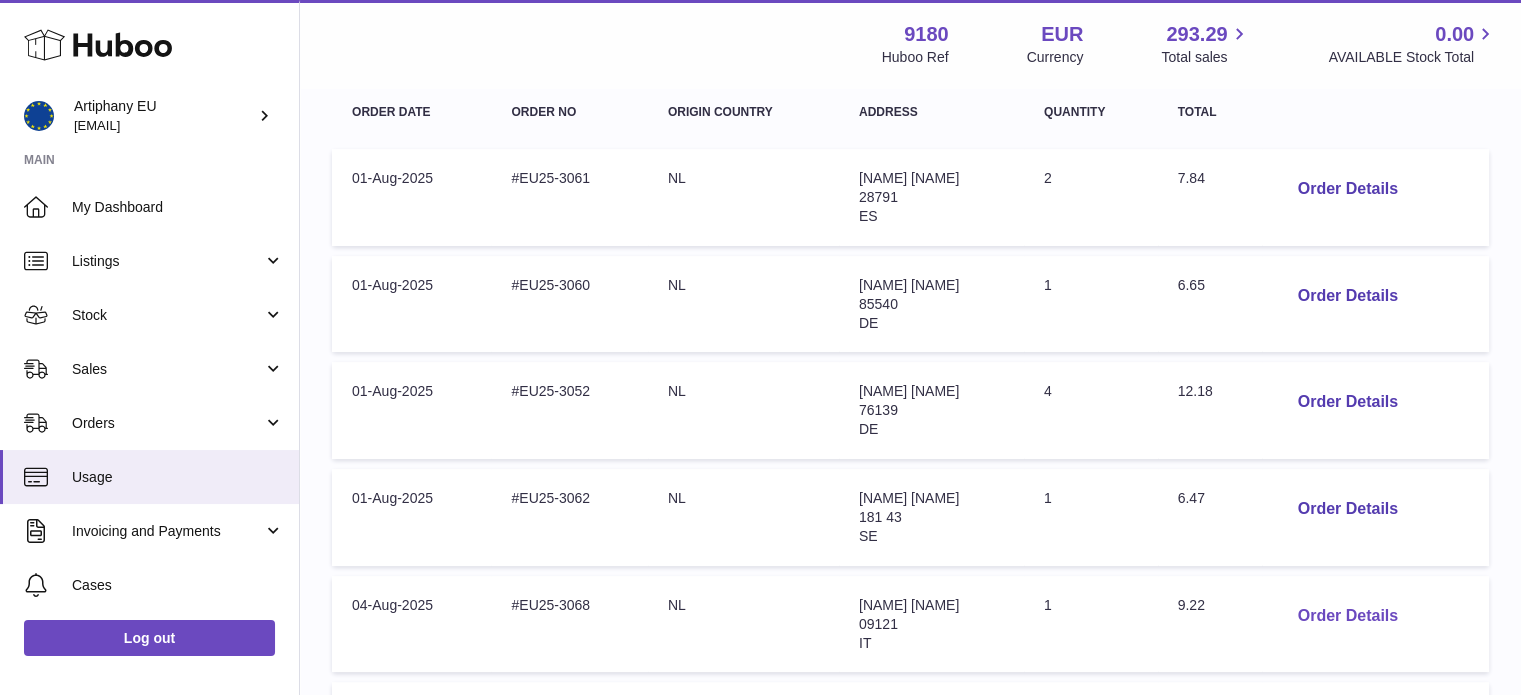 click on "Order Details" at bounding box center (1348, 616) 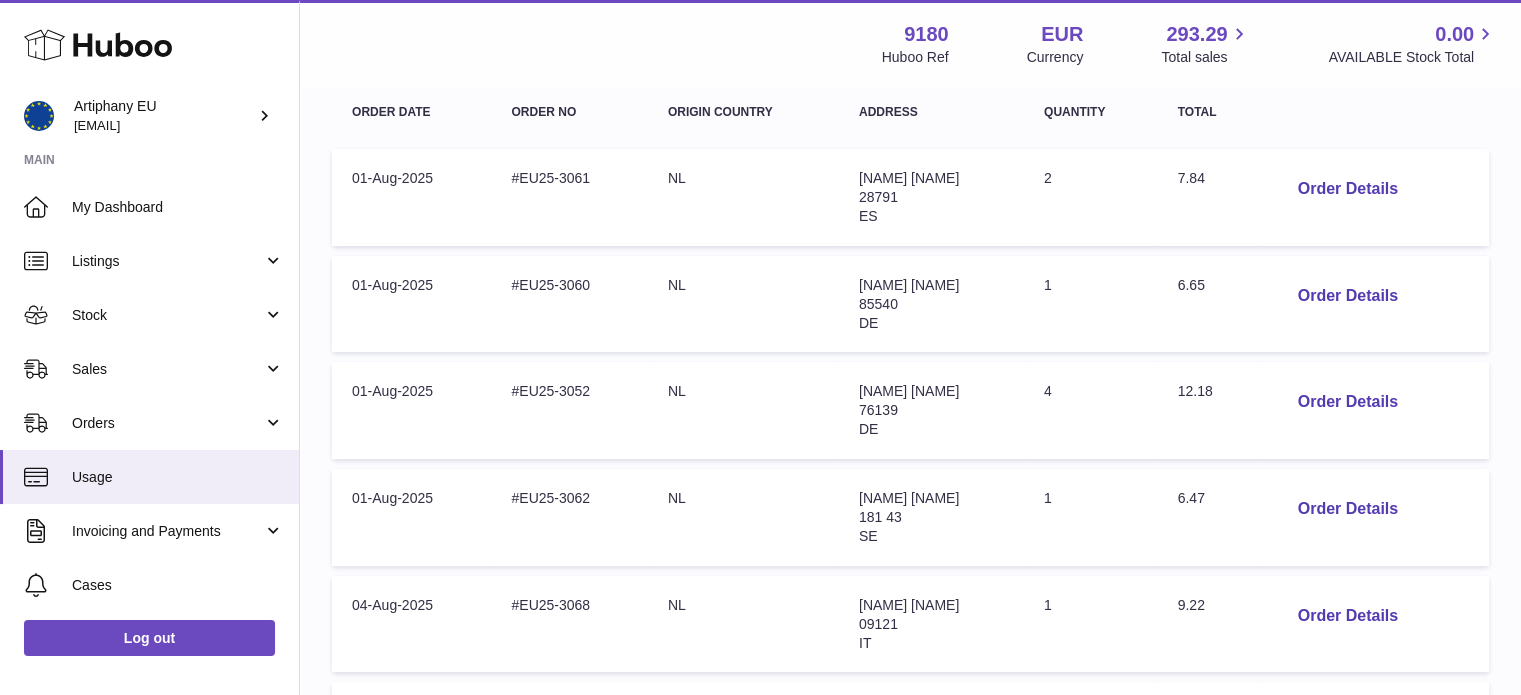 click on "Order Details" at bounding box center [1348, 722] 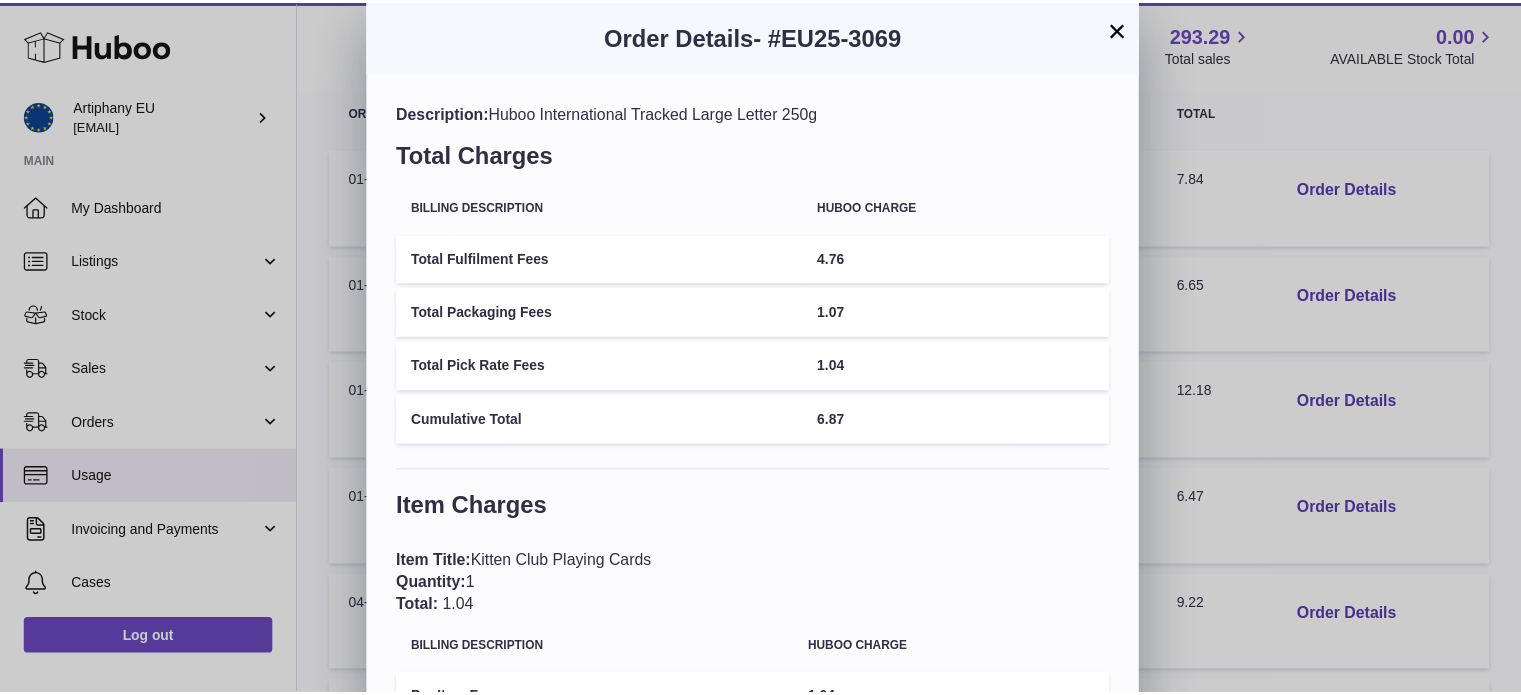 scroll, scrollTop: 148, scrollLeft: 0, axis: vertical 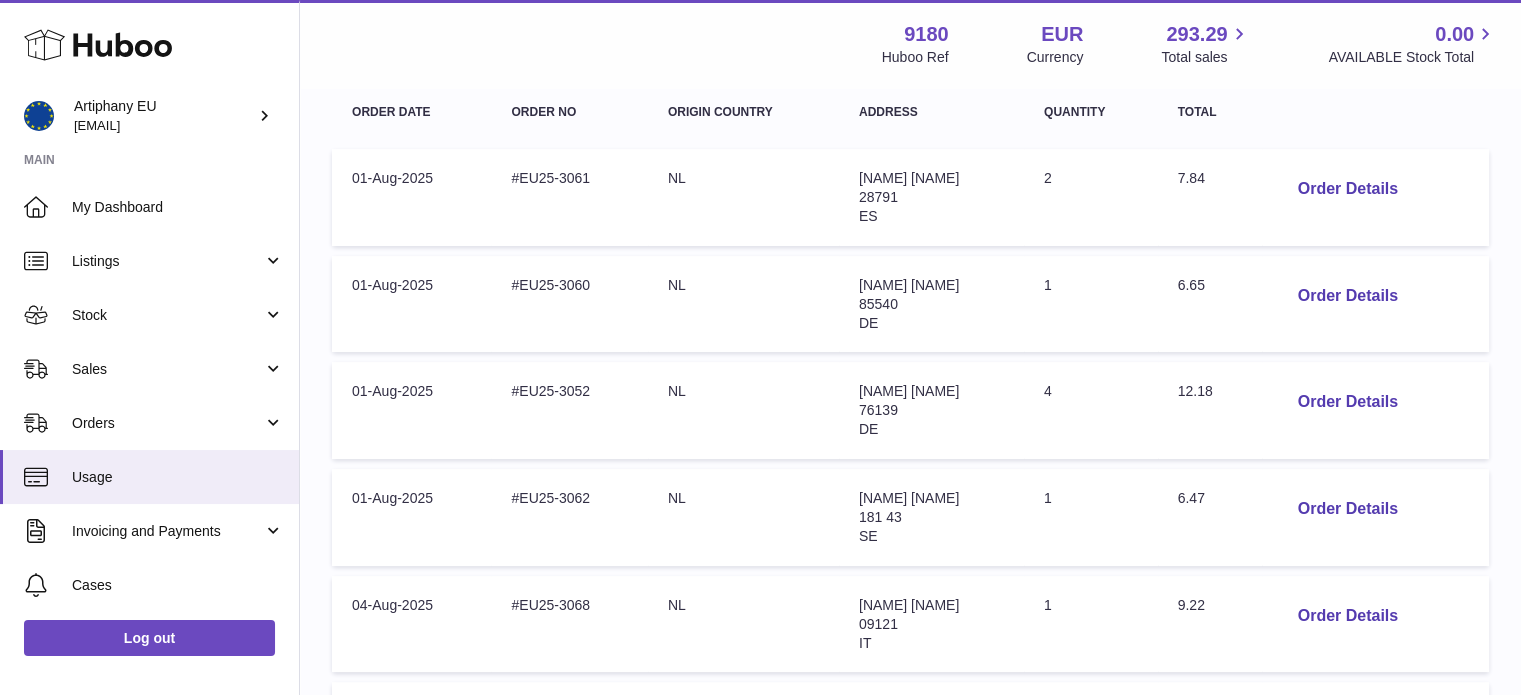click on "×
Order Details
- #EU25-3069
Description:
Huboo International Tracked Large Letter 250g
Total Charges   Billing Description   Huboo charge   Total Fulfilment Fees   4.76 Total Packaging Fees   1.07 Total Pick Rate Fees   1.04 Cumulative Total   6.87     Item Charges
Item Title:
Kitten Club Playing Cards   Quantity:
1   Total:   1.04   Billing Description   Huboo charge   Per Item Fee   1.04     Close" at bounding box center (760, 420) 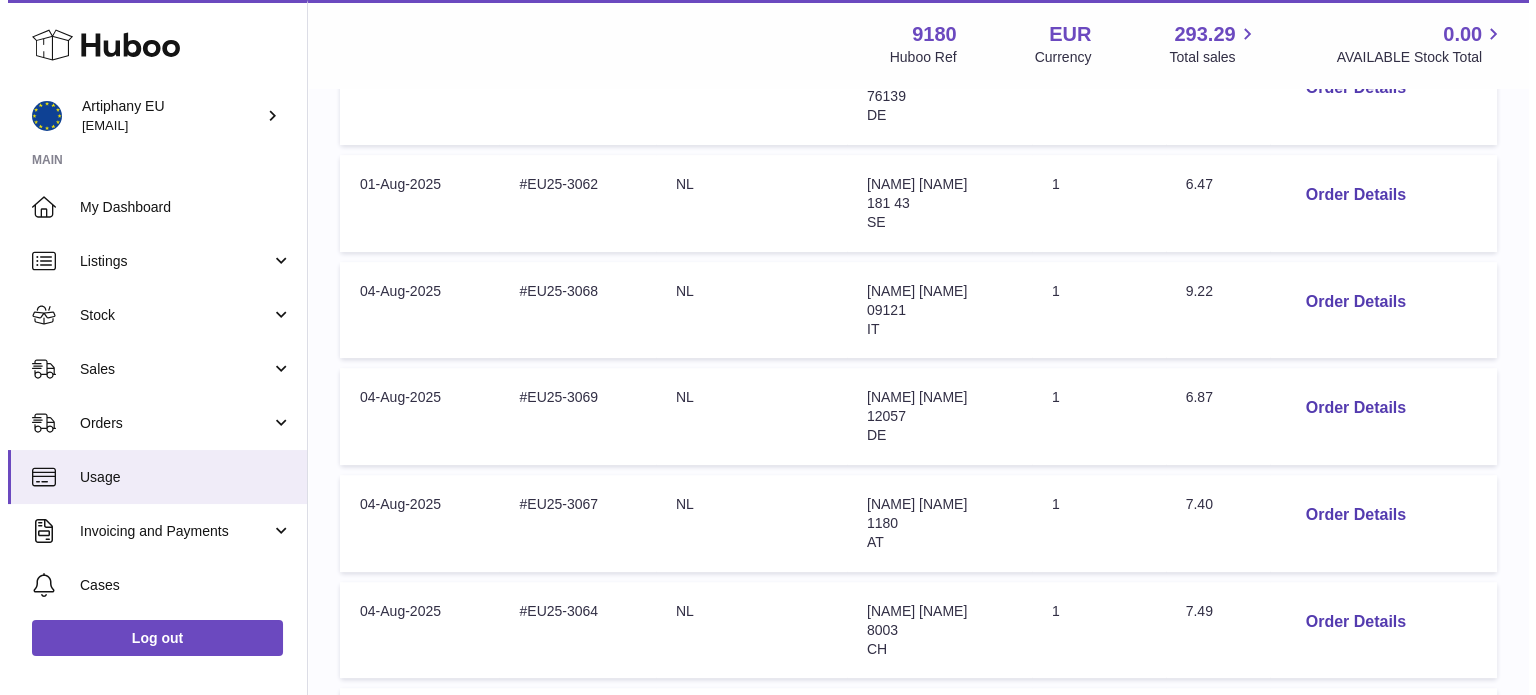 scroll, scrollTop: 692, scrollLeft: 0, axis: vertical 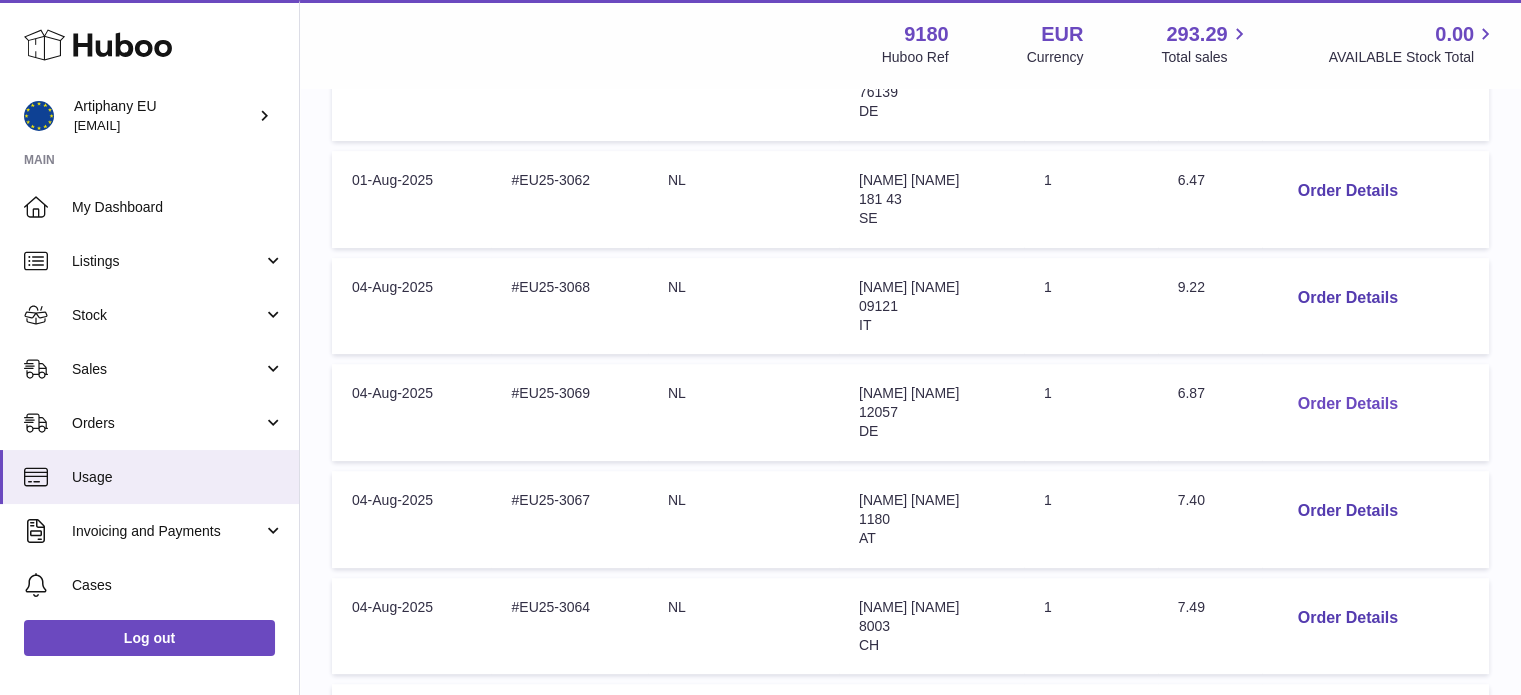 click on "Order Details" at bounding box center (1348, 404) 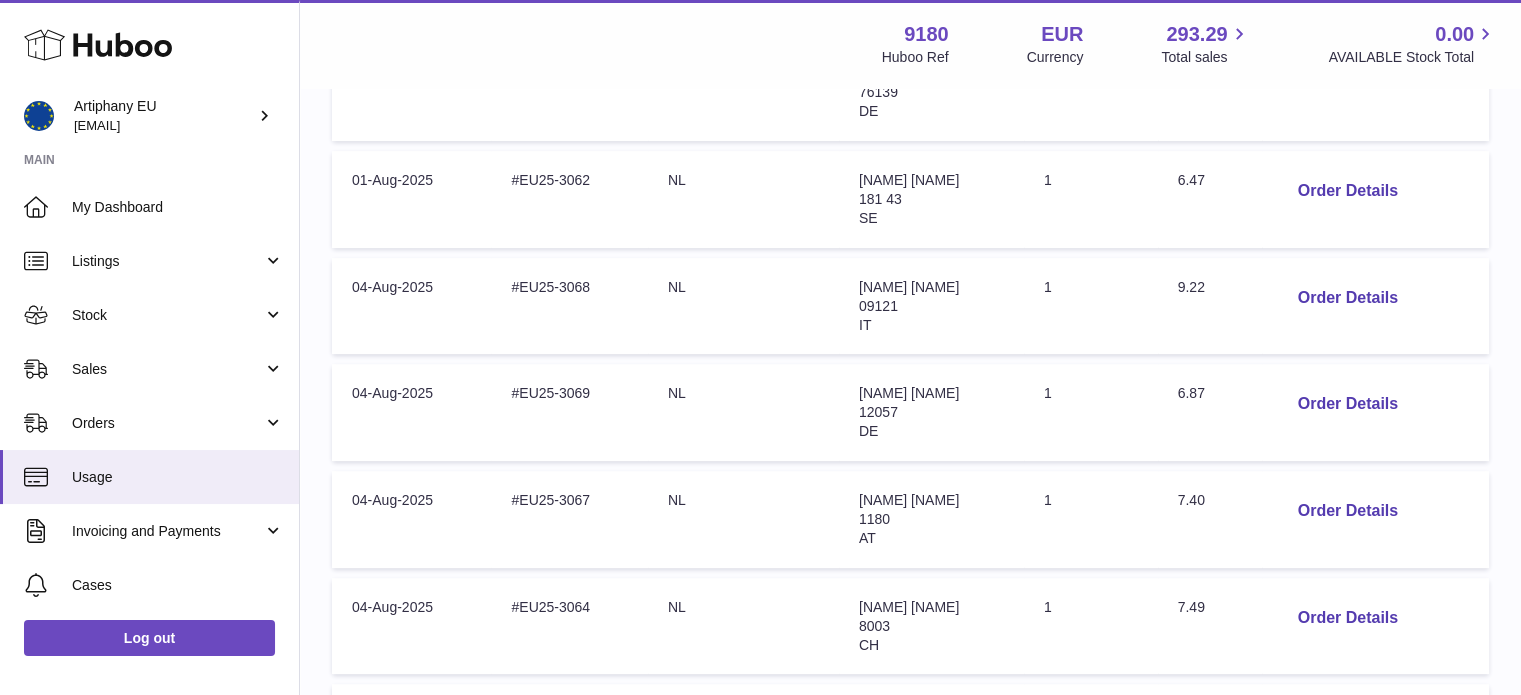 click at bounding box center [760, 347] 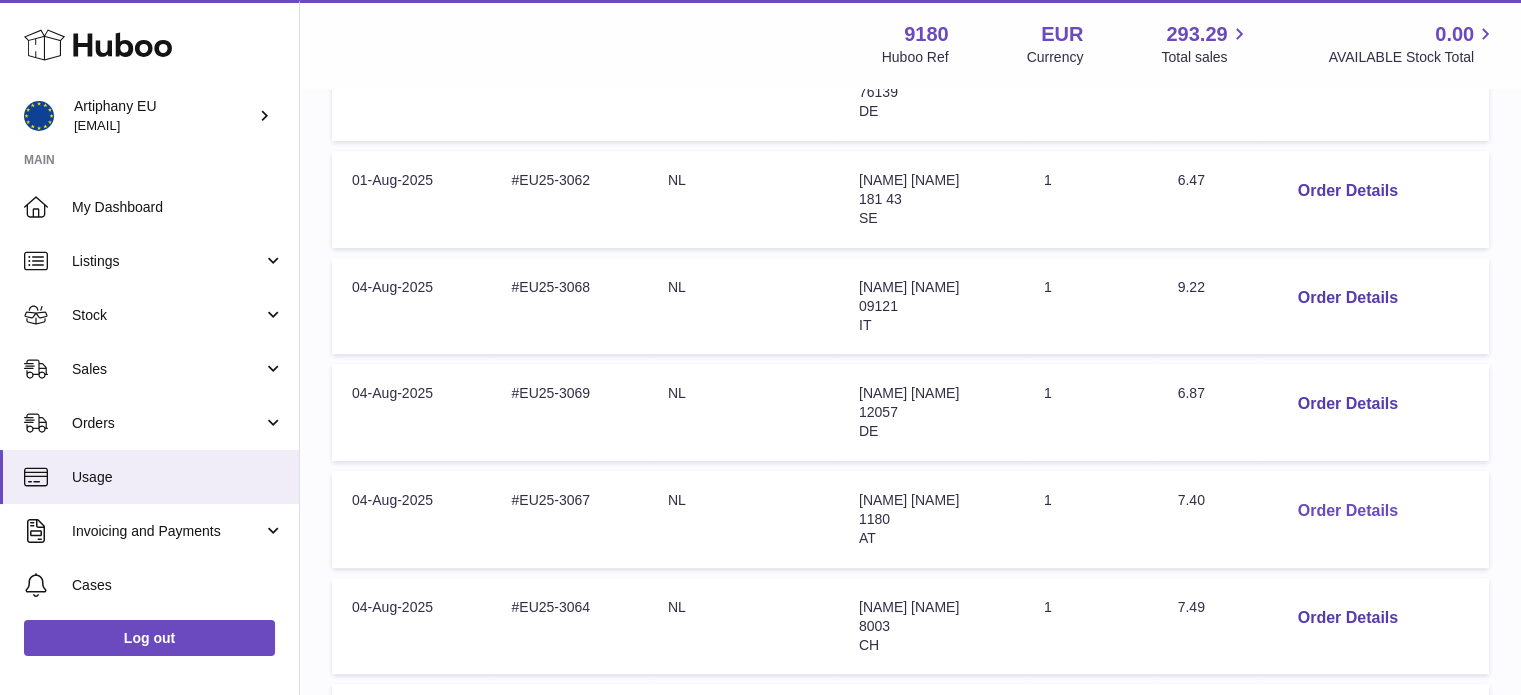 click on "Order Details" at bounding box center (1348, 511) 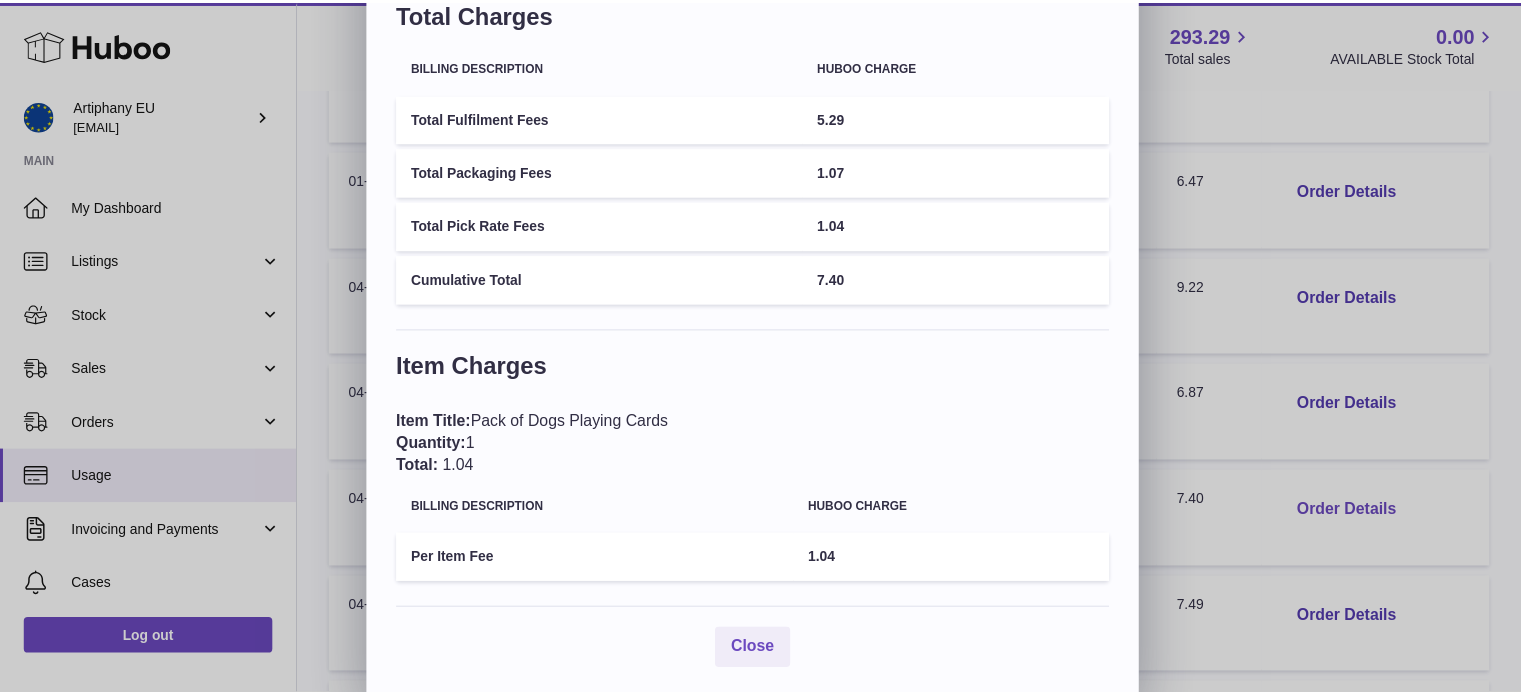 scroll, scrollTop: 0, scrollLeft: 0, axis: both 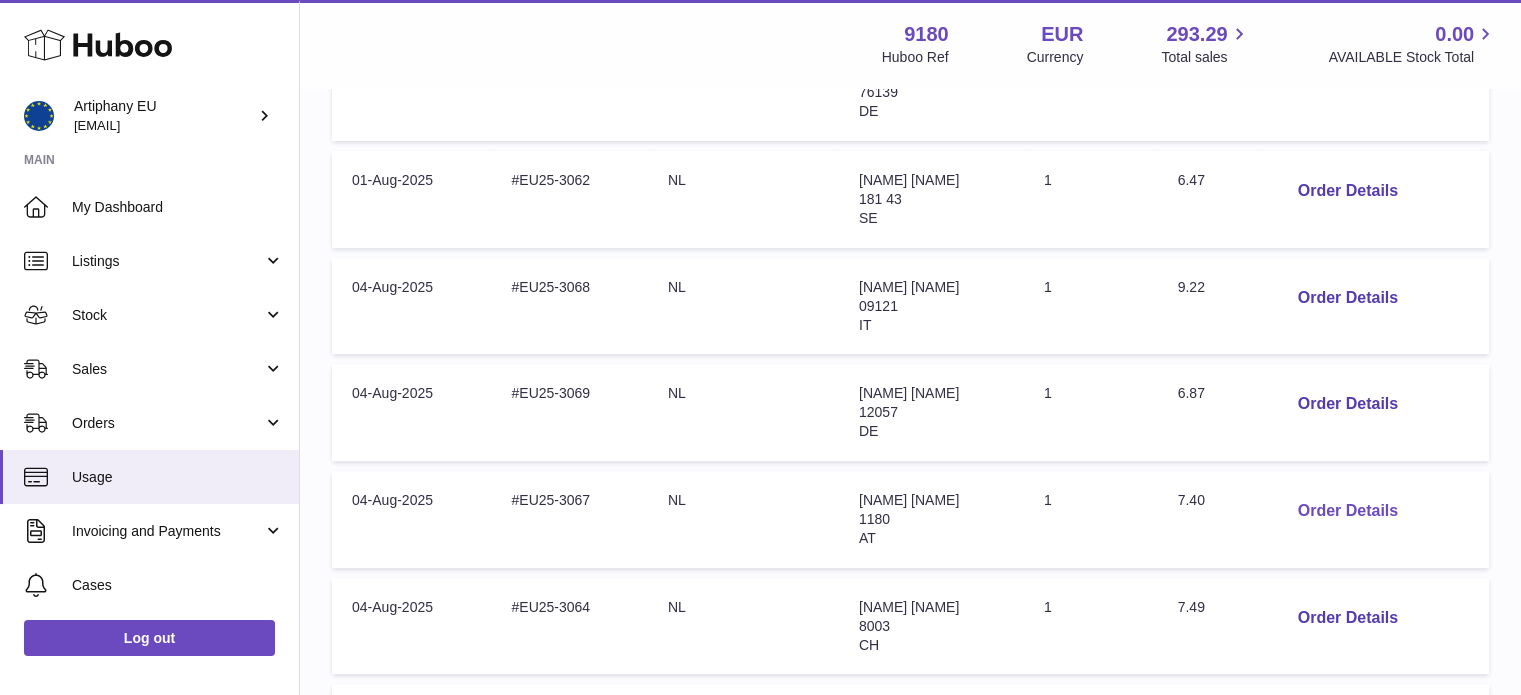 click at bounding box center [760, 347] 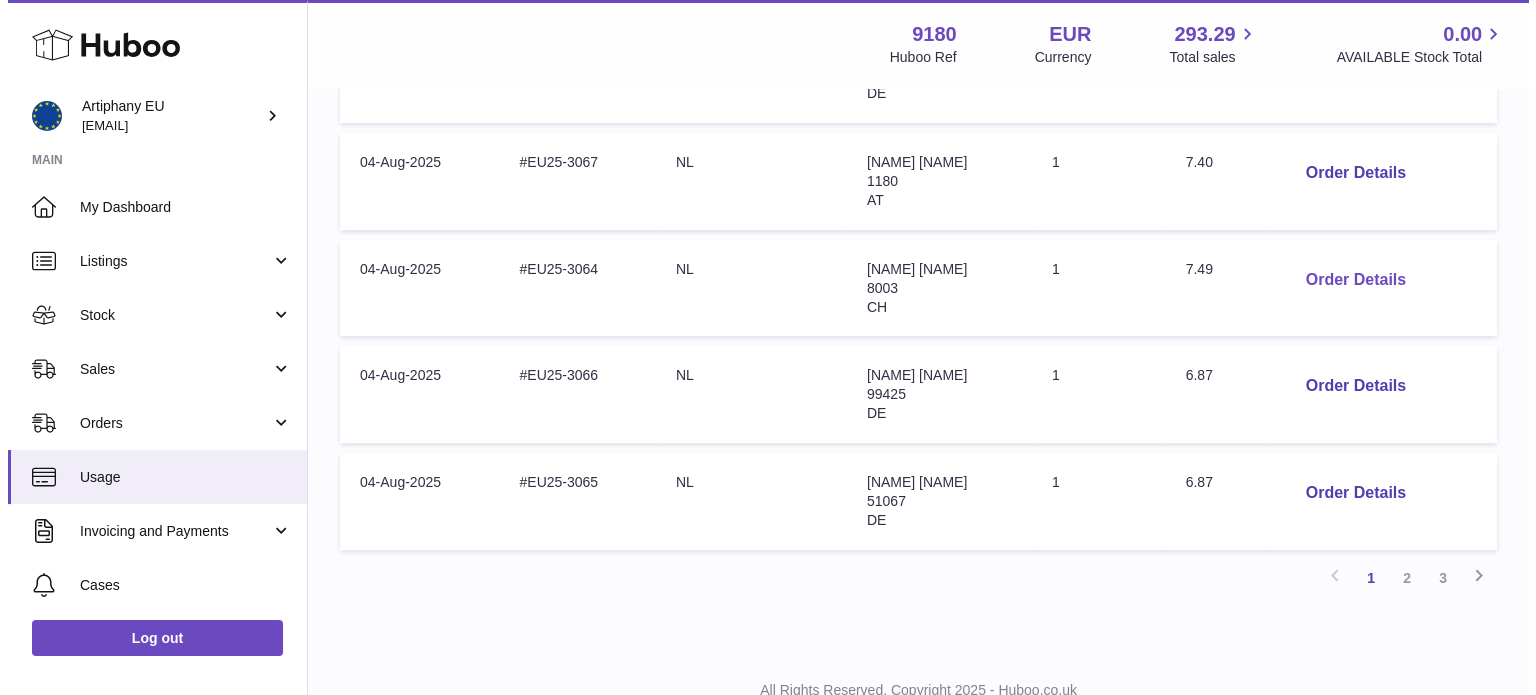 scroll, scrollTop: 1042, scrollLeft: 0, axis: vertical 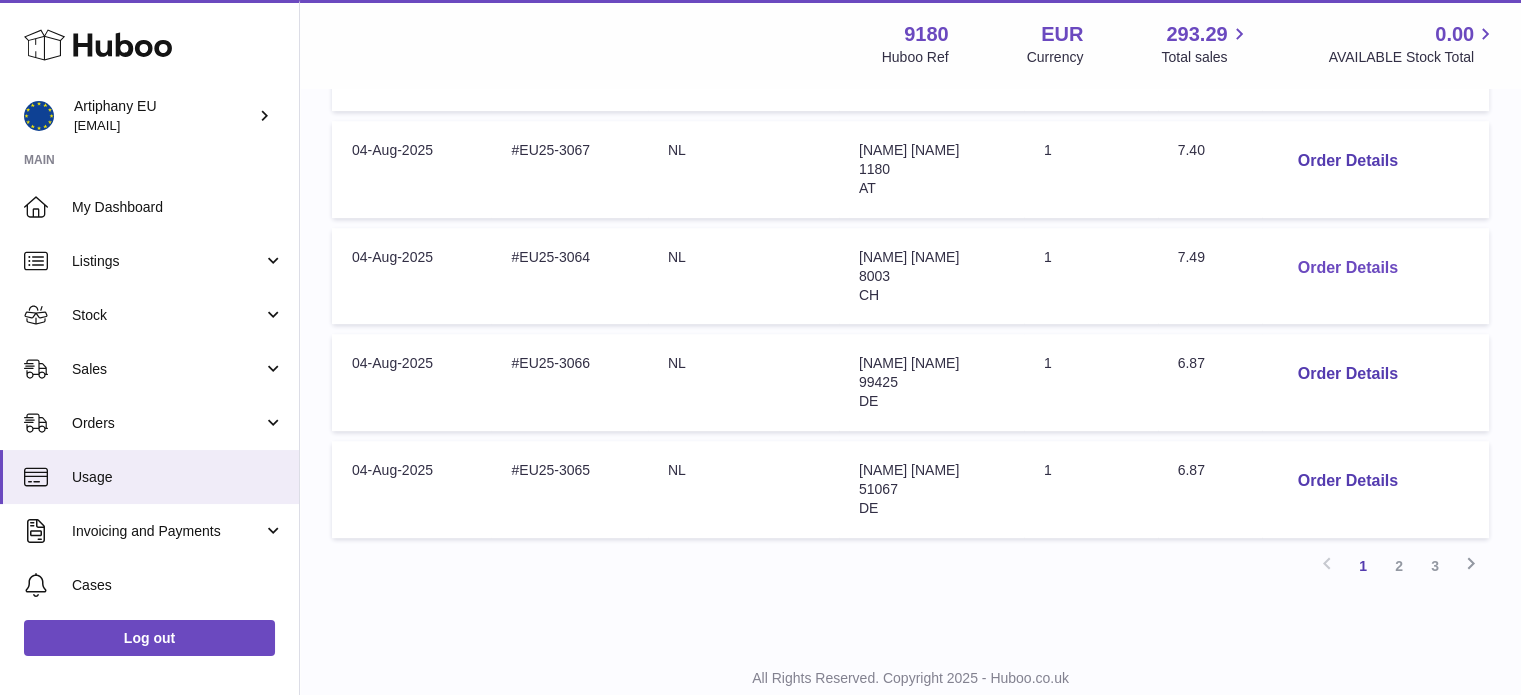 click on "Order Details" at bounding box center (1348, 268) 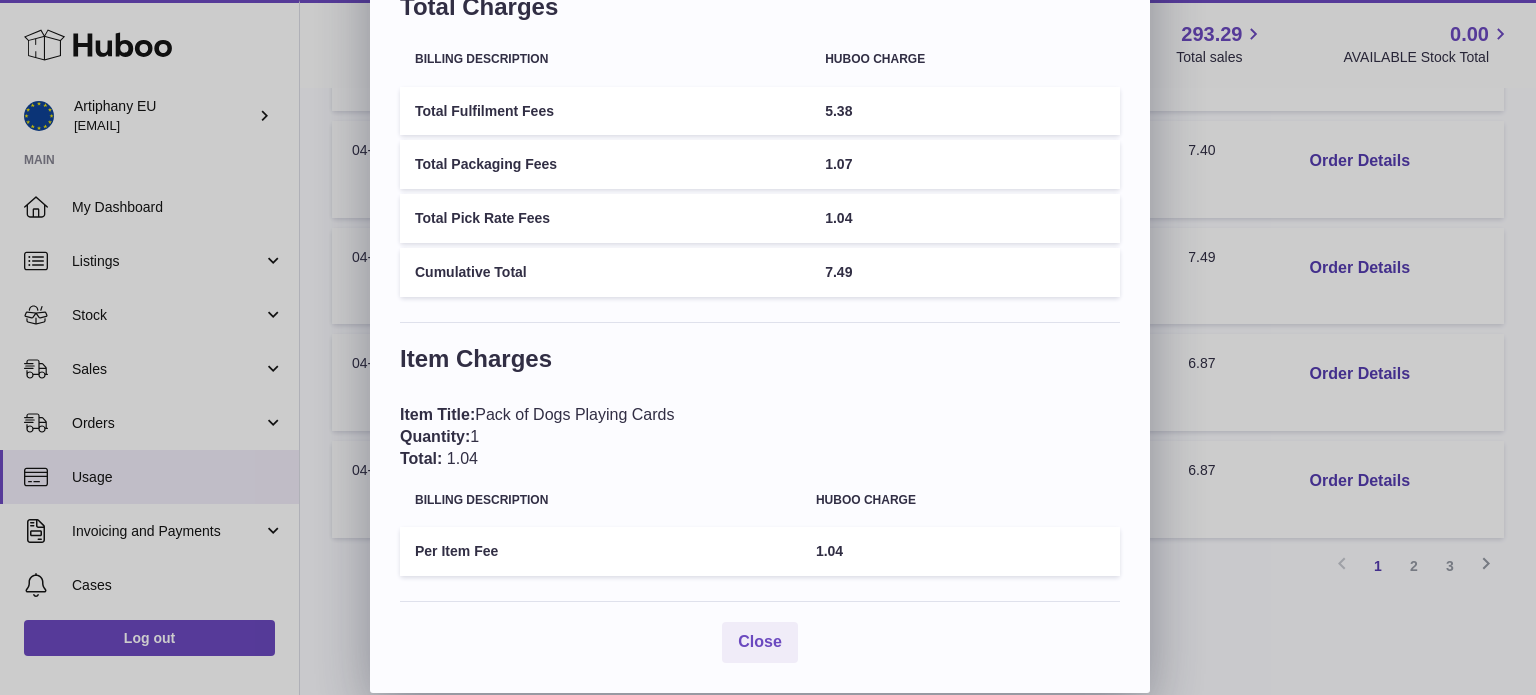 scroll, scrollTop: 0, scrollLeft: 0, axis: both 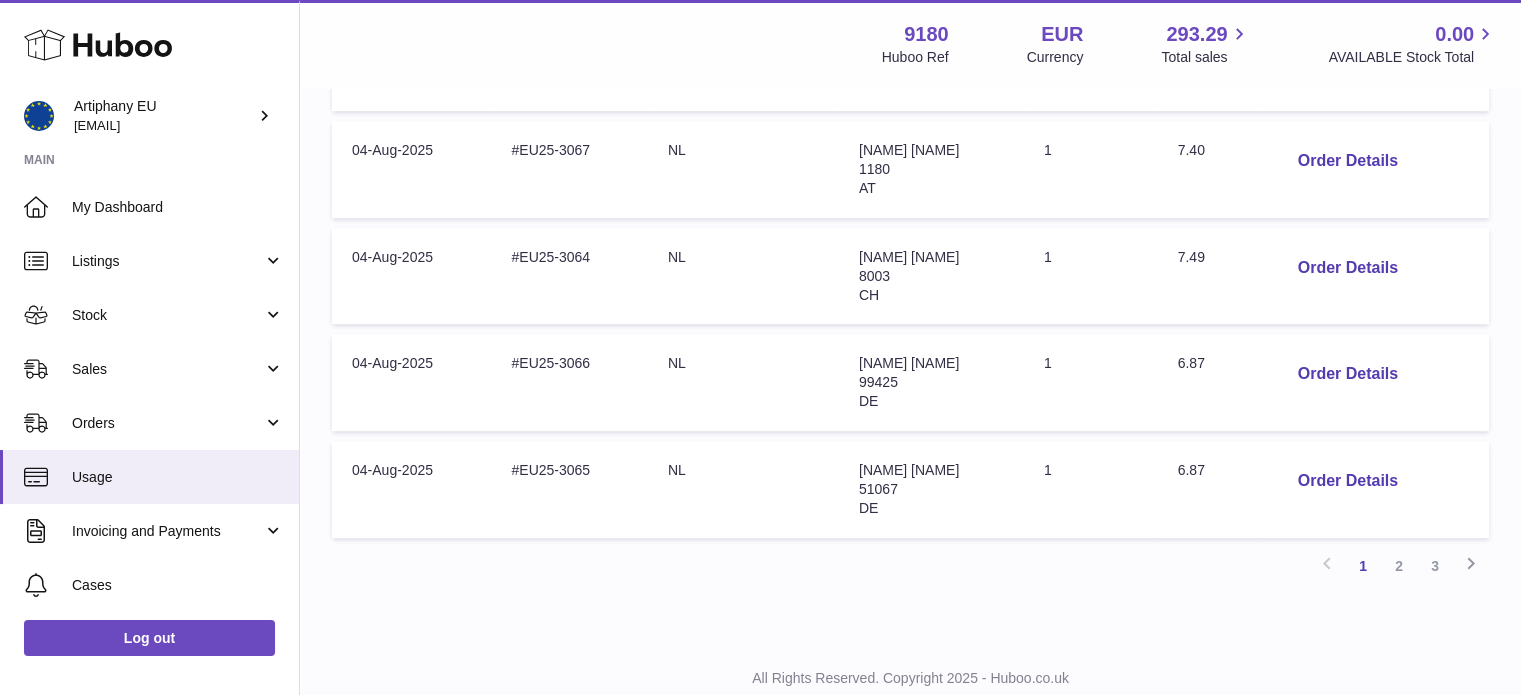 click at bounding box center (760, 347) 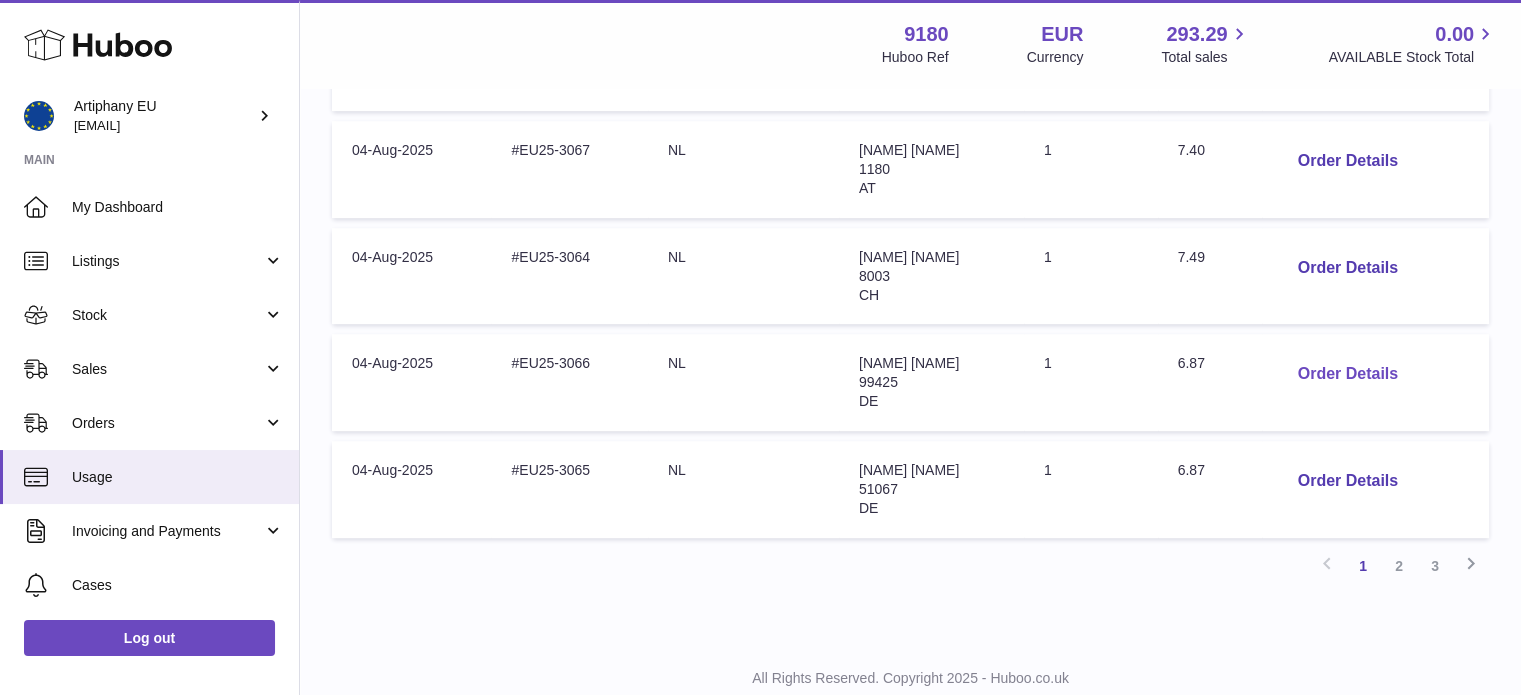 click on "Order Details" at bounding box center (1348, 374) 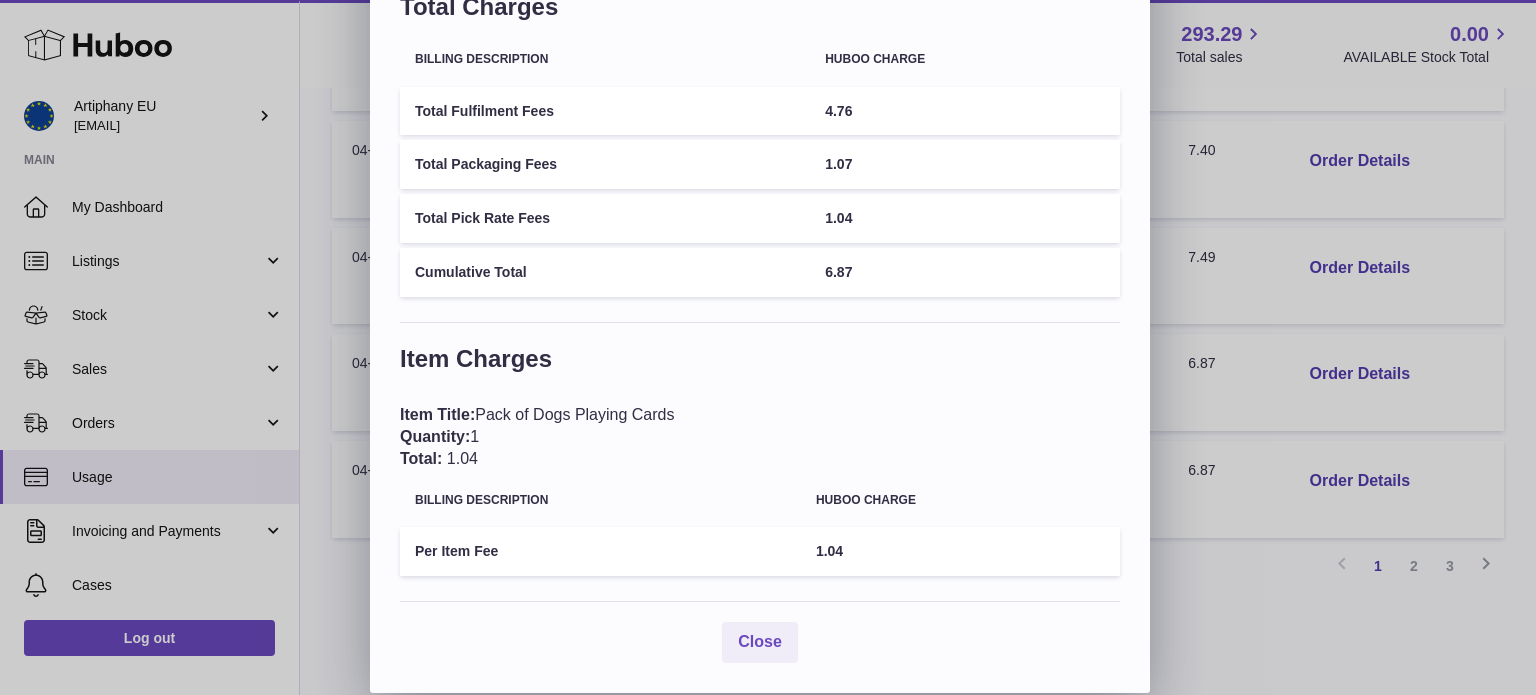 scroll, scrollTop: 0, scrollLeft: 0, axis: both 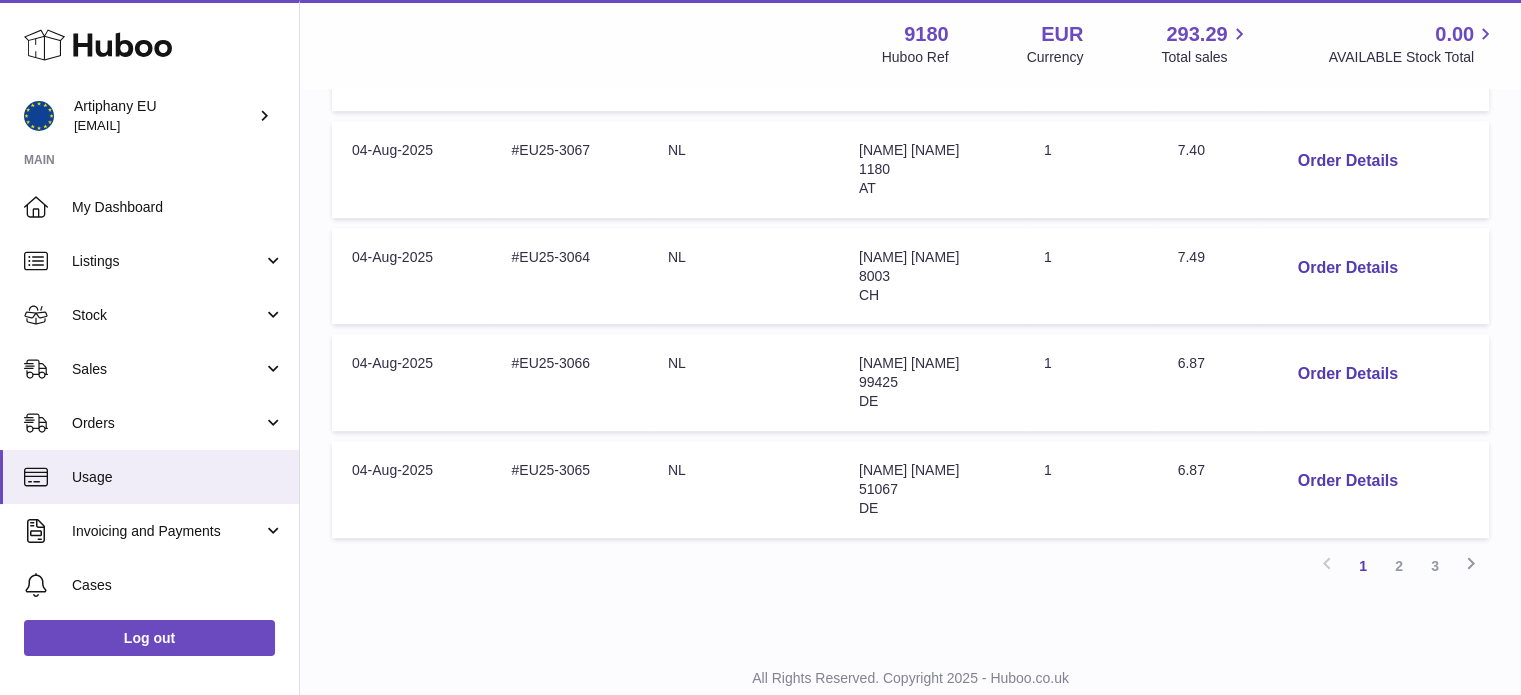 click at bounding box center [760, 347] 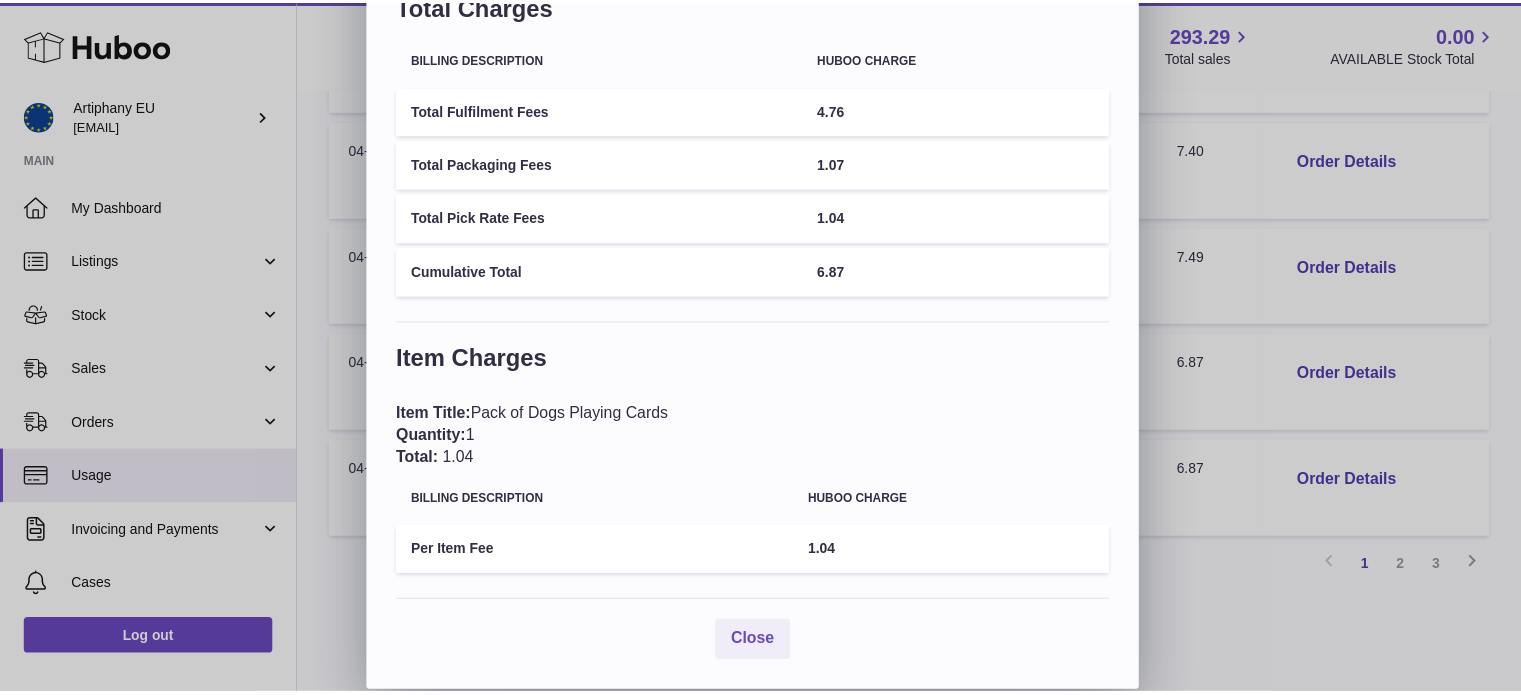 scroll, scrollTop: 0, scrollLeft: 0, axis: both 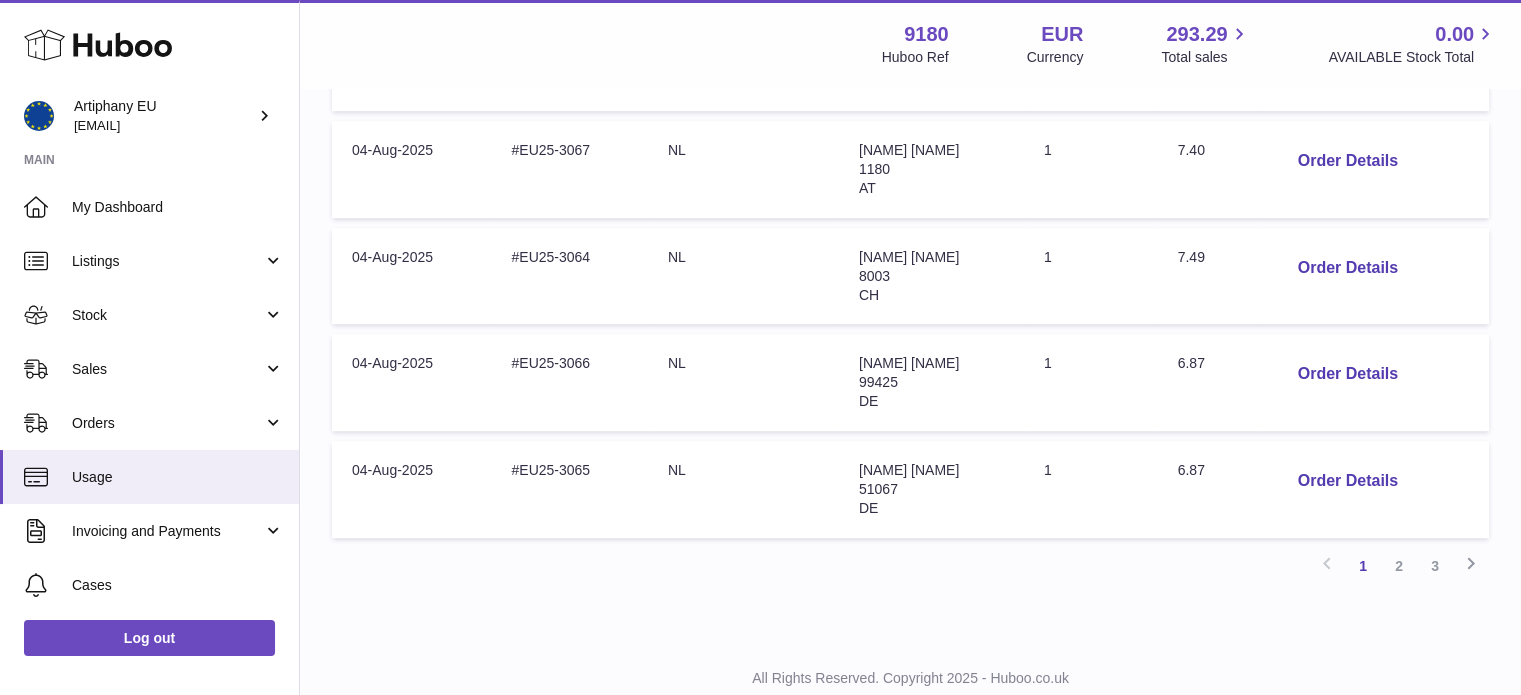click at bounding box center [760, 347] 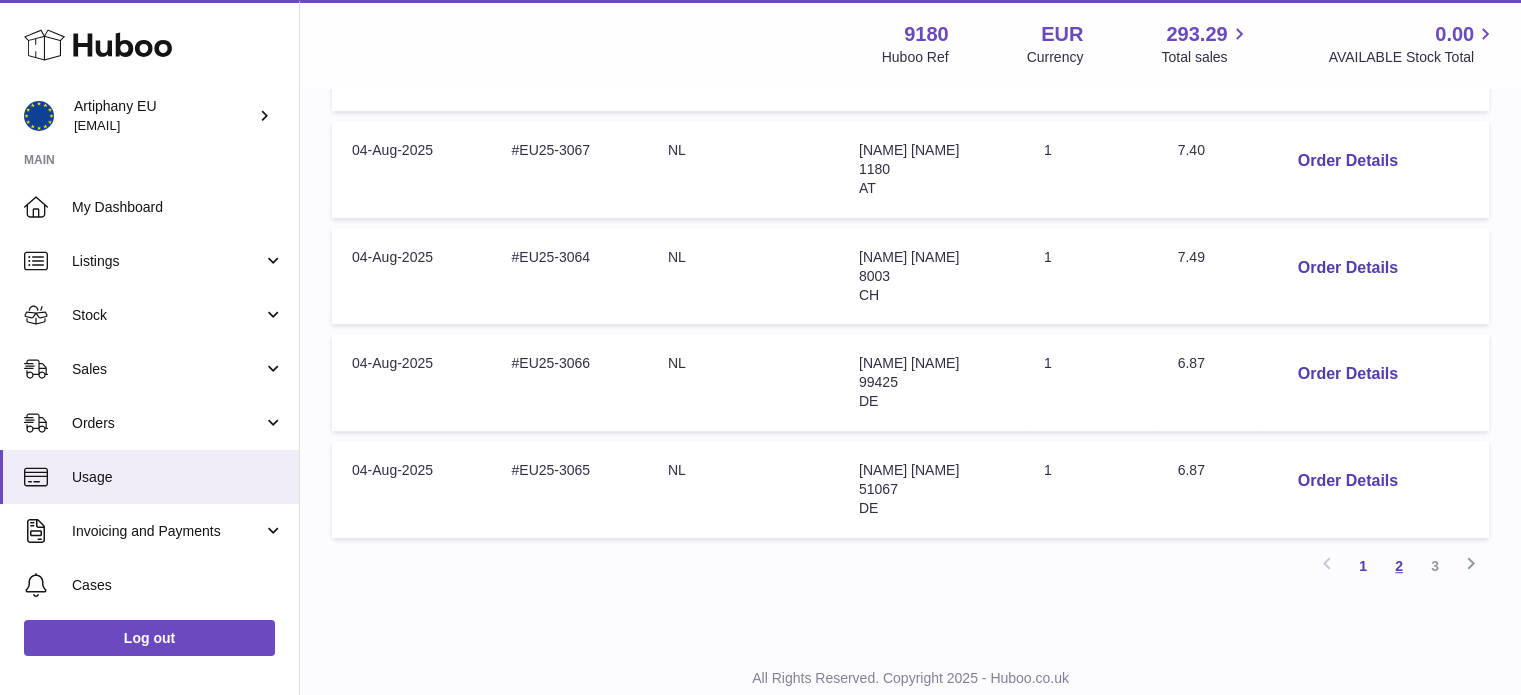click on "2" at bounding box center (1399, 566) 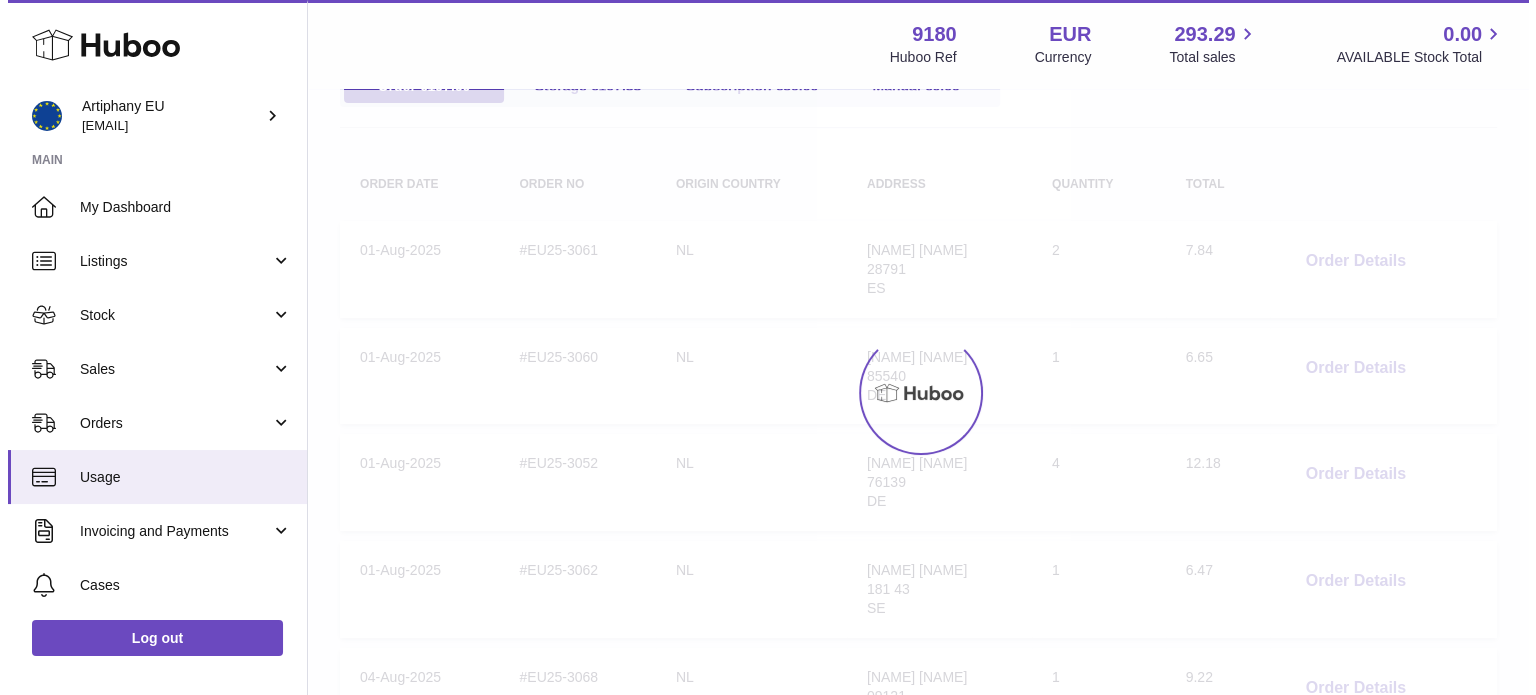 scroll, scrollTop: 90, scrollLeft: 0, axis: vertical 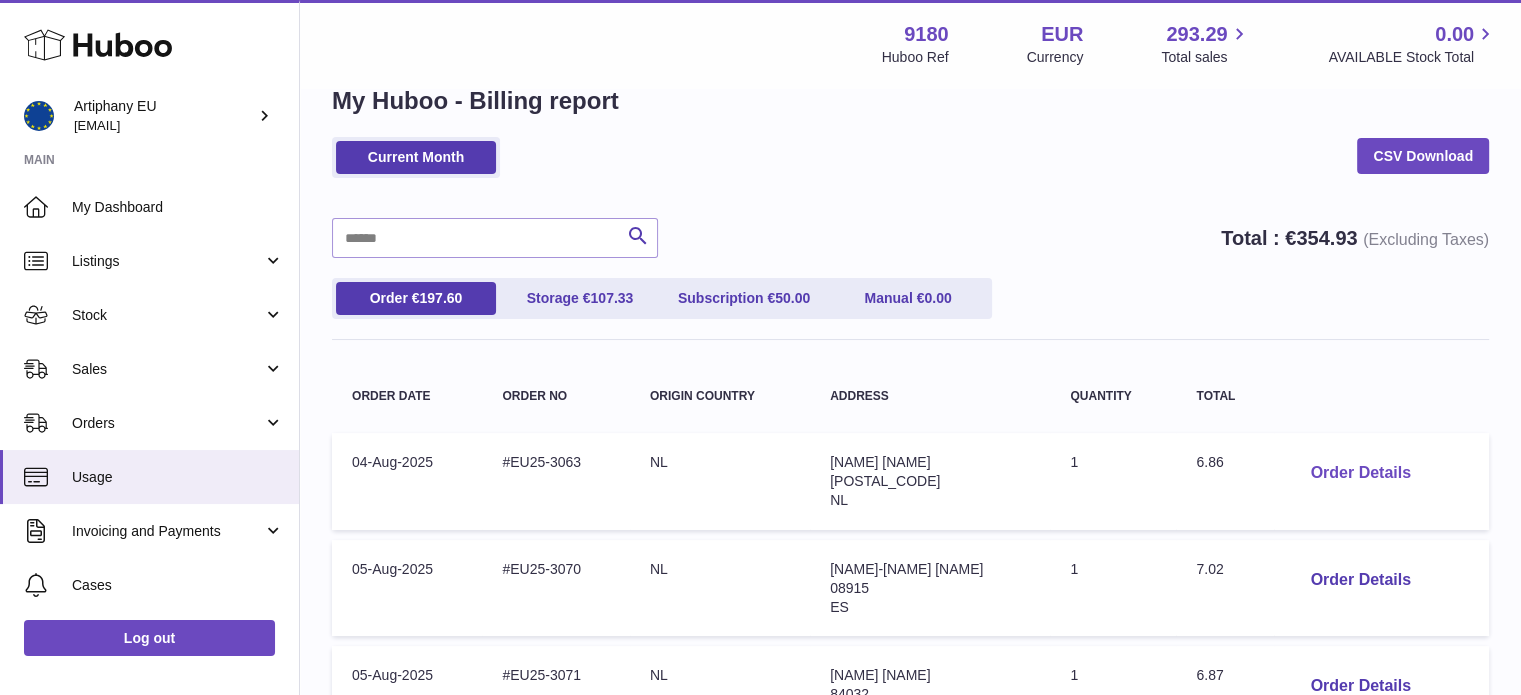 click on "Order Details" at bounding box center [1360, 473] 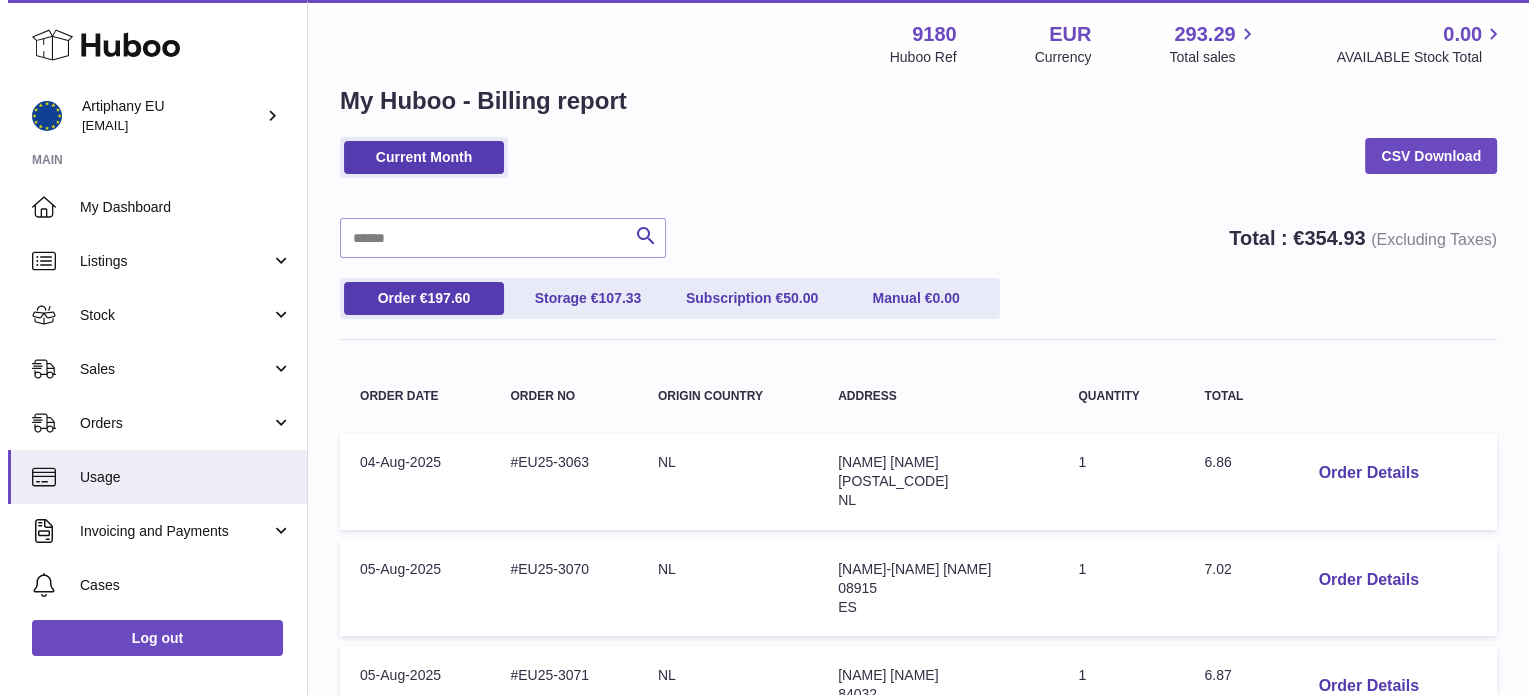 scroll, scrollTop: 0, scrollLeft: 0, axis: both 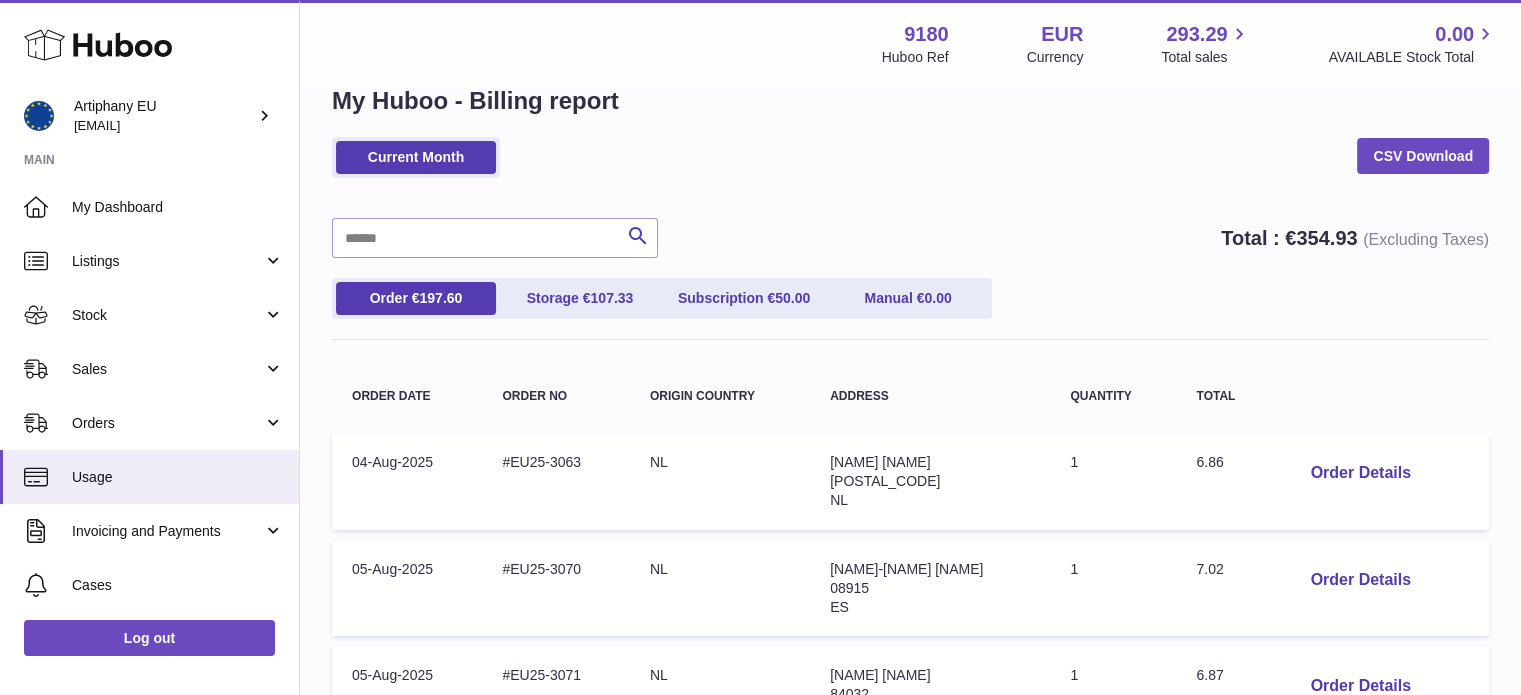 click at bounding box center (760, 347) 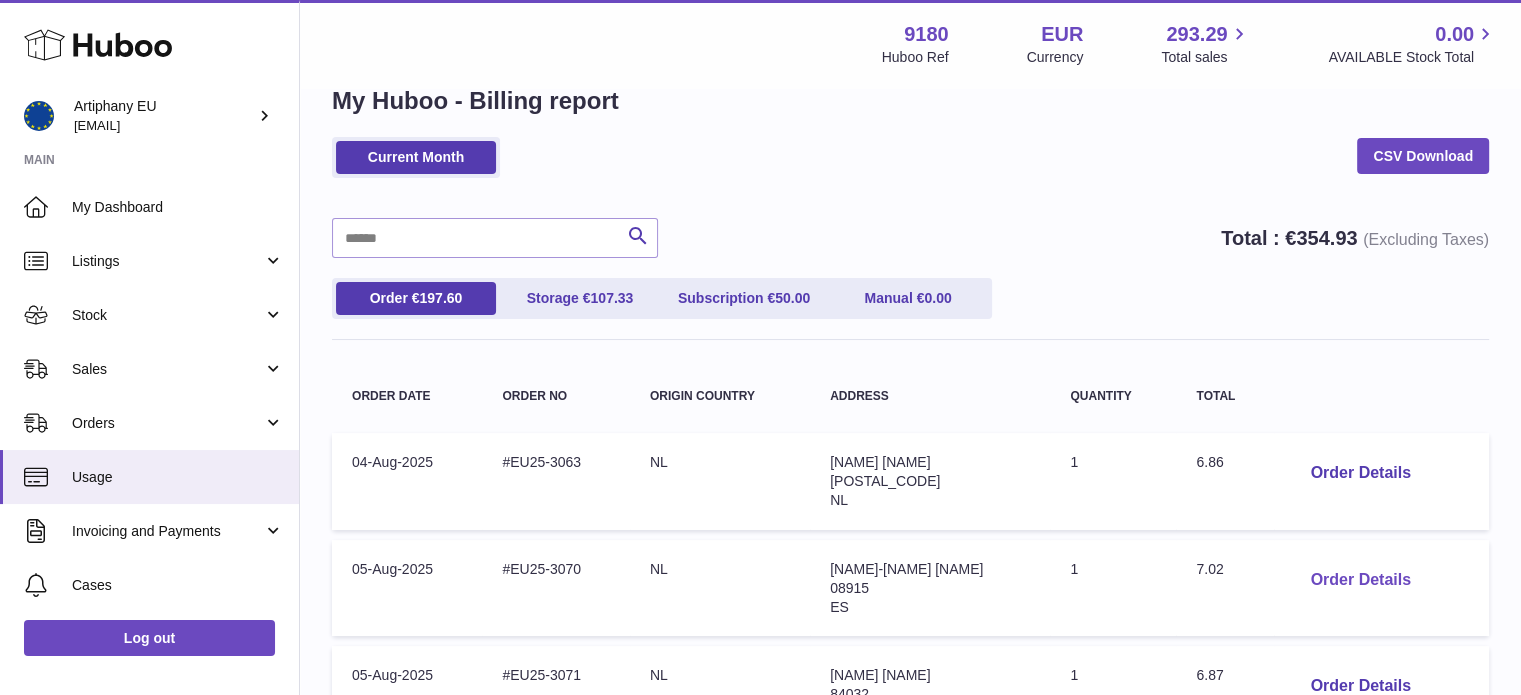 click on "Order Details" at bounding box center (1360, 580) 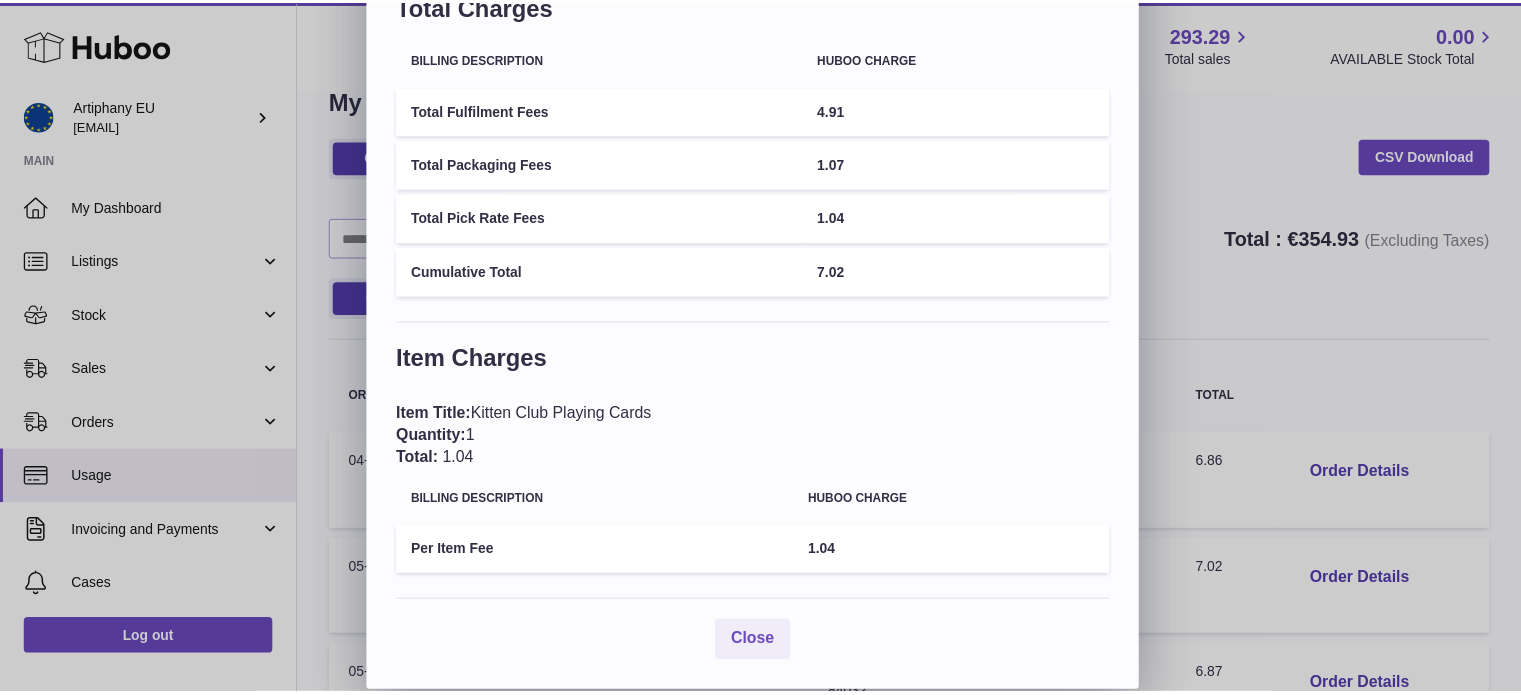 scroll, scrollTop: 0, scrollLeft: 0, axis: both 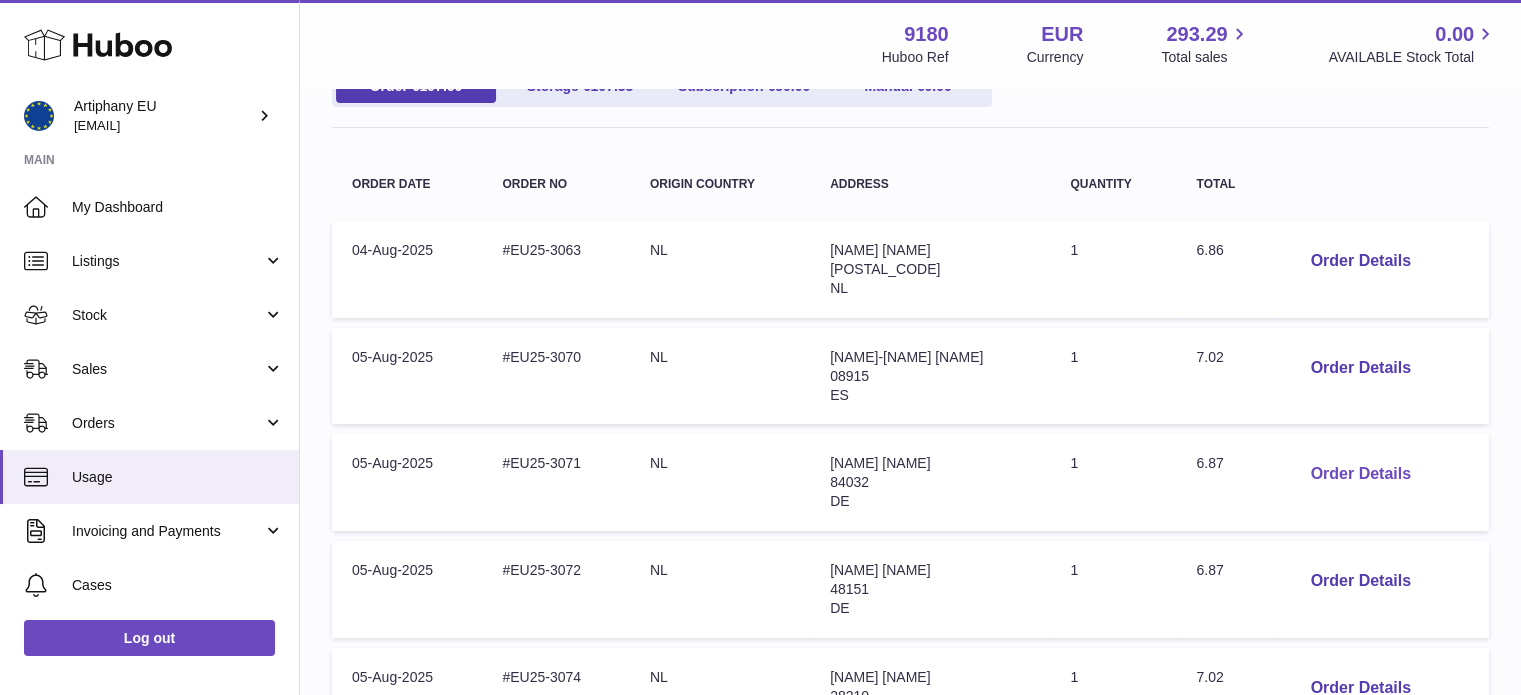 click on "Order Details" at bounding box center (1360, 474) 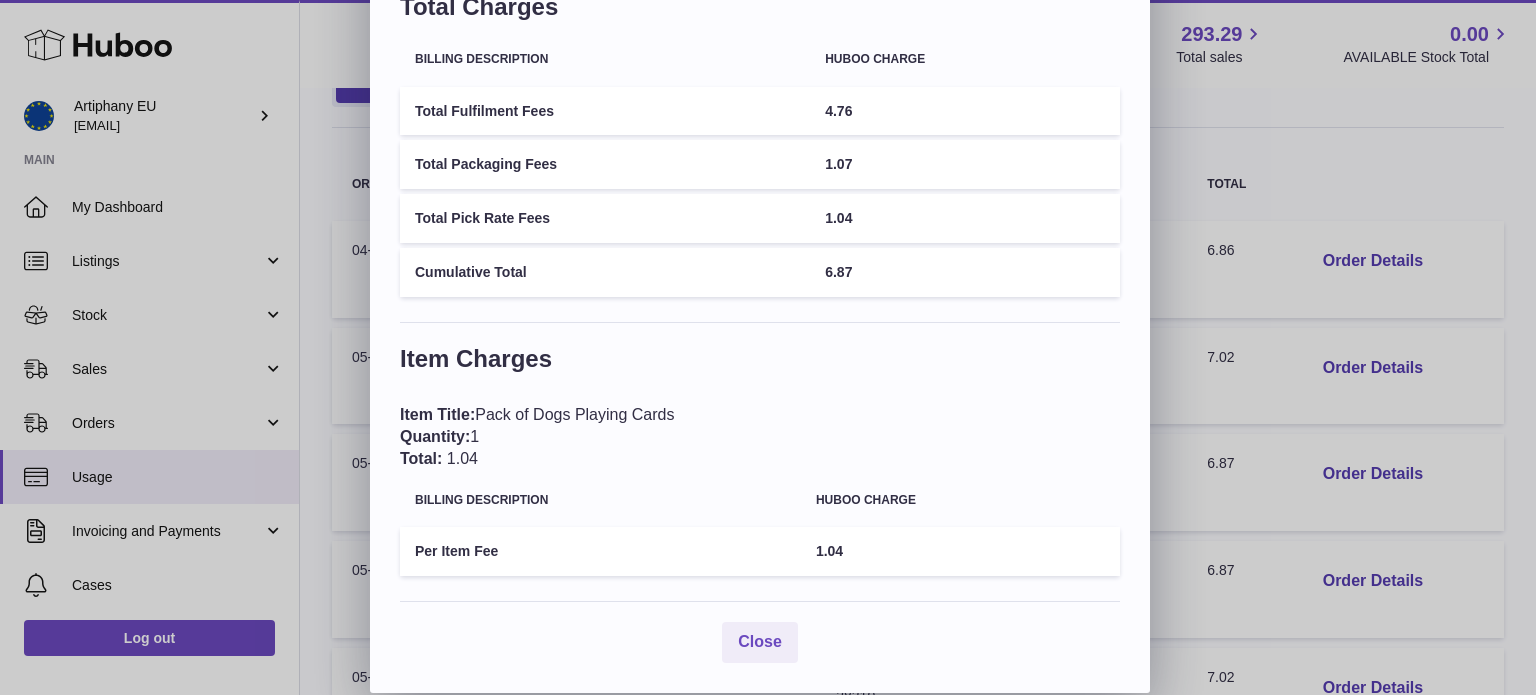 scroll, scrollTop: 0, scrollLeft: 0, axis: both 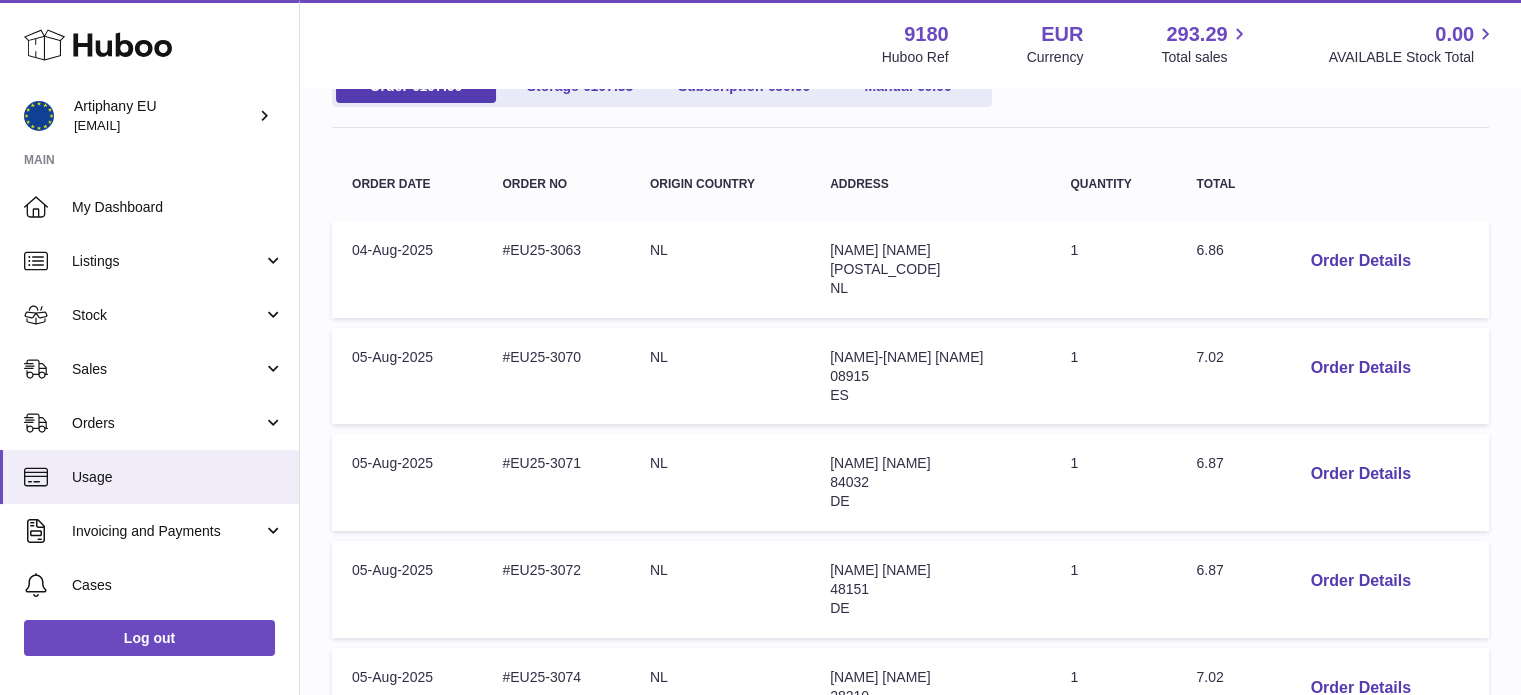 click on "×
Order Details
- #EU25-3071
Description:
Huboo International Tracked Large Letter 250g
Total Charges   Billing Description   Huboo charge   Total Fulfilment Fees   4.76 Total Packaging Fees   1.07 Total Pick Rate Fees   1.04 Cumulative Total   6.87     Item Charges
Item Title:
Pack of Dogs Playing Cards   Quantity:
1   Total:   1.04   Billing Description   Huboo charge   Per Item Fee   1.04     Close" at bounding box center (760, 420) 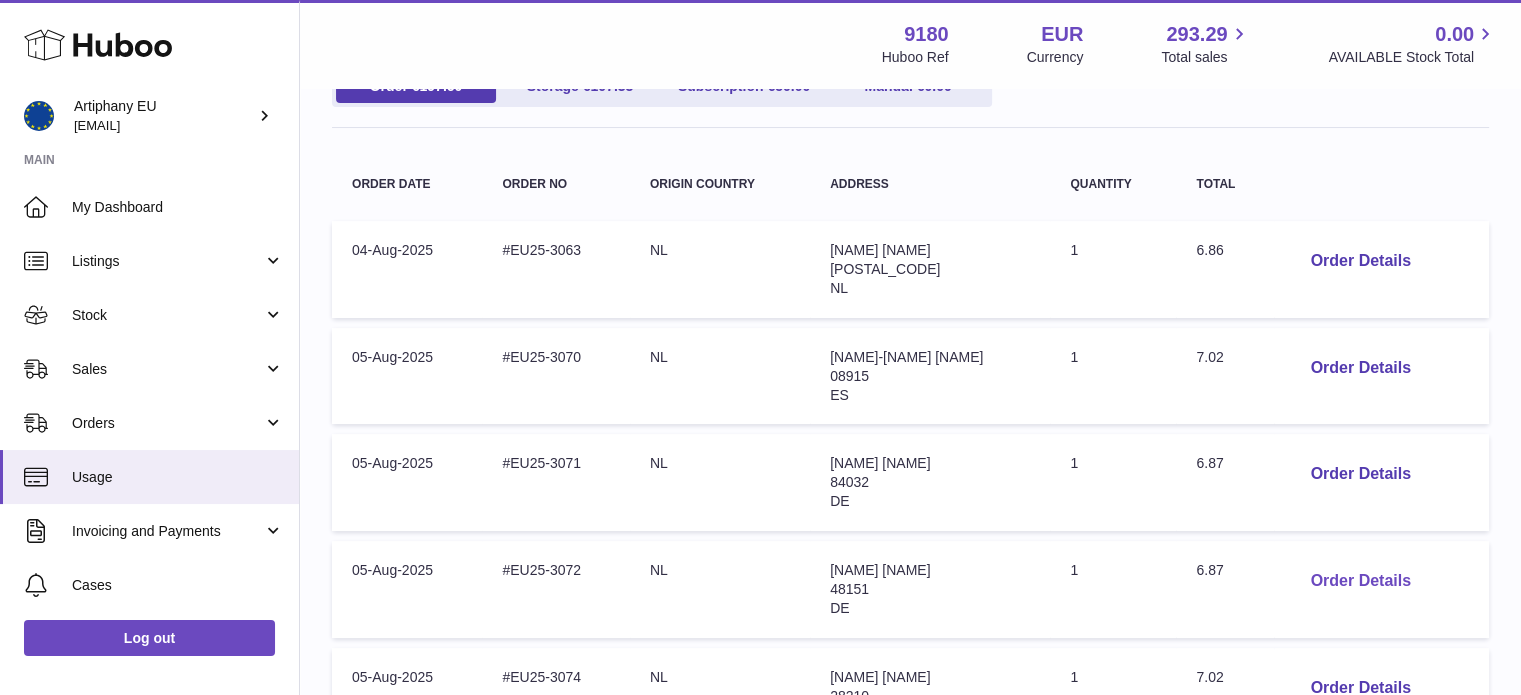 click on "Order Details" at bounding box center [1360, 581] 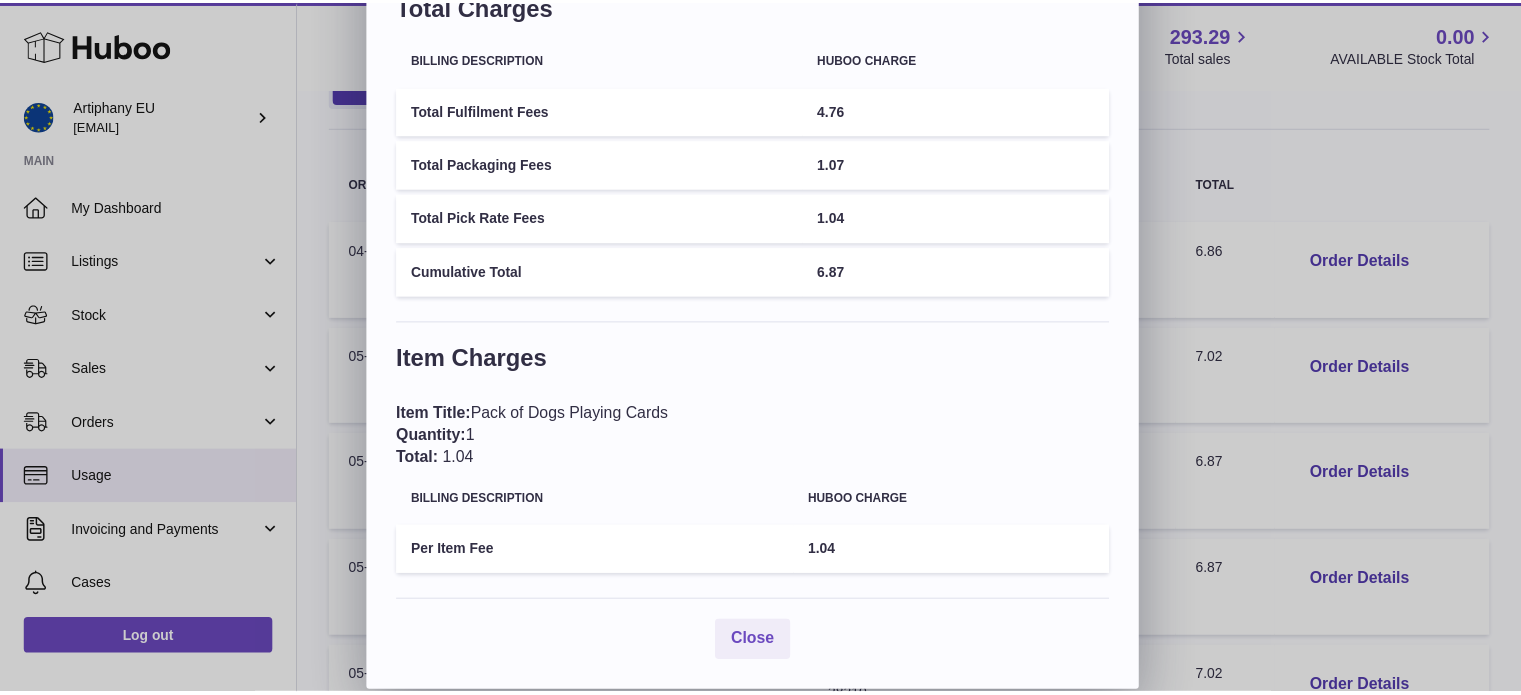 scroll, scrollTop: 0, scrollLeft: 0, axis: both 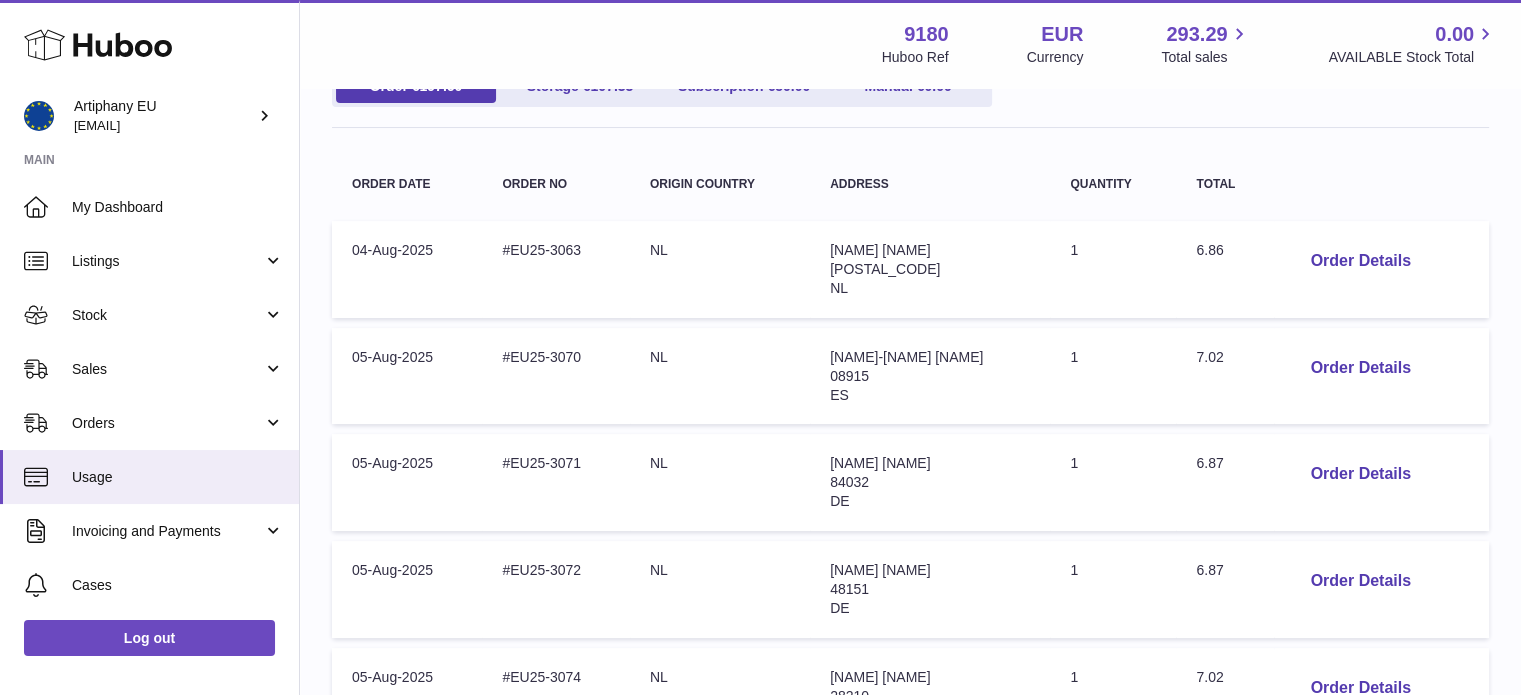 click at bounding box center [760, 347] 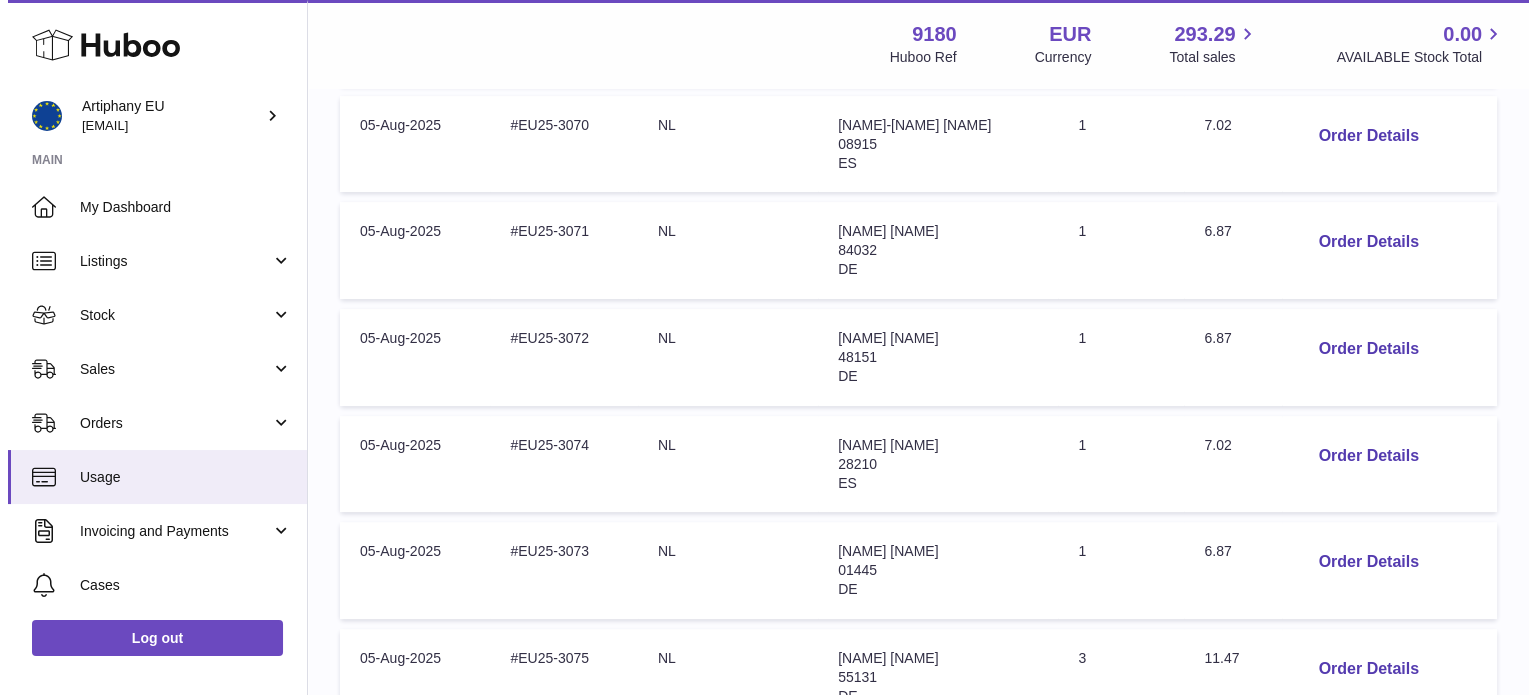 scroll, scrollTop: 542, scrollLeft: 0, axis: vertical 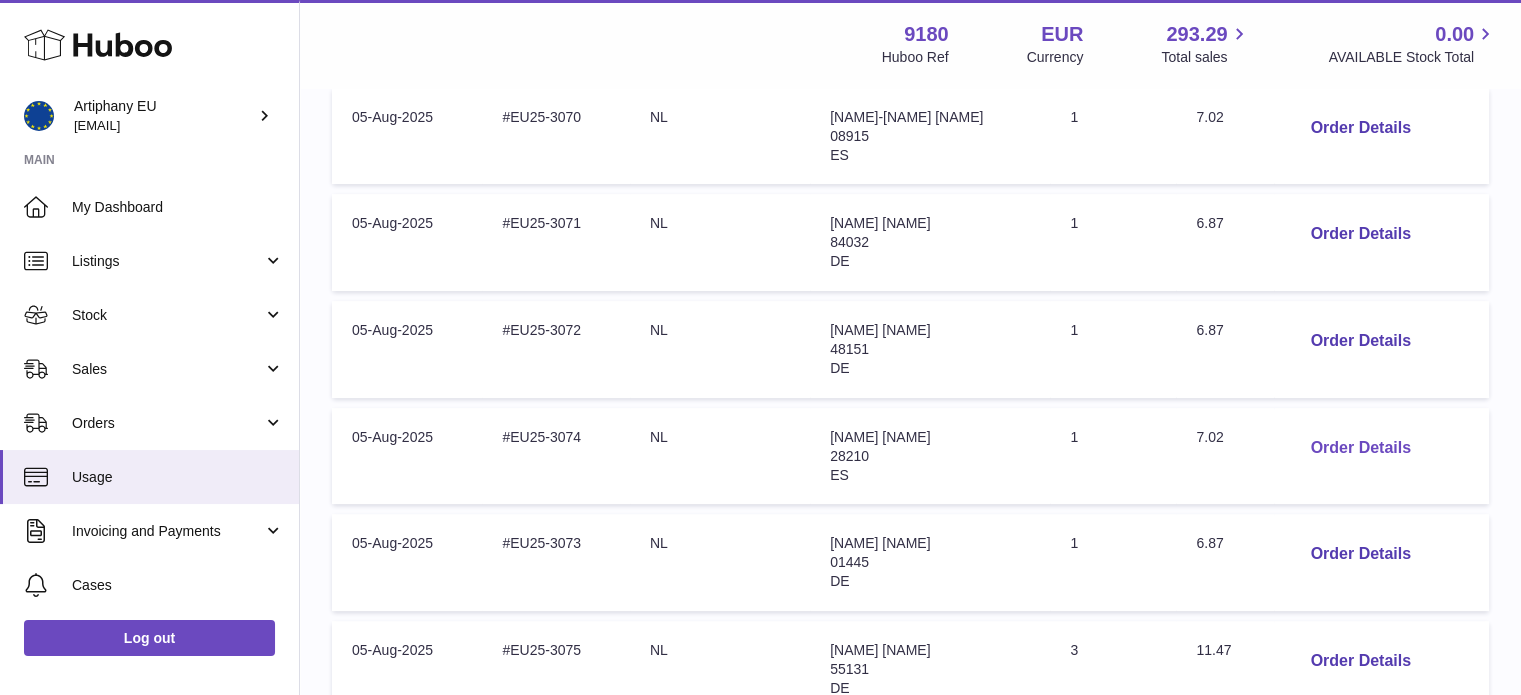 click on "Order Details" at bounding box center [1360, 448] 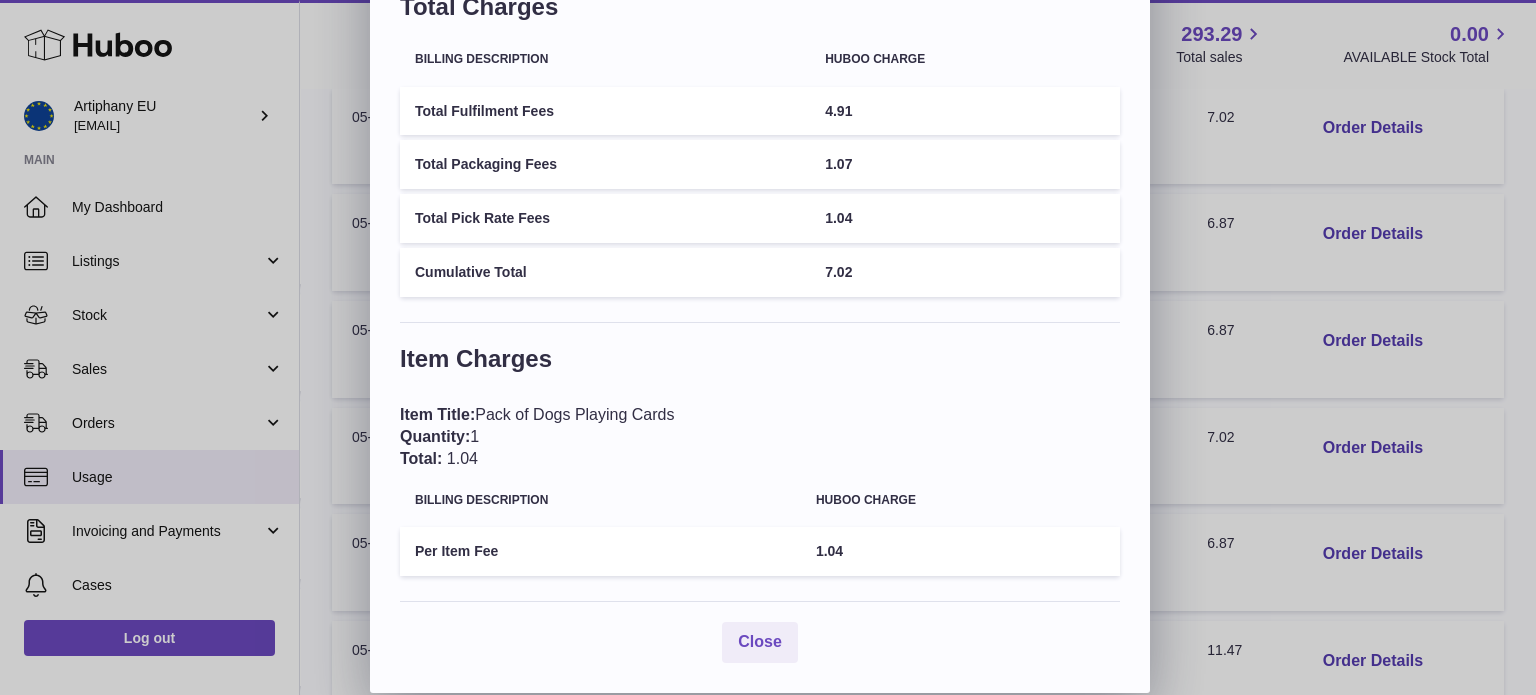 scroll, scrollTop: 0, scrollLeft: 0, axis: both 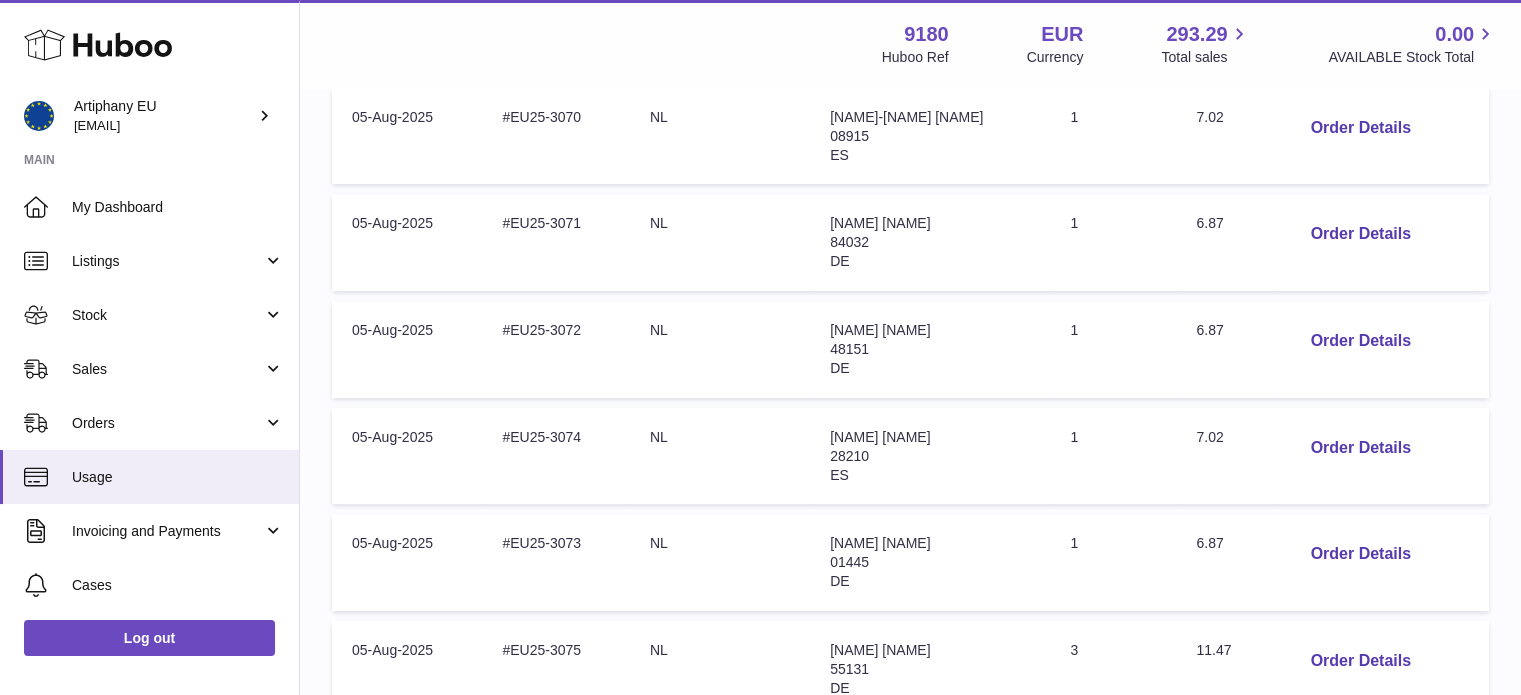 click at bounding box center (760, 347) 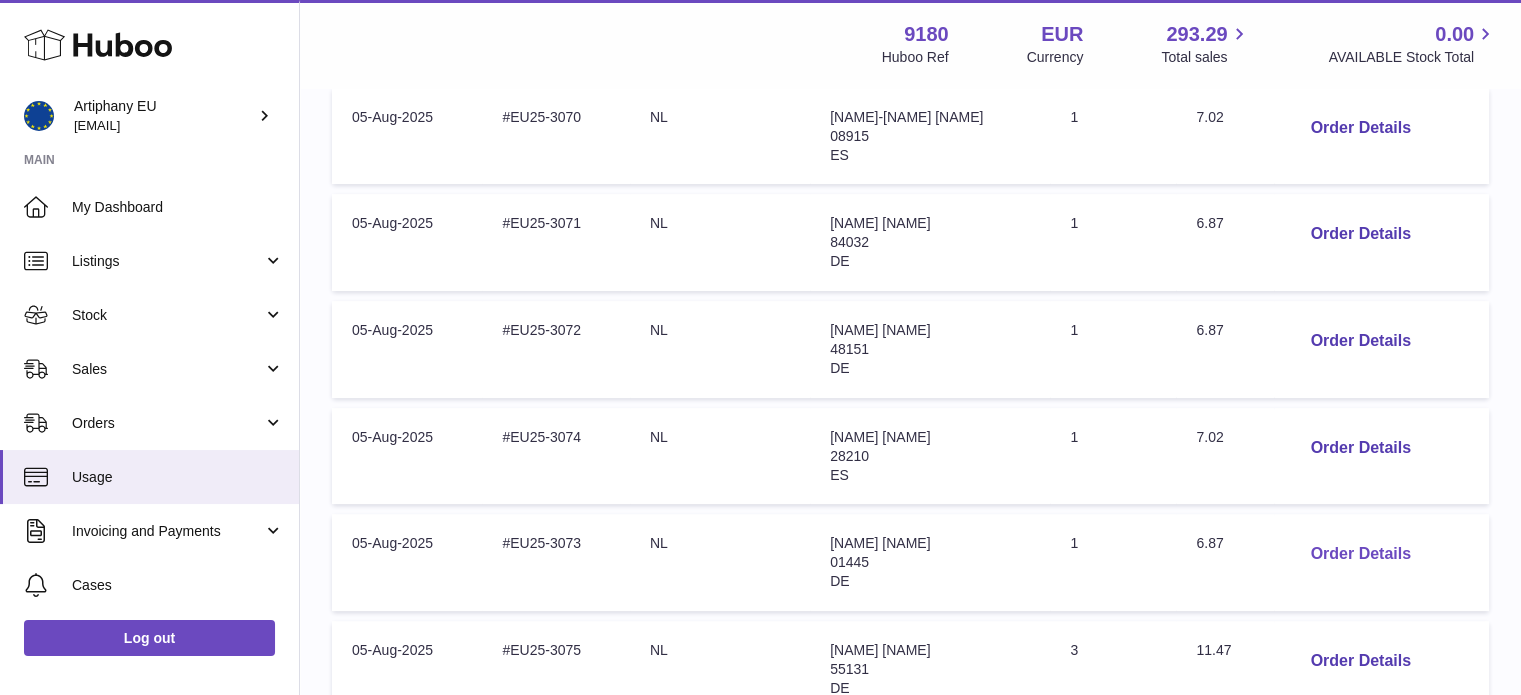 click on "Order Details" at bounding box center (1360, 554) 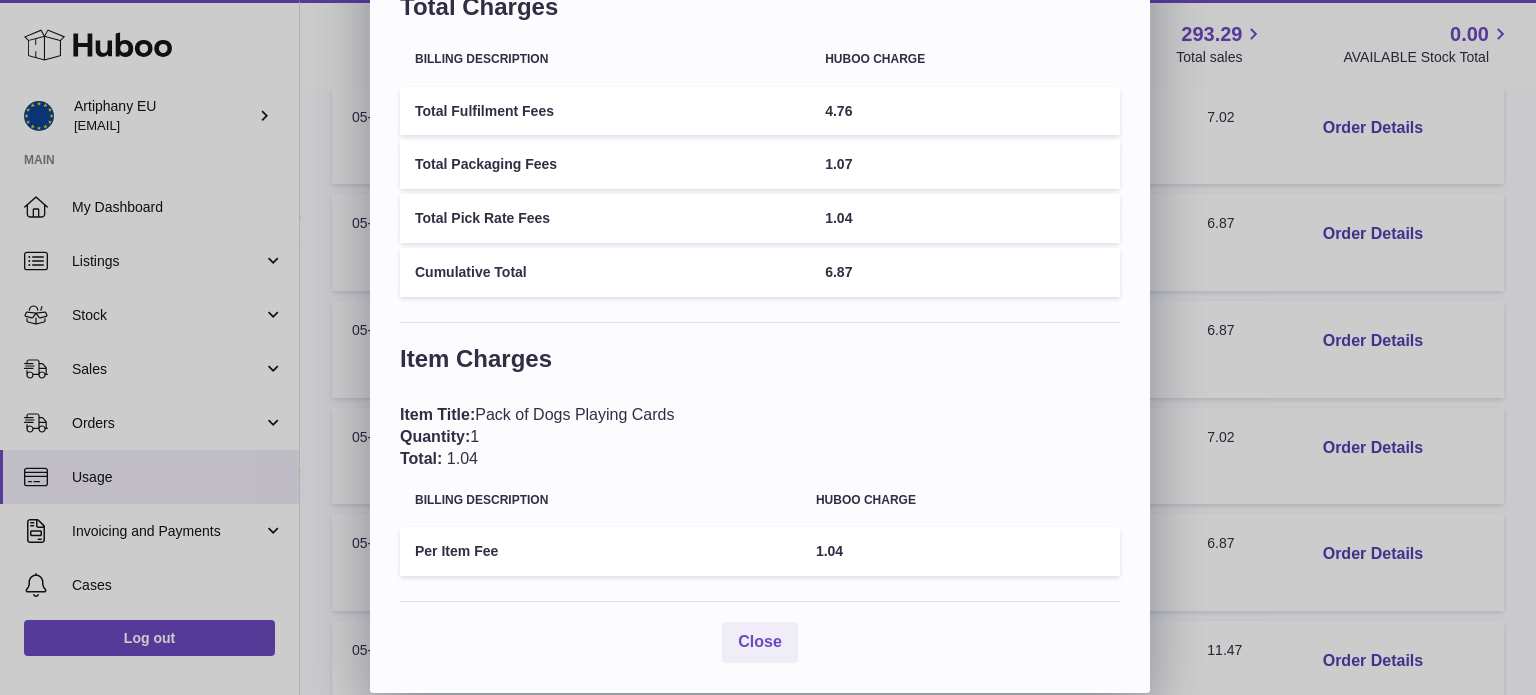 scroll, scrollTop: 0, scrollLeft: 0, axis: both 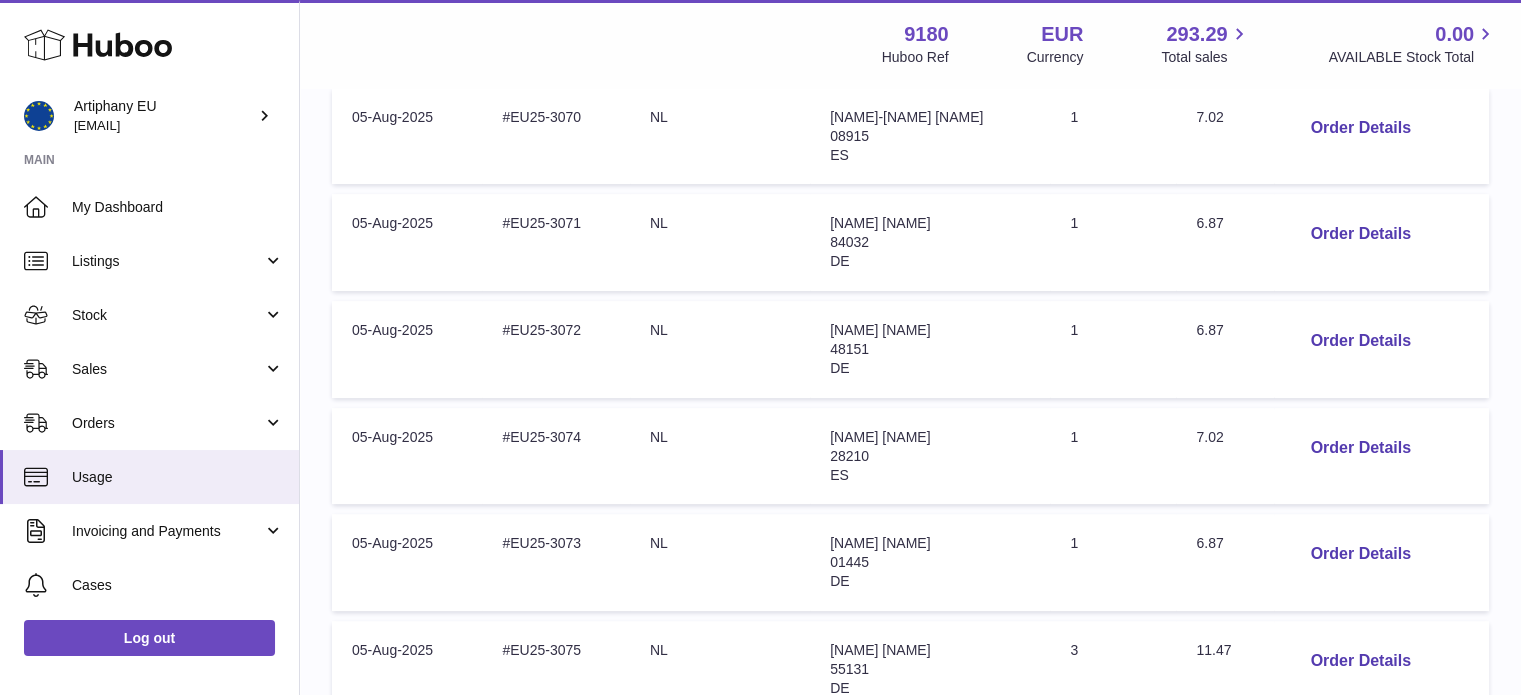 click on "×
Order Details
- #EU25-3073
Description:
Huboo International Tracked Large Letter 250g
Total Charges   Billing Description   Huboo charge   Total Fulfilment Fees   4.76 Total Packaging Fees   1.07 Total Pick Rate Fees   1.04 Cumulative Total   6.87     Item Charges
Item Title:
Pack of Dogs Playing Cards   Quantity:
1   Total:   1.04   Billing Description   Huboo charge   Per Item Fee   1.04     Close" at bounding box center [760, 420] 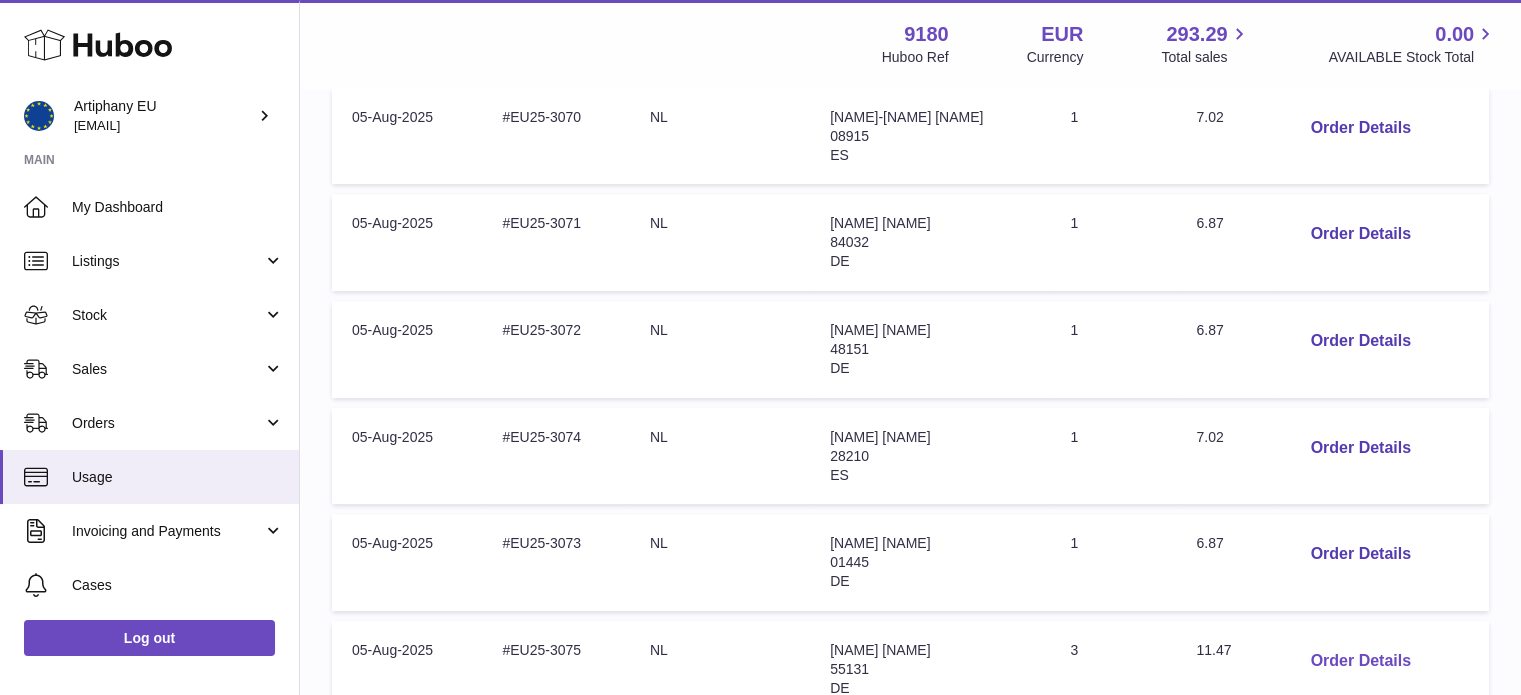 click on "Order Details" at bounding box center (1360, 661) 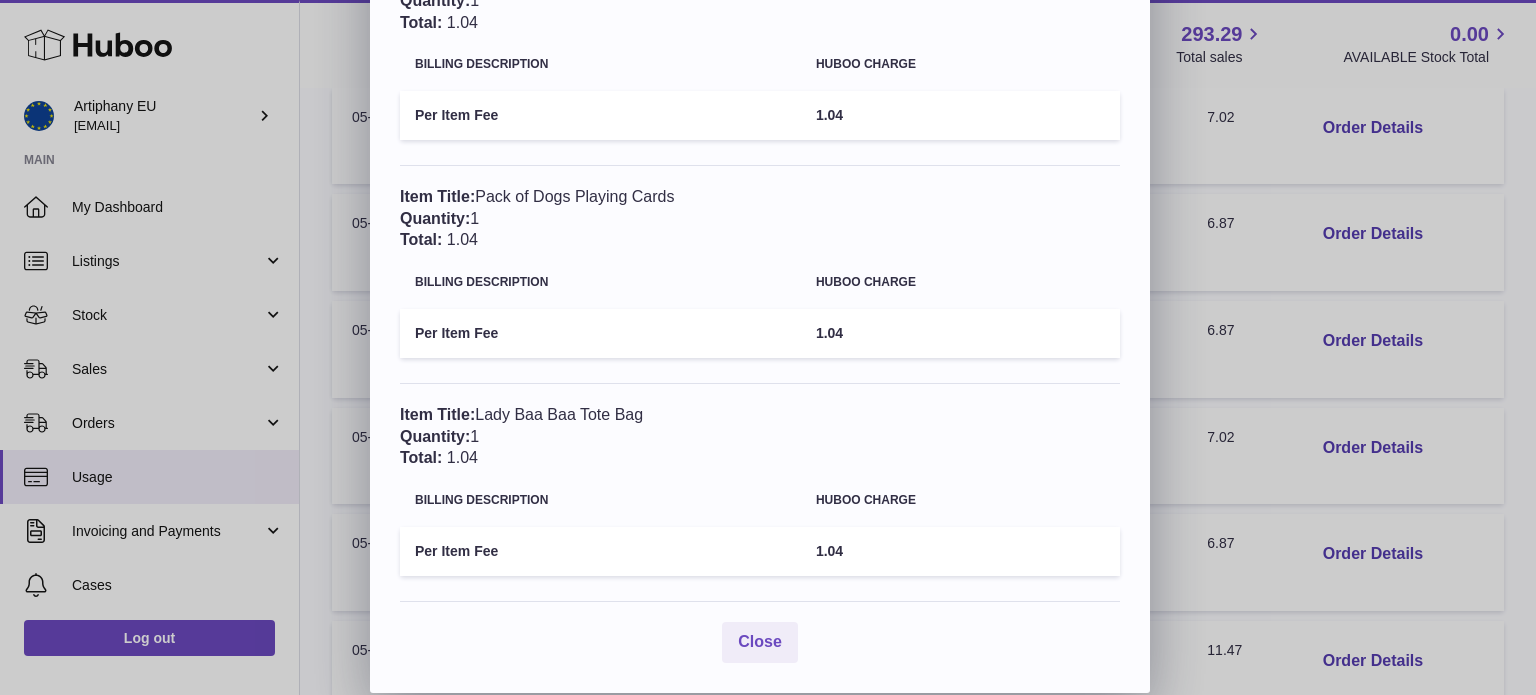 scroll, scrollTop: 0, scrollLeft: 0, axis: both 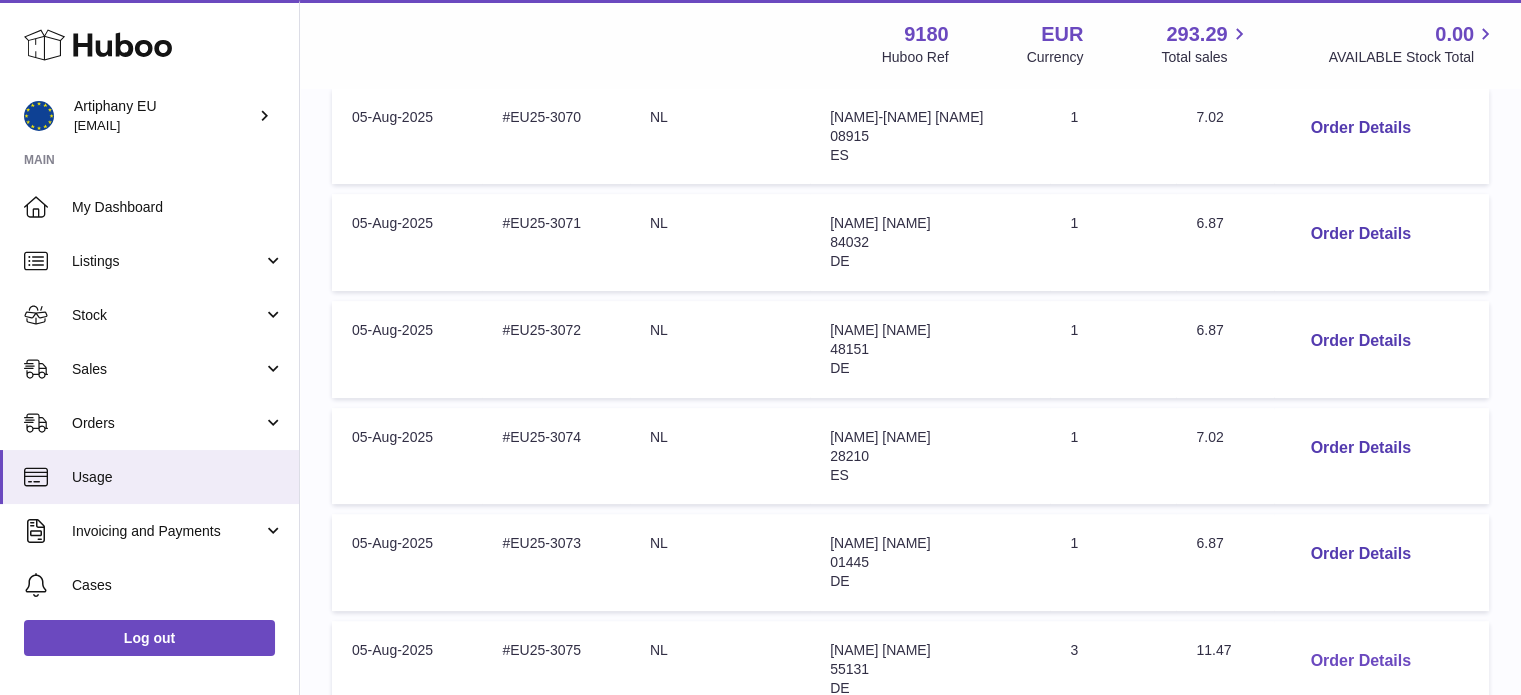 click on "Order Details" at bounding box center [1360, 661] 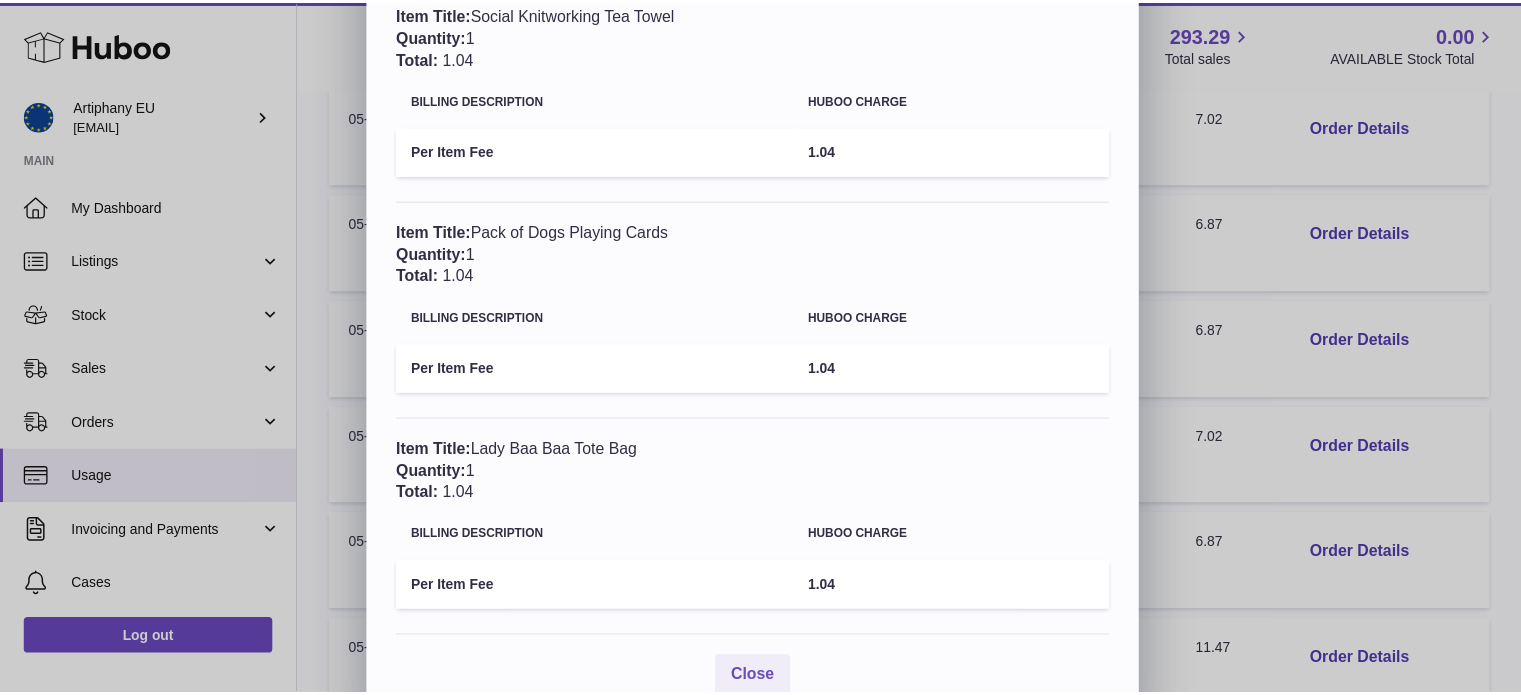 scroll, scrollTop: 587, scrollLeft: 0, axis: vertical 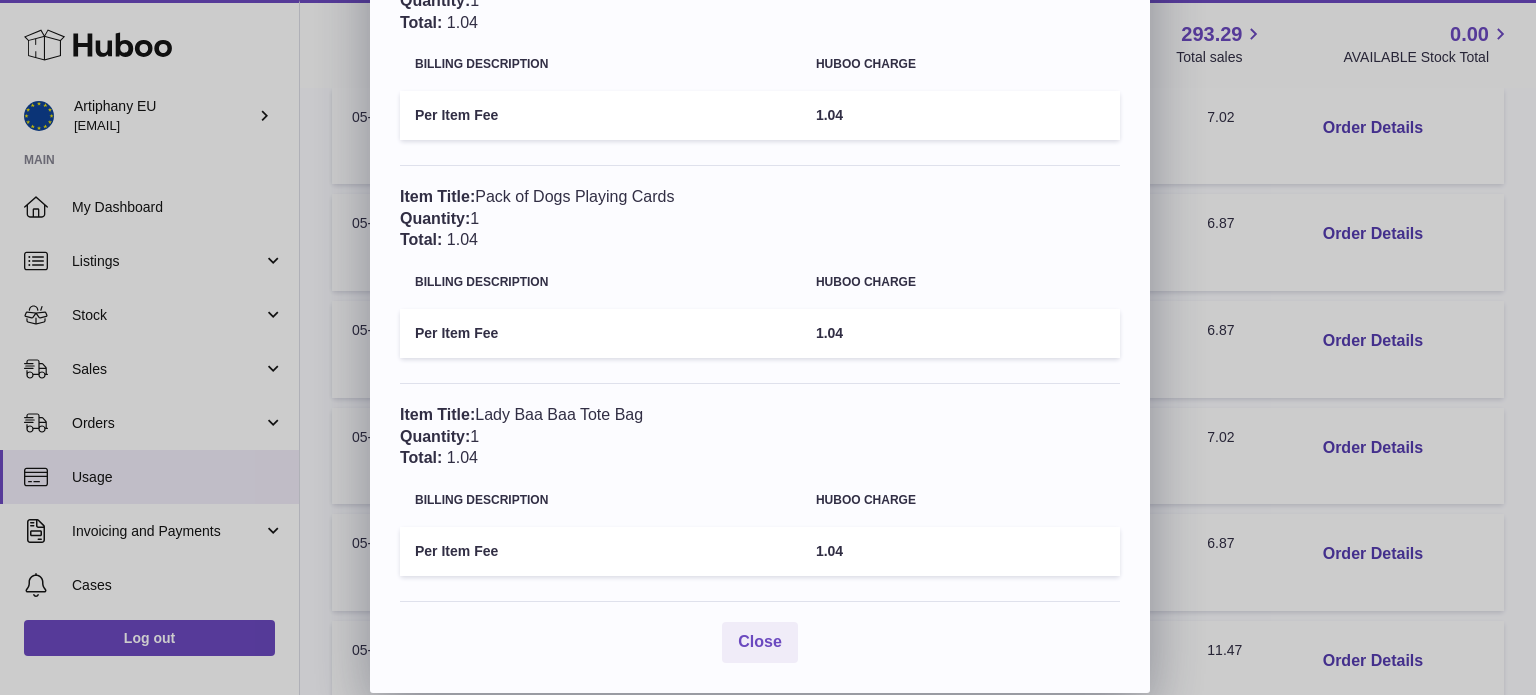 click on "Description:
Huboo International Tracked Small Parcel 500g
Total Charges   Billing Description   Huboo charge   Total Fulfilment Fees   6.01 Total Packaging Fees   2.34 Total Pick Rate Fees   3.12 Cumulative Total   11.47     Item Charges
Item Title:
Social Knitworking Tea Towel   Quantity:
1   Total:   1.04   Billing Description   Huboo charge   Per Item Fee   1.04
Item Title:
Pack of Dogs Playing Cards   Quantity:
1   Total:   1.04   Billing Description   Huboo charge   Per Item Fee   1.04
Item Title:
Lady Baa Baa Tote Bag   Quantity:
1   Total:   1.04   Billing Description   Huboo charge   Per Item Fee   1.04     Close" at bounding box center (760, 90) 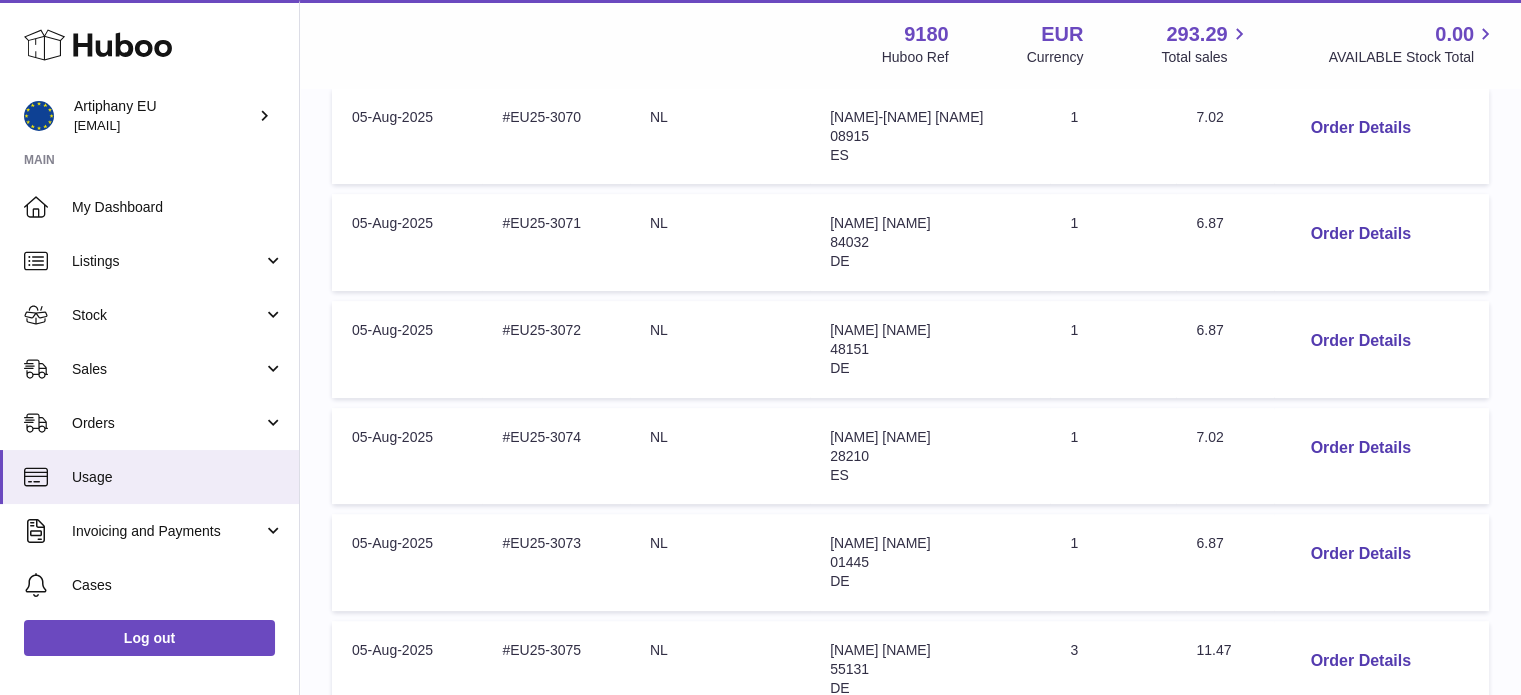 scroll, scrollTop: 0, scrollLeft: 0, axis: both 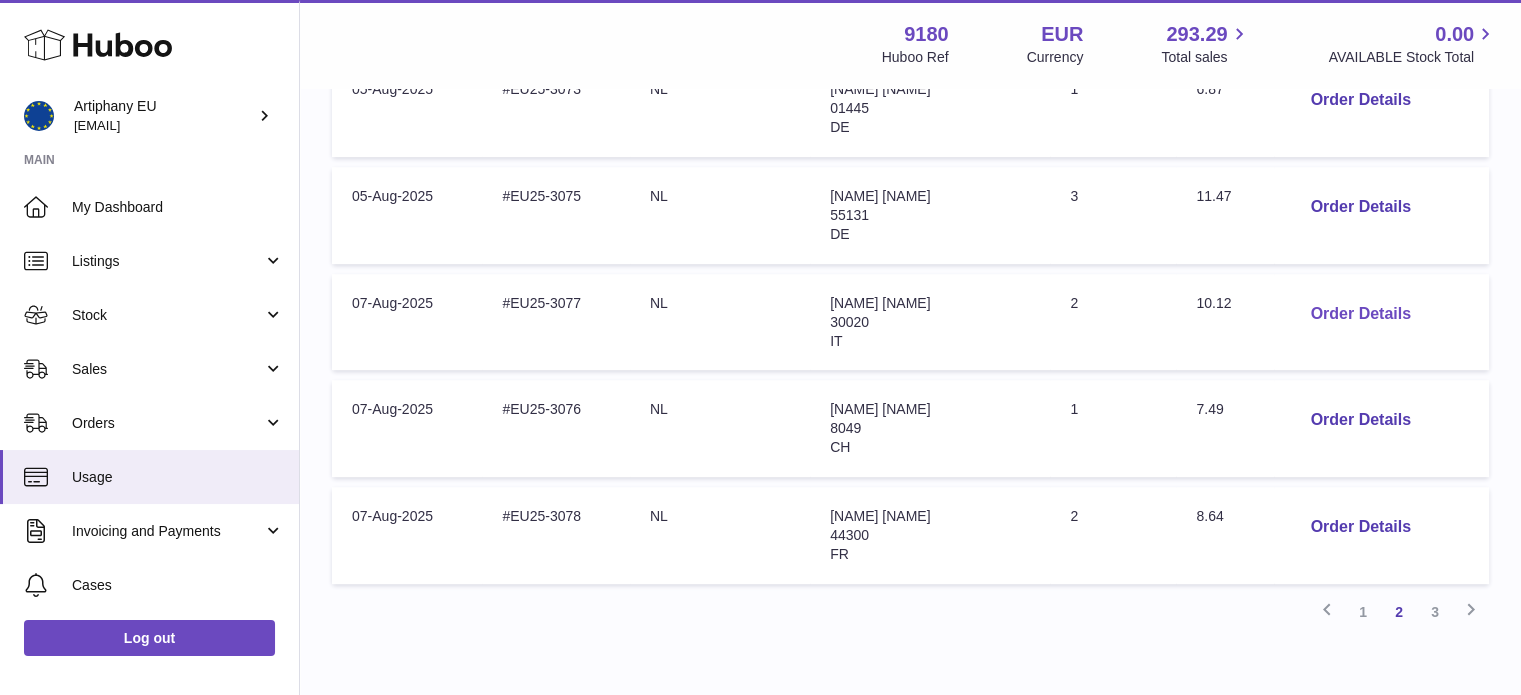 click on "Order Details" at bounding box center (1360, 314) 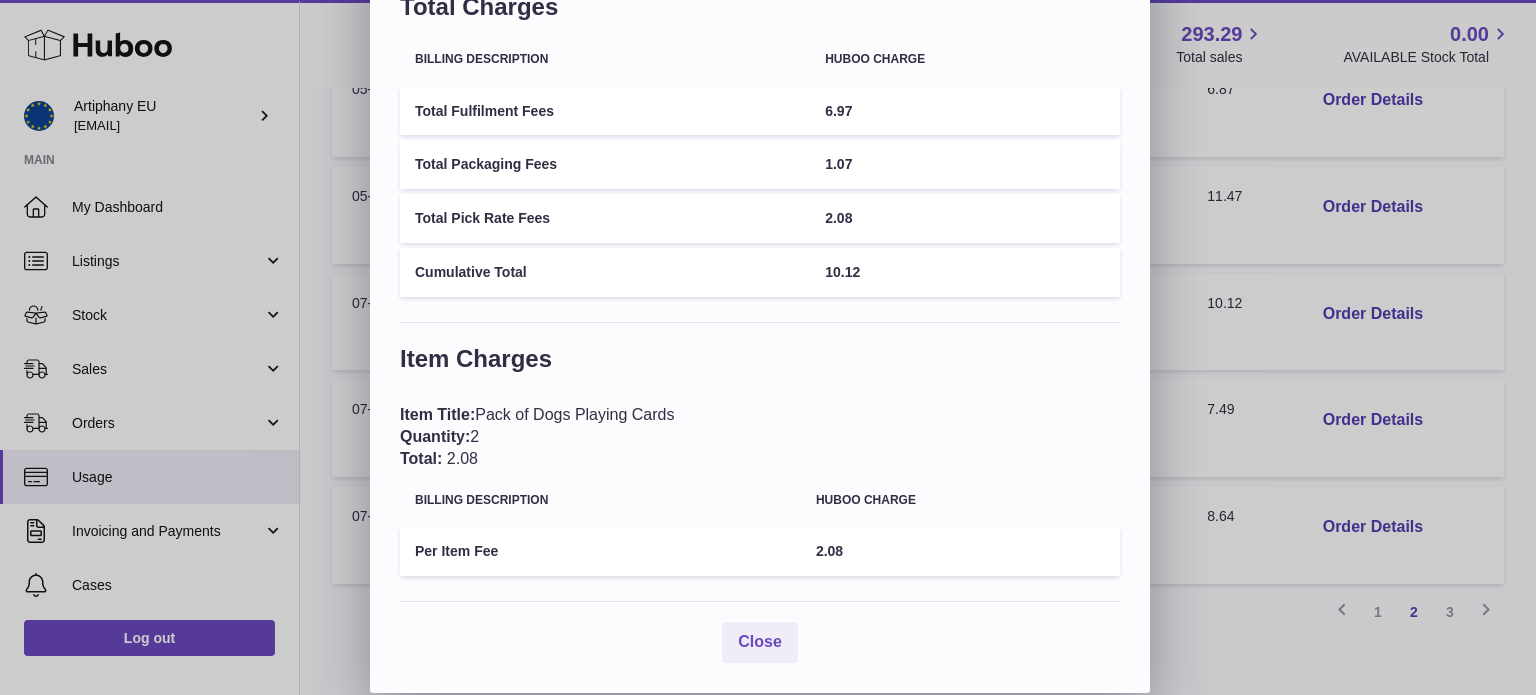 scroll, scrollTop: 0, scrollLeft: 0, axis: both 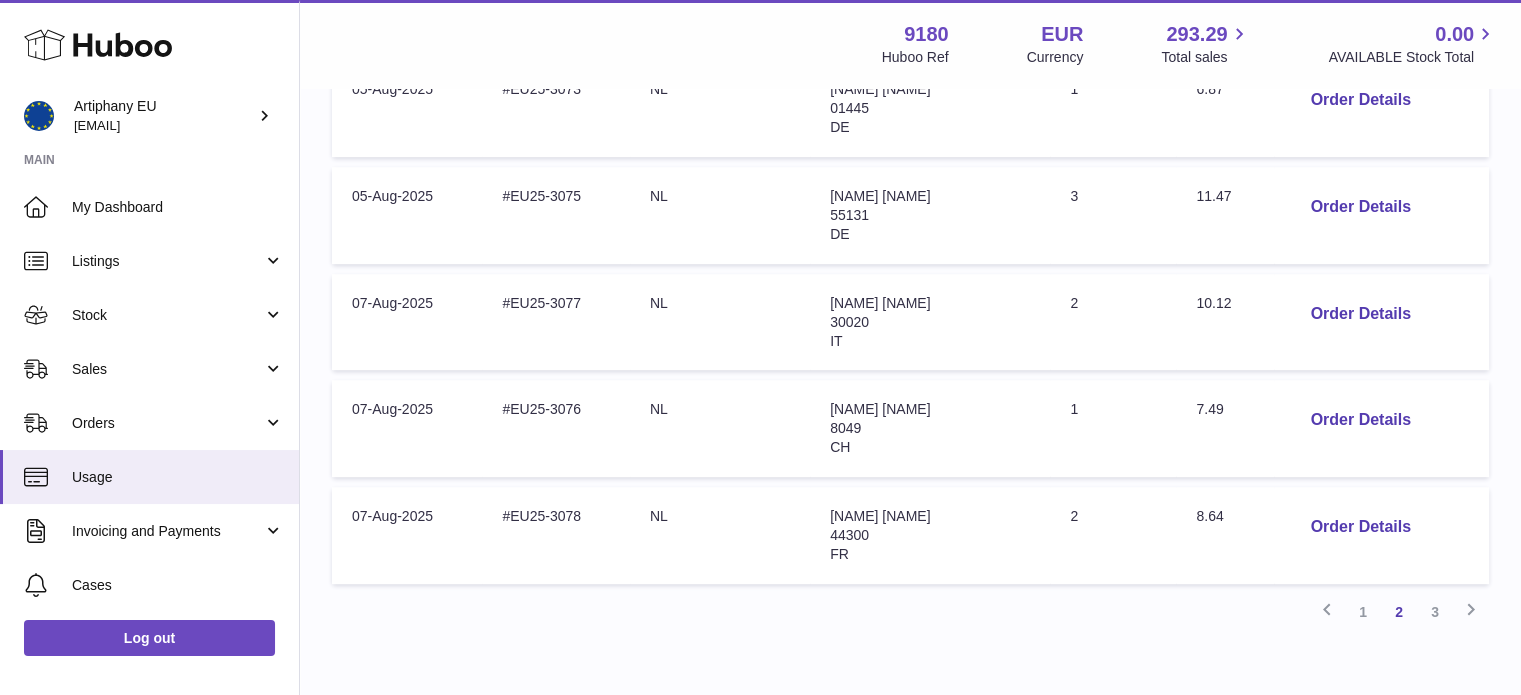 click at bounding box center [760, 347] 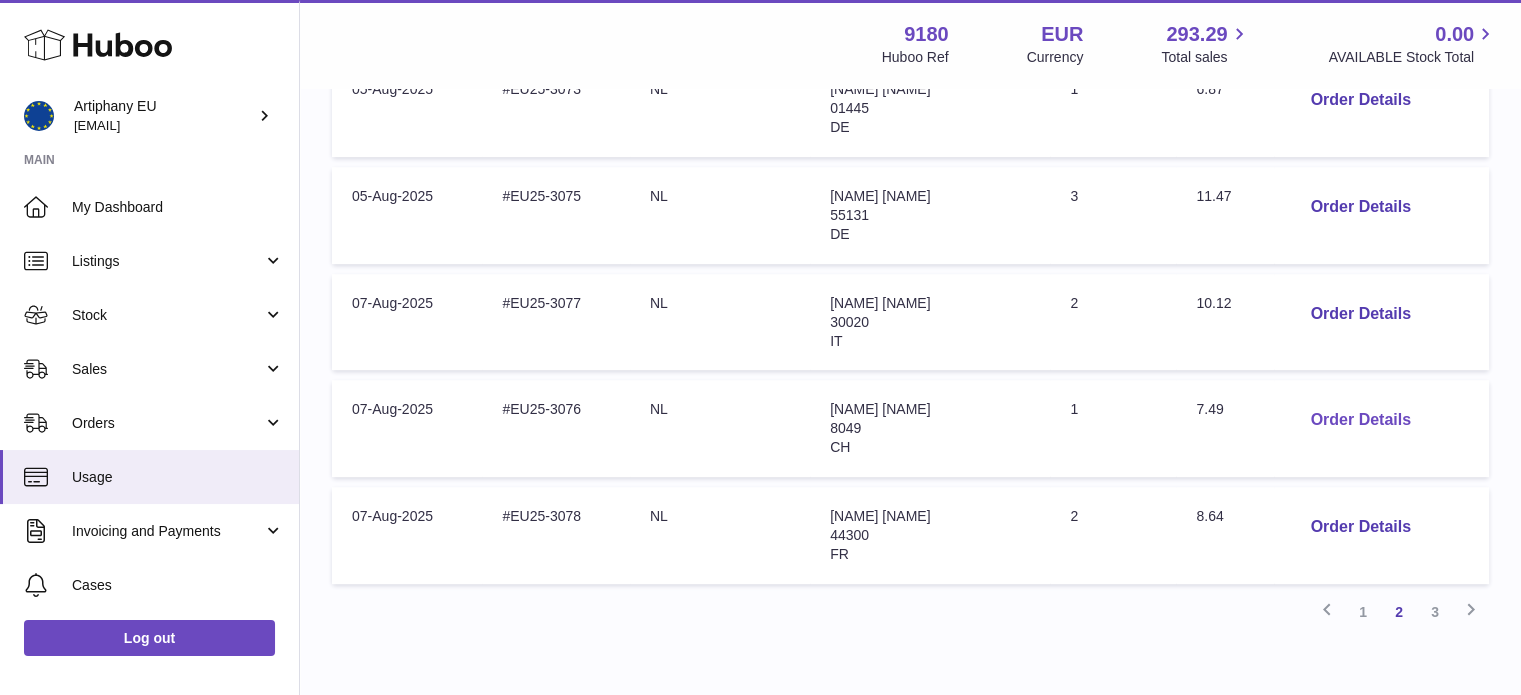 click on "Order Details" at bounding box center (1360, 420) 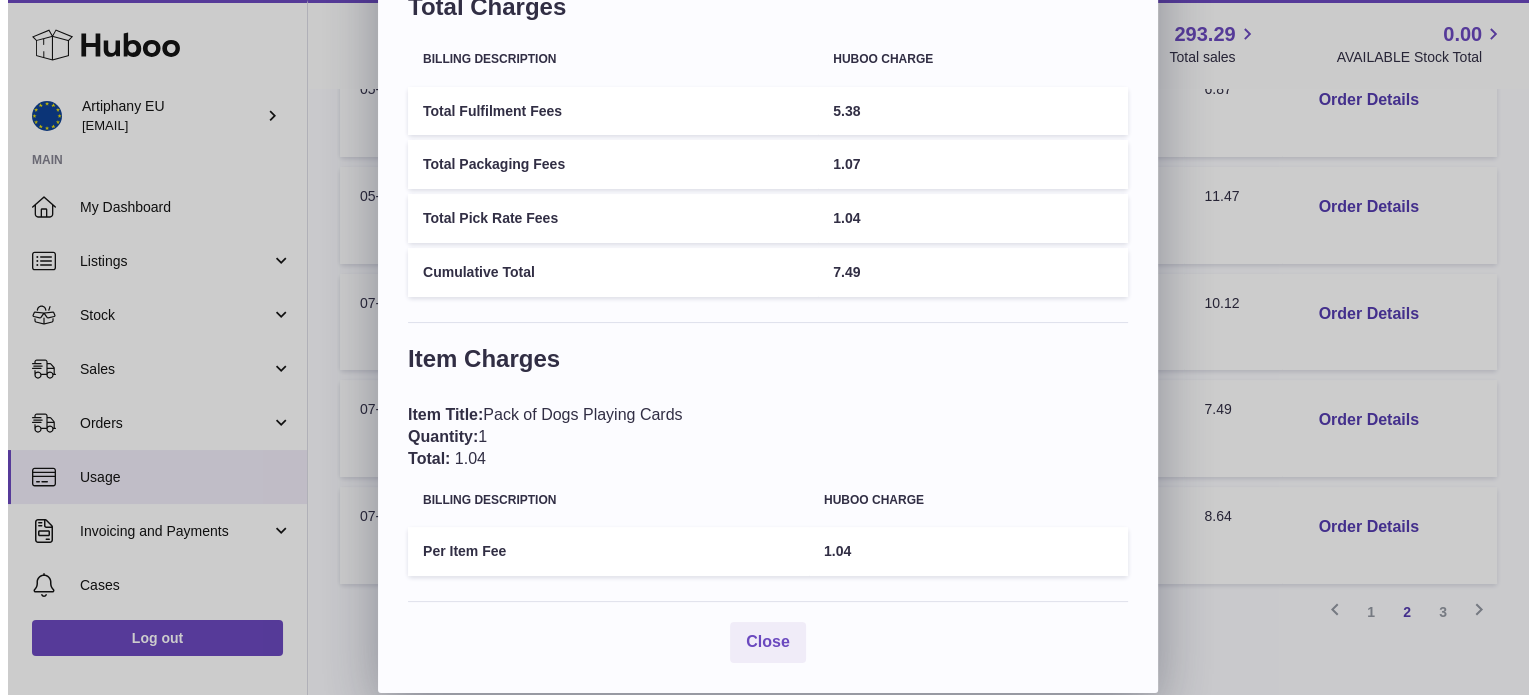 scroll, scrollTop: 0, scrollLeft: 0, axis: both 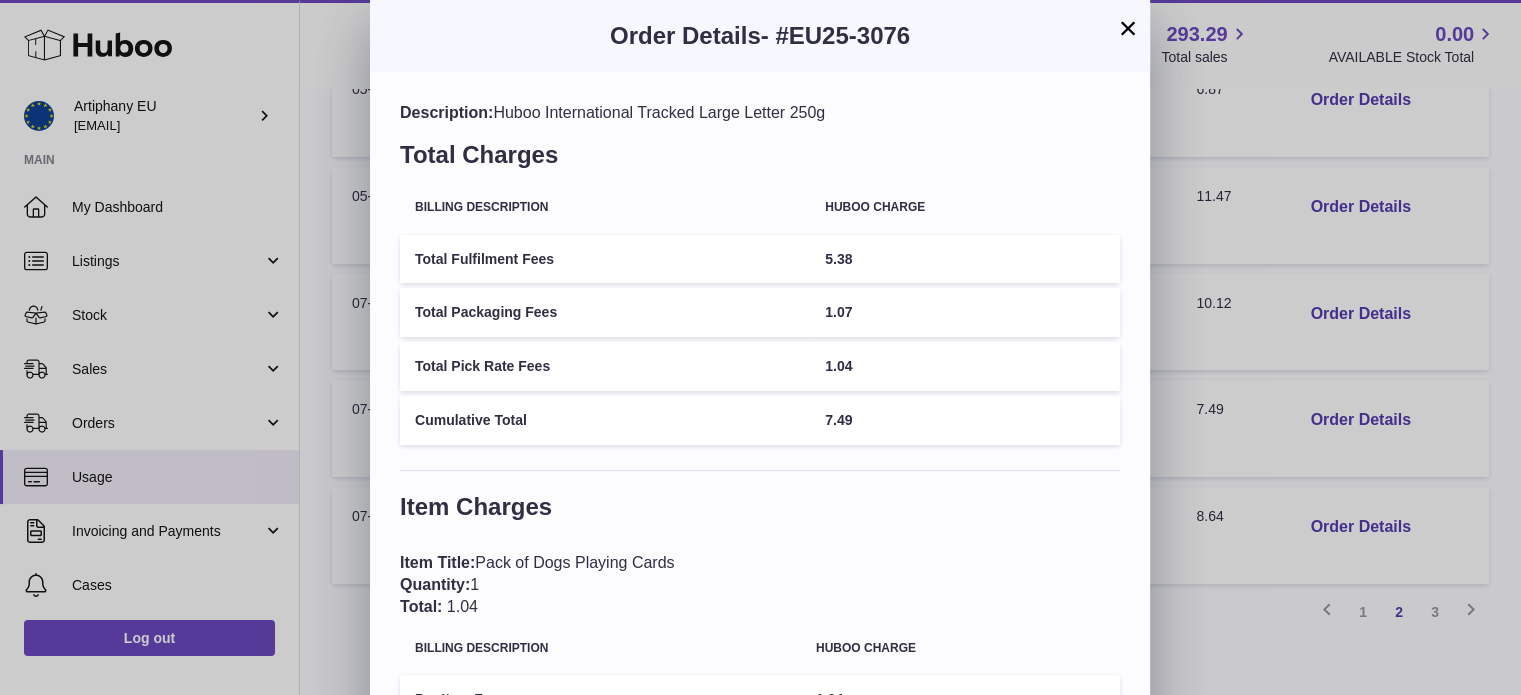 click on "×
Order Details
- #EU25-3076
Description:
Huboo International Tracked Large Letter 250g
Total Charges   Billing Description   Huboo charge   Total Fulfilment Fees   5.38 Total Packaging Fees   1.07 Total Pick Rate Fees   1.04 Cumulative Total   7.49     Item Charges
Item Title:
Pack of Dogs Playing Cards   Quantity:
1   Total:   1.04   Billing Description   Huboo charge   Per Item Fee   1.04     Close" at bounding box center (760, 420) 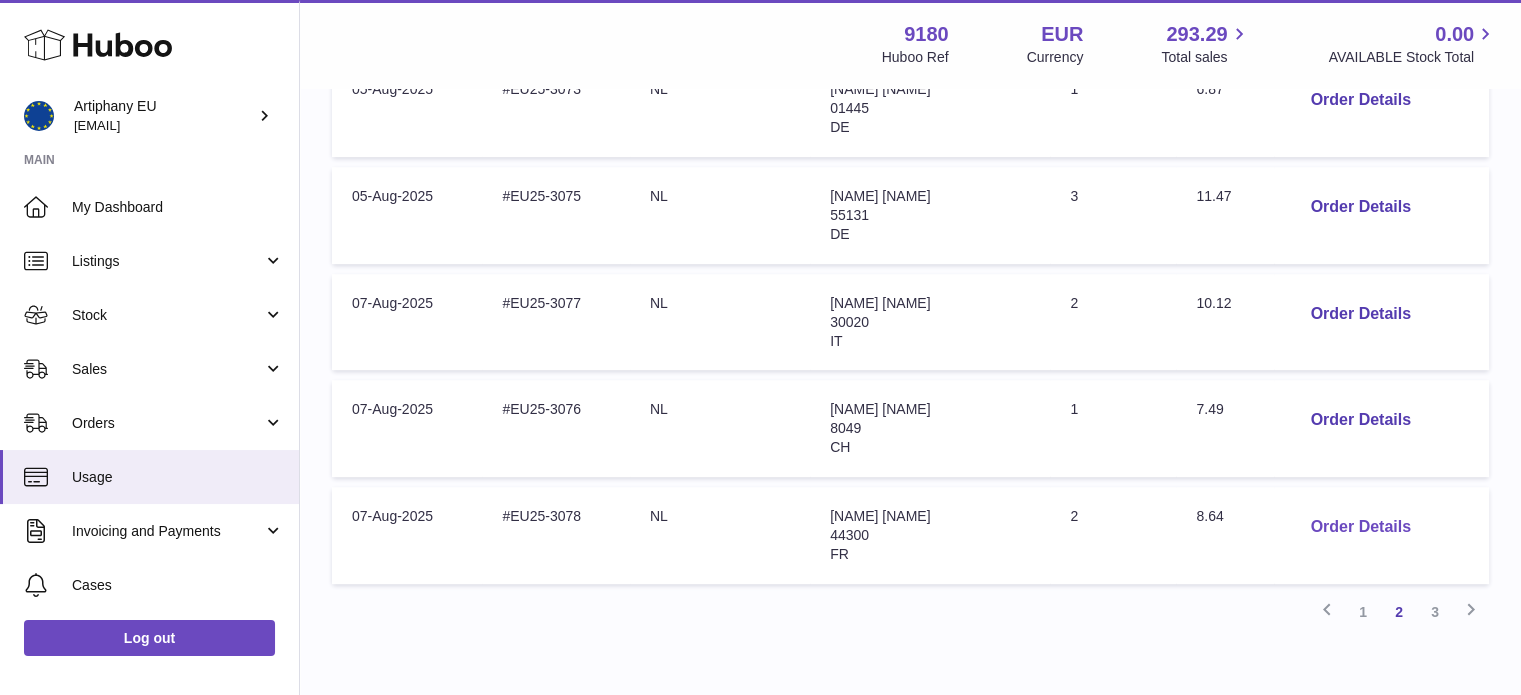 click on "Order Details" at bounding box center [1360, 527] 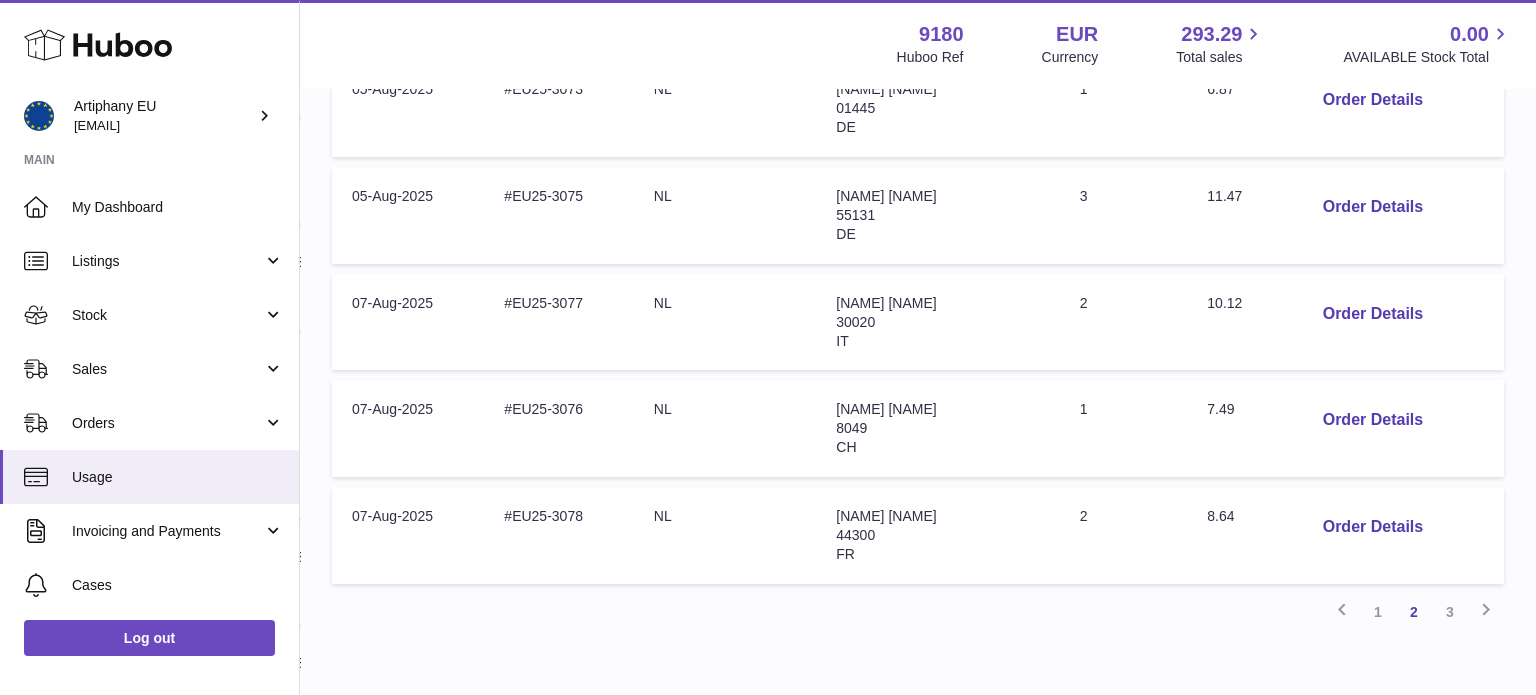scroll, scrollTop: 0, scrollLeft: 0, axis: both 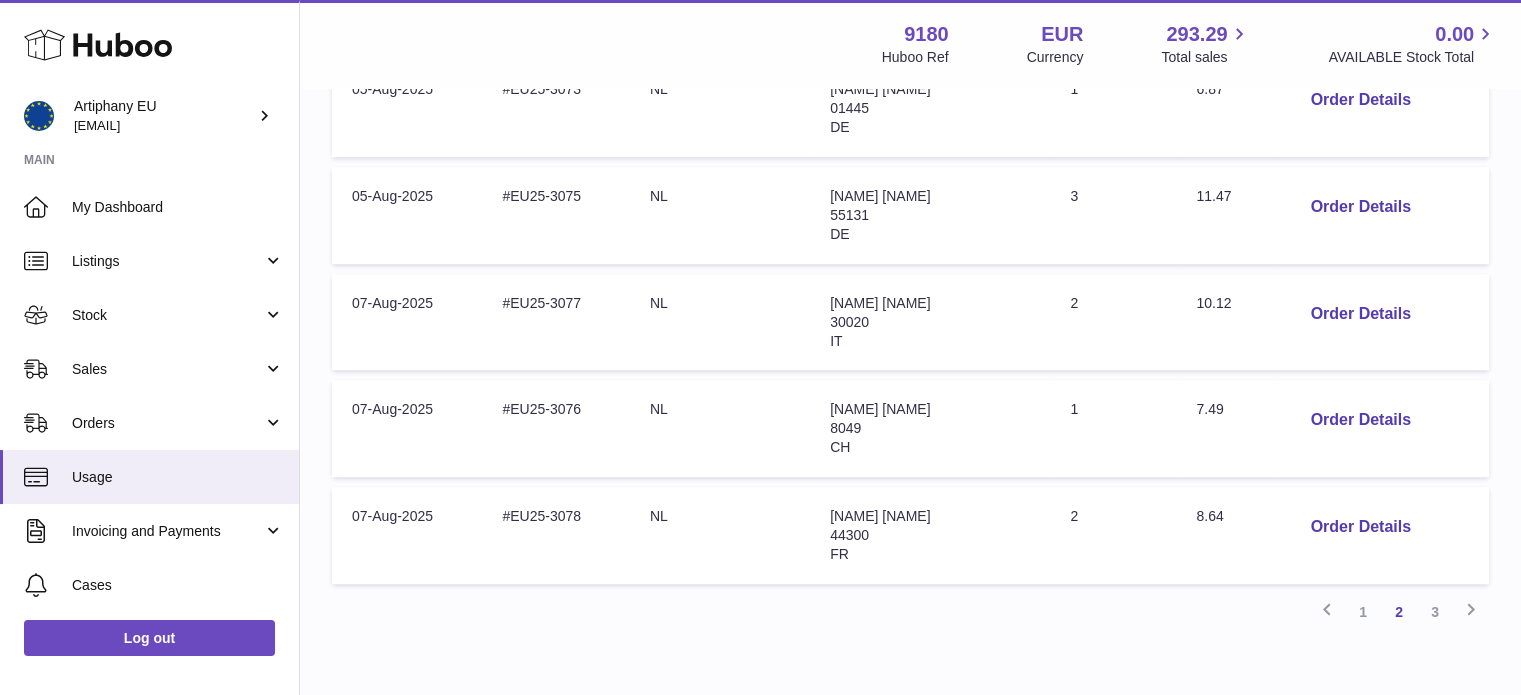click at bounding box center [760, 347] 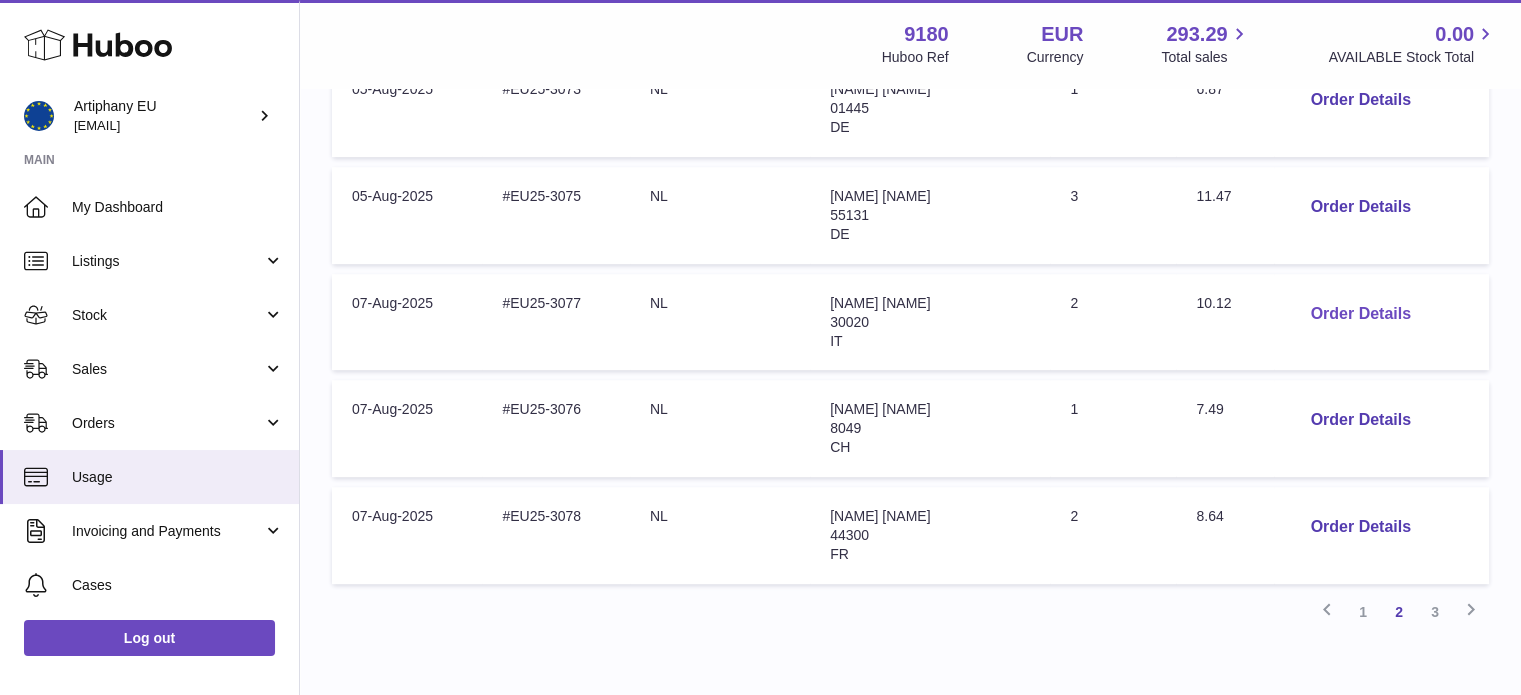 click on "Order Details" at bounding box center (1360, 314) 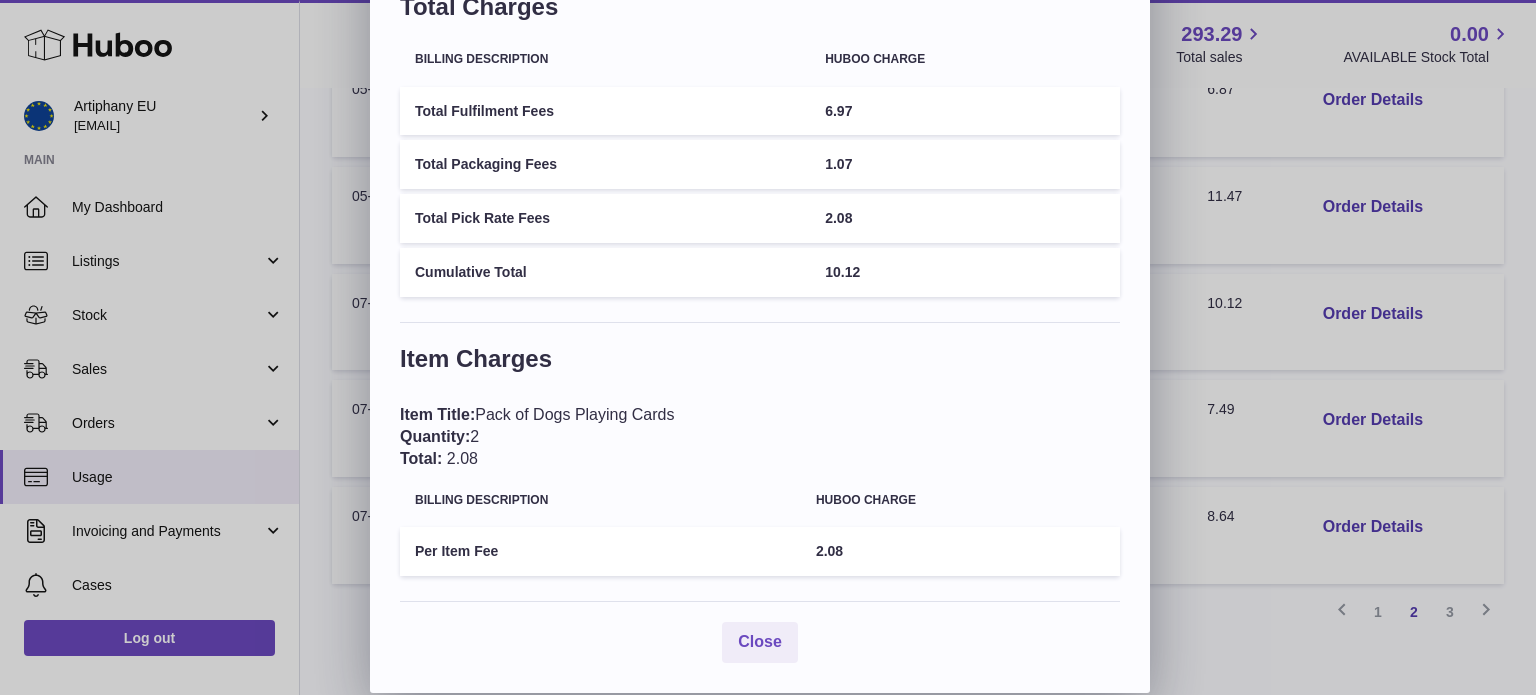 scroll, scrollTop: 0, scrollLeft: 0, axis: both 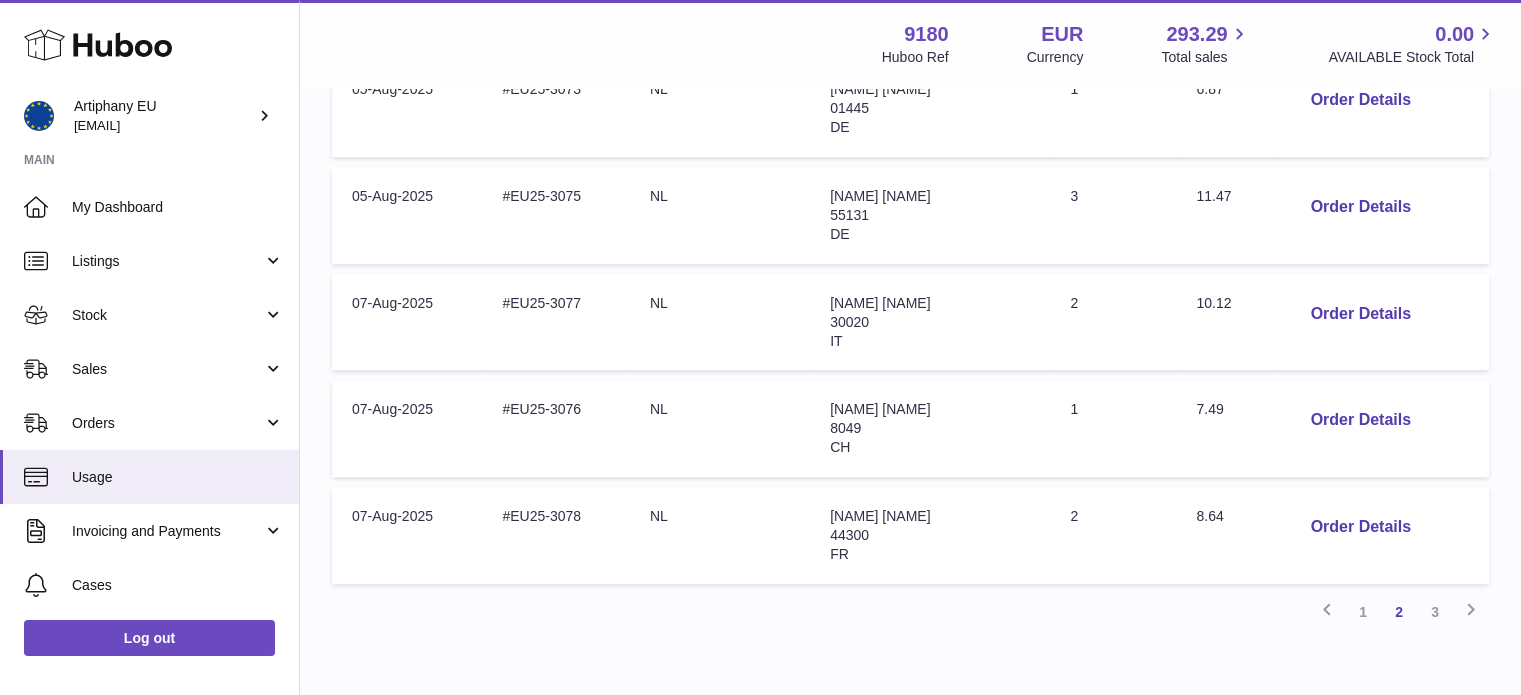 click at bounding box center [760, 347] 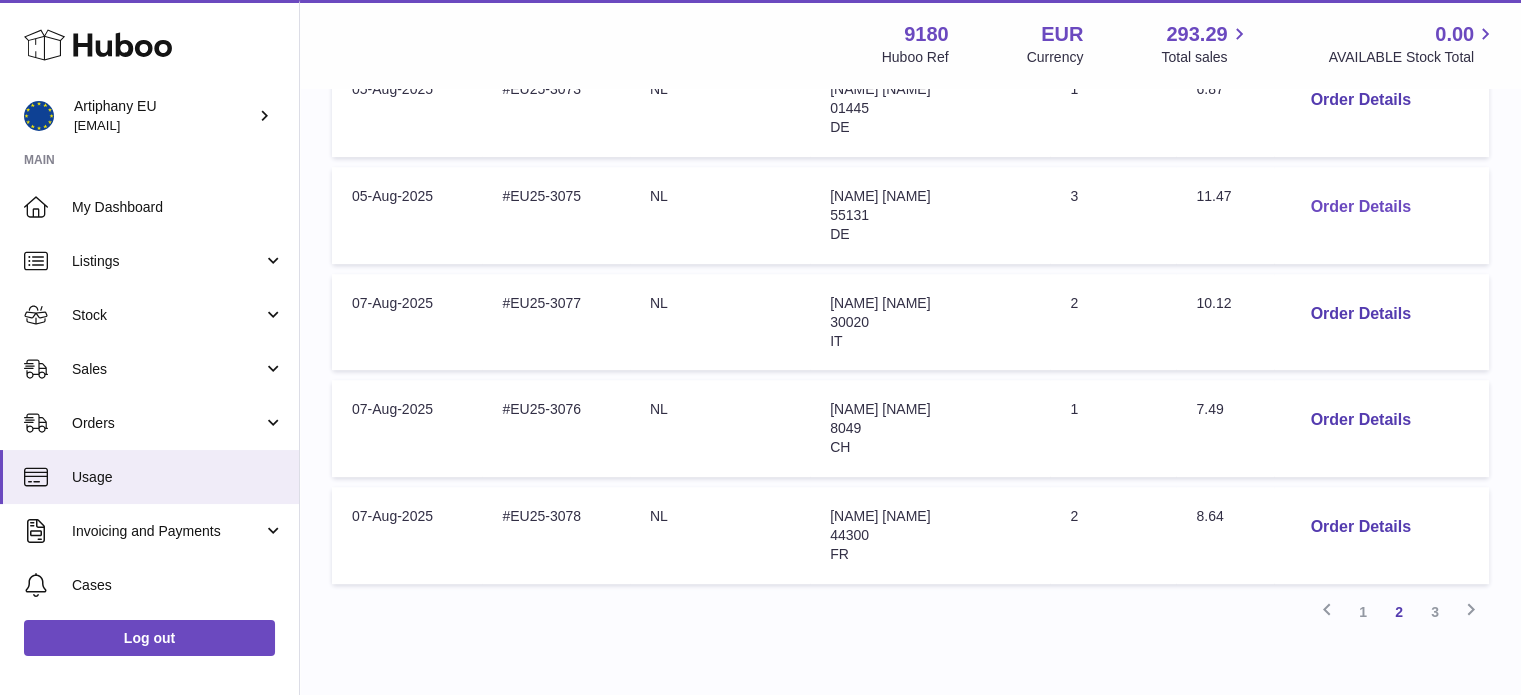 click on "Order Details" at bounding box center (1360, 207) 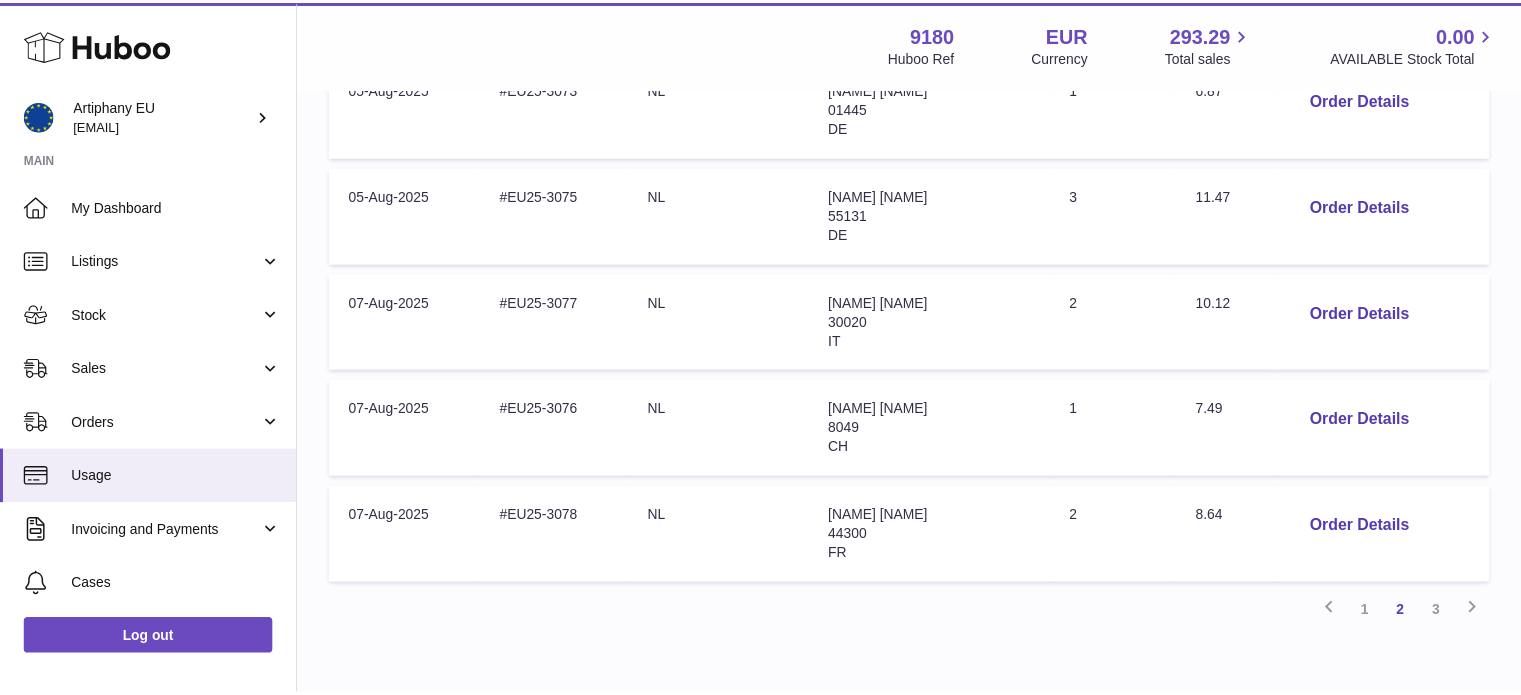 scroll, scrollTop: 0, scrollLeft: 0, axis: both 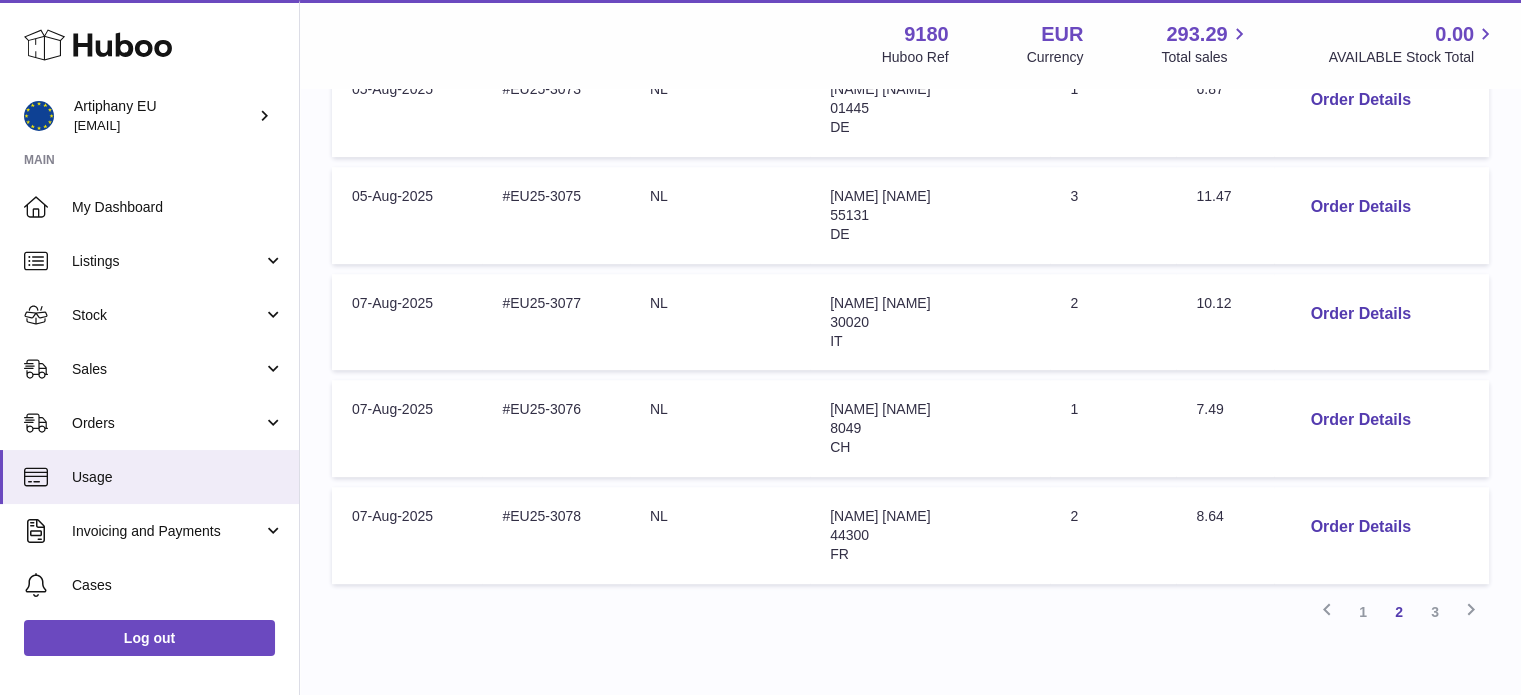 click at bounding box center [760, 347] 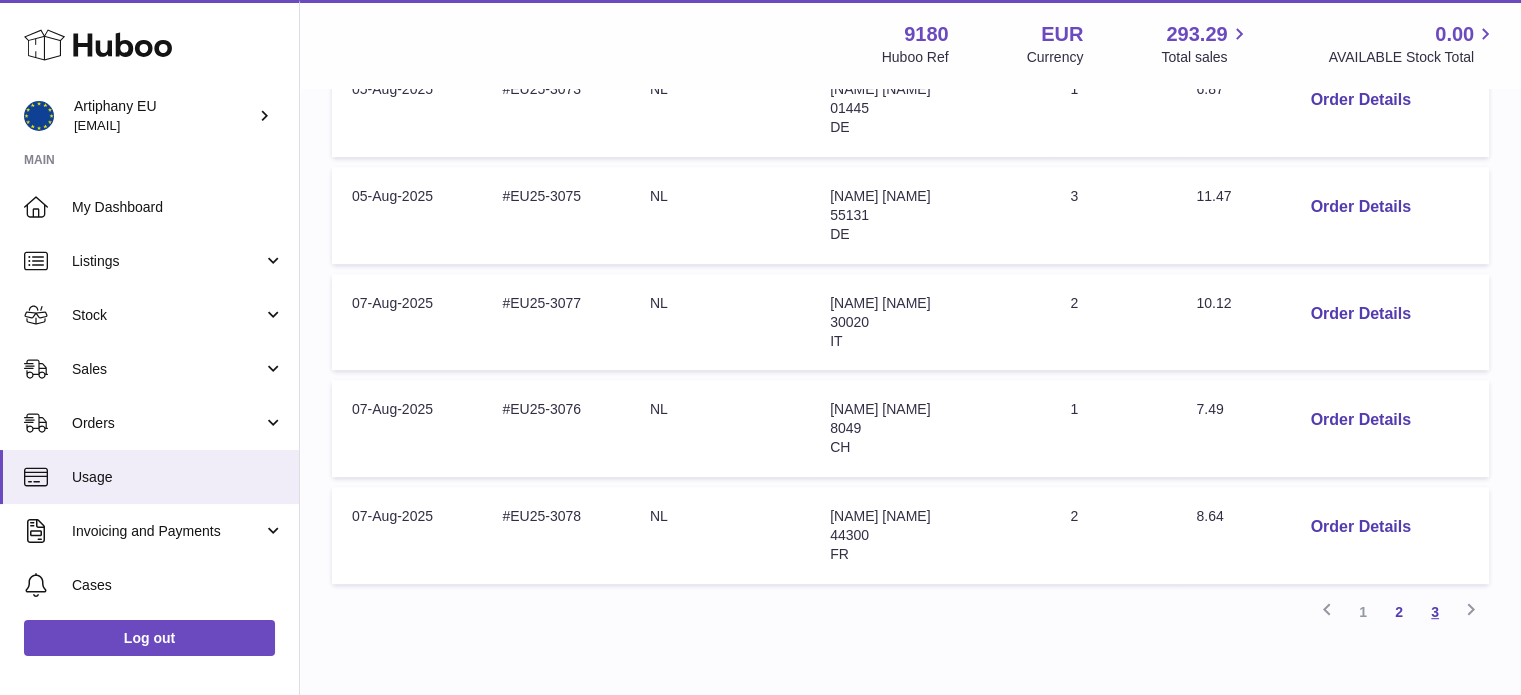 click on "3" at bounding box center [1435, 612] 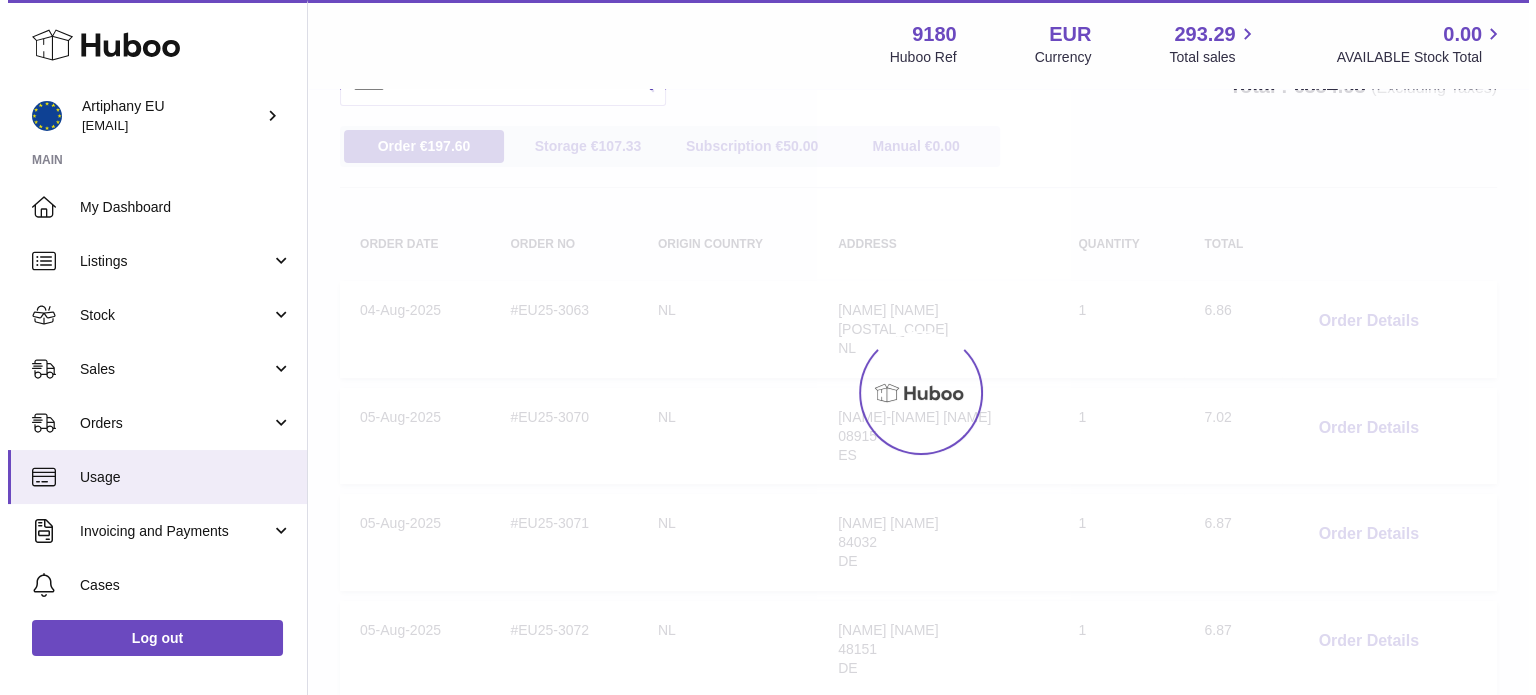 scroll 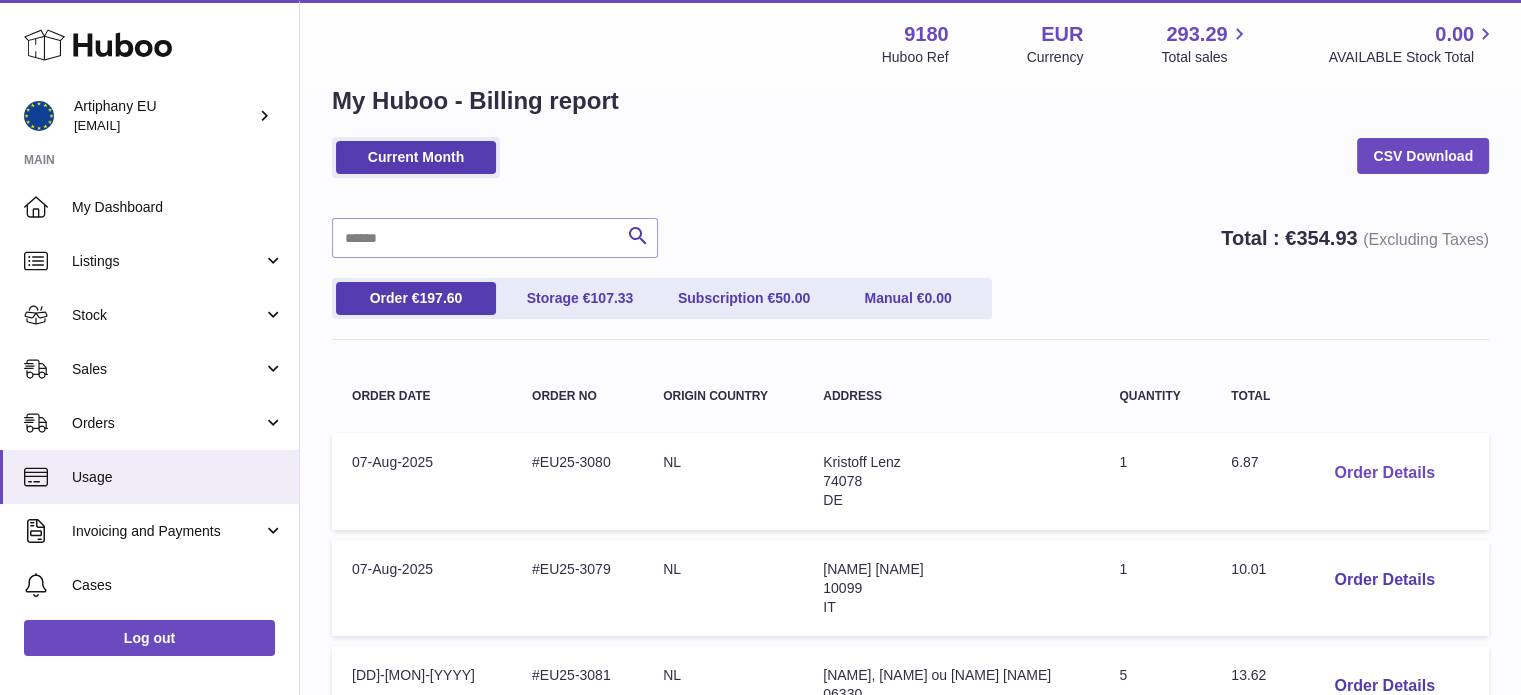 click on "Order Details" at bounding box center [1384, 473] 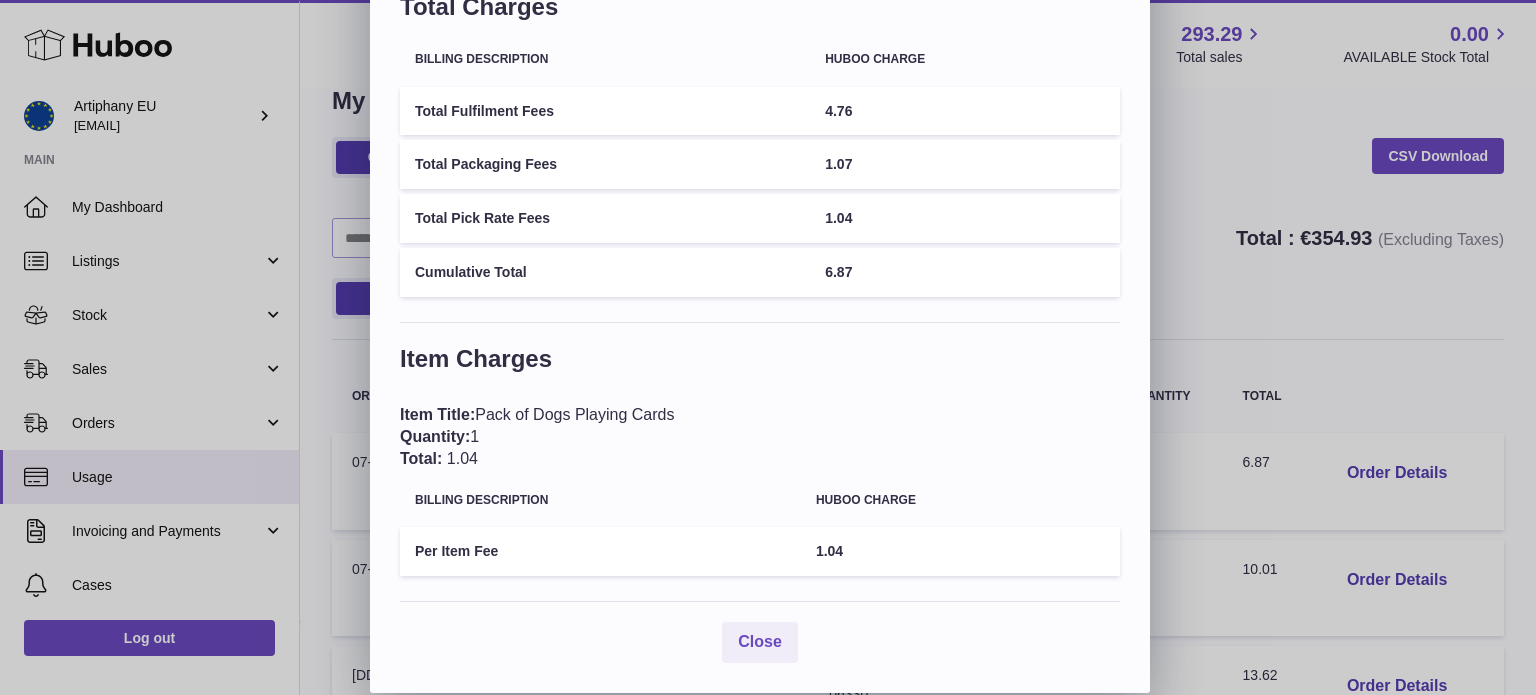 scroll, scrollTop: 0, scrollLeft: 0, axis: both 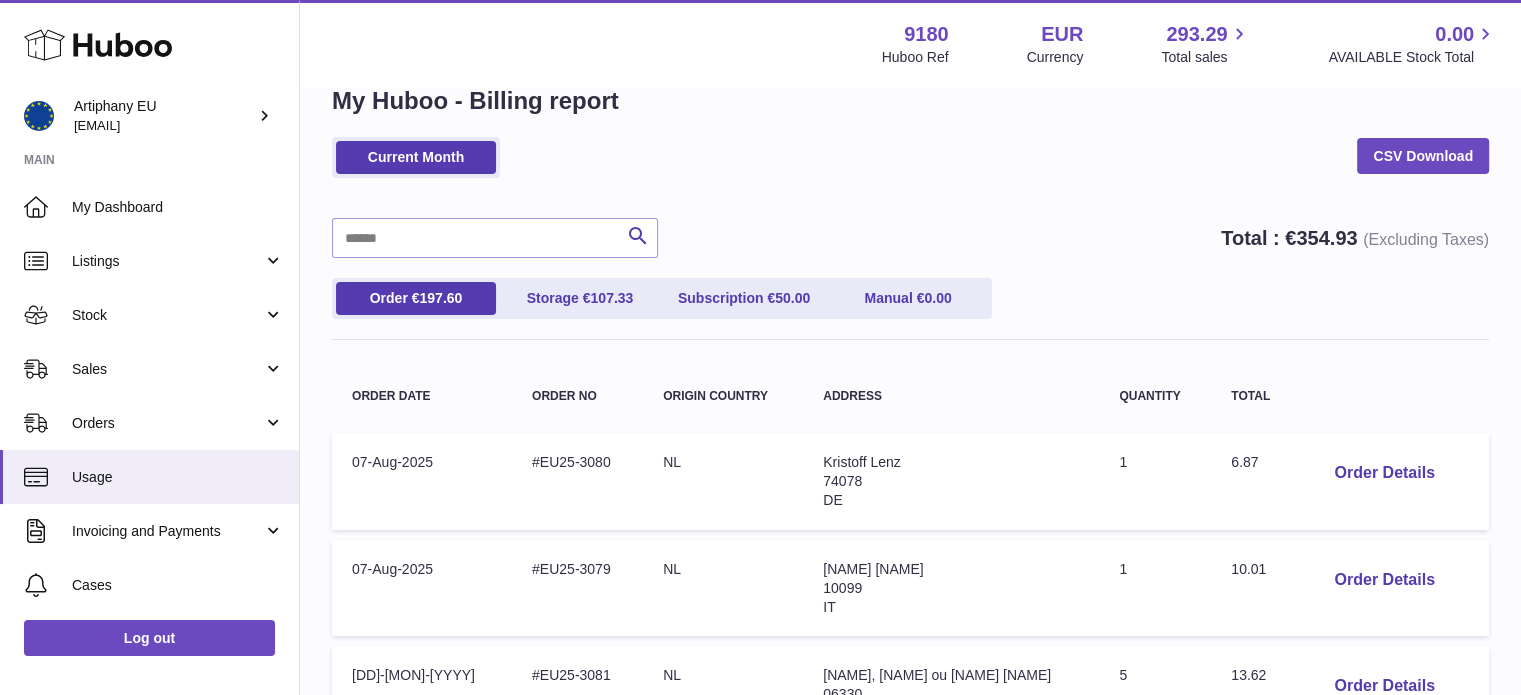 click at bounding box center [760, 347] 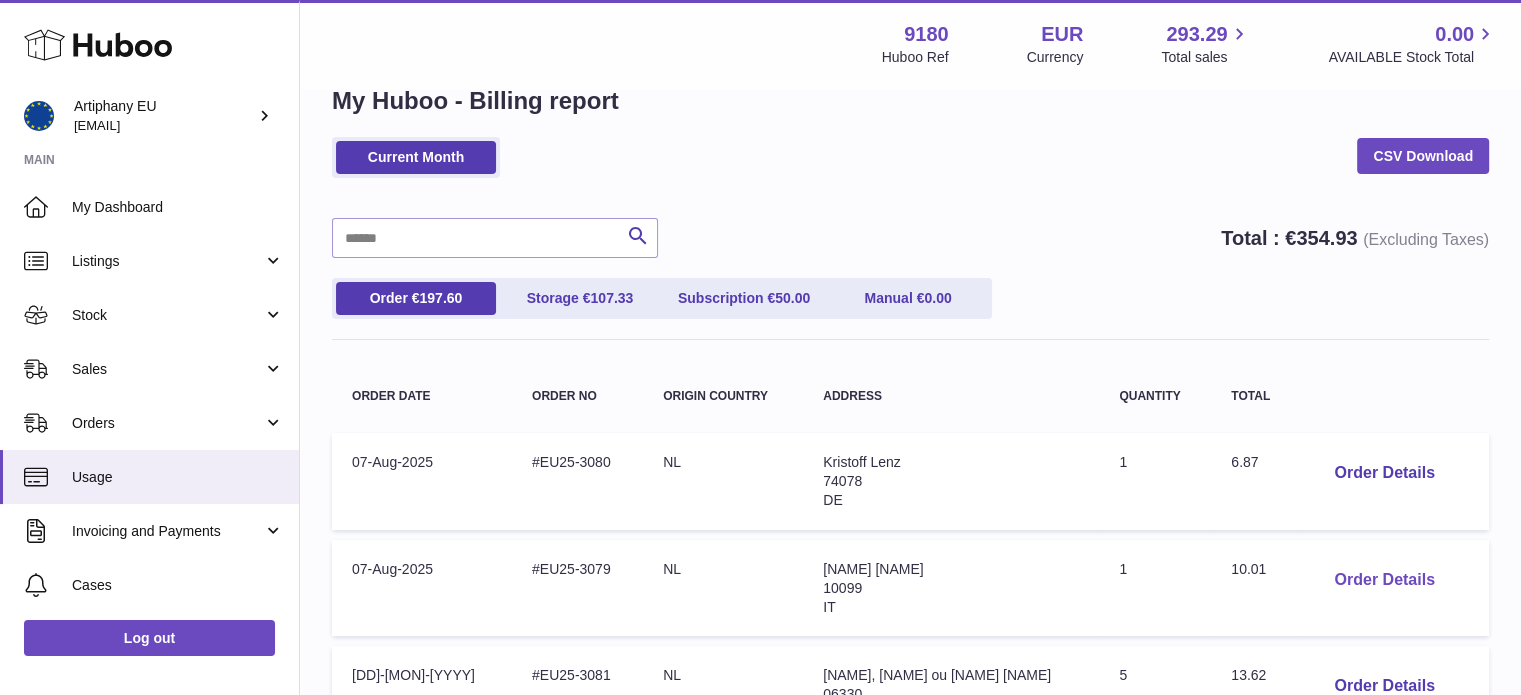 click on "Order Details" at bounding box center (1384, 580) 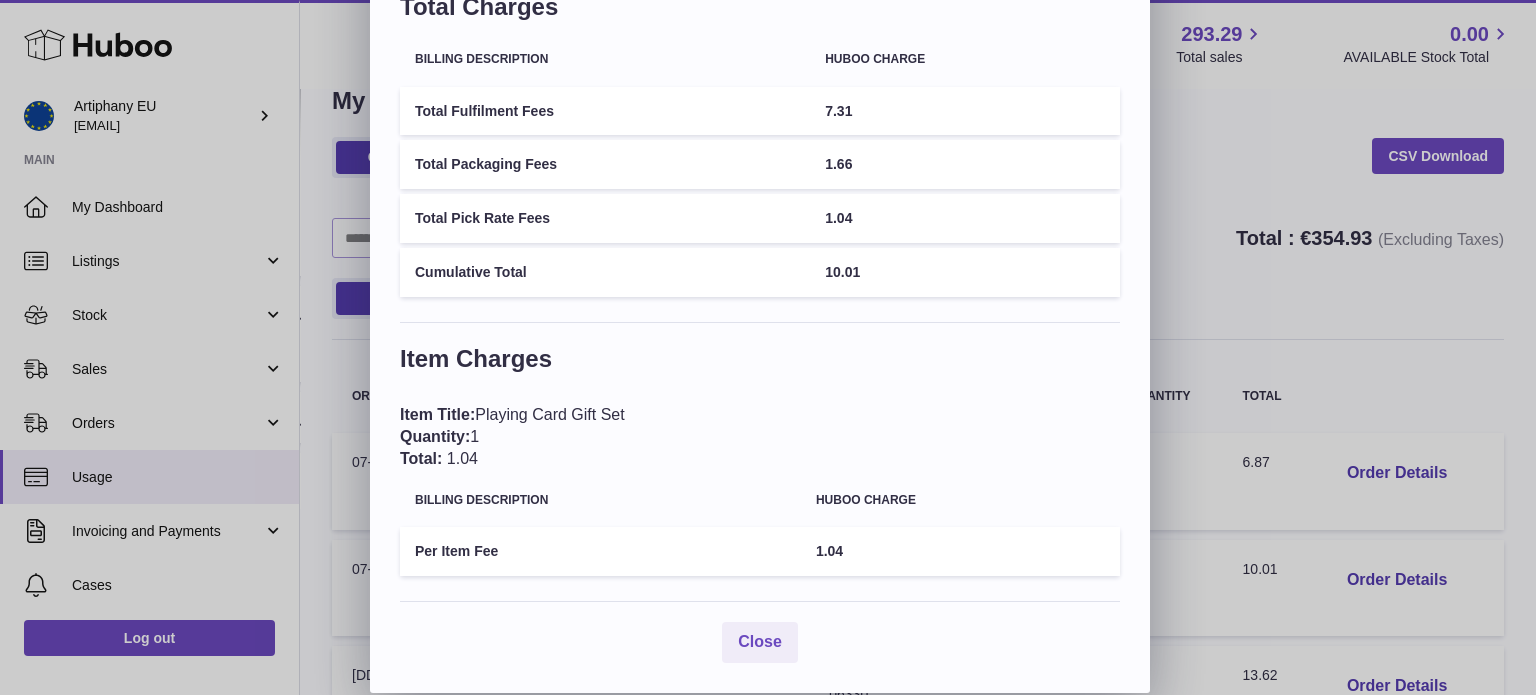 scroll, scrollTop: 0, scrollLeft: 0, axis: both 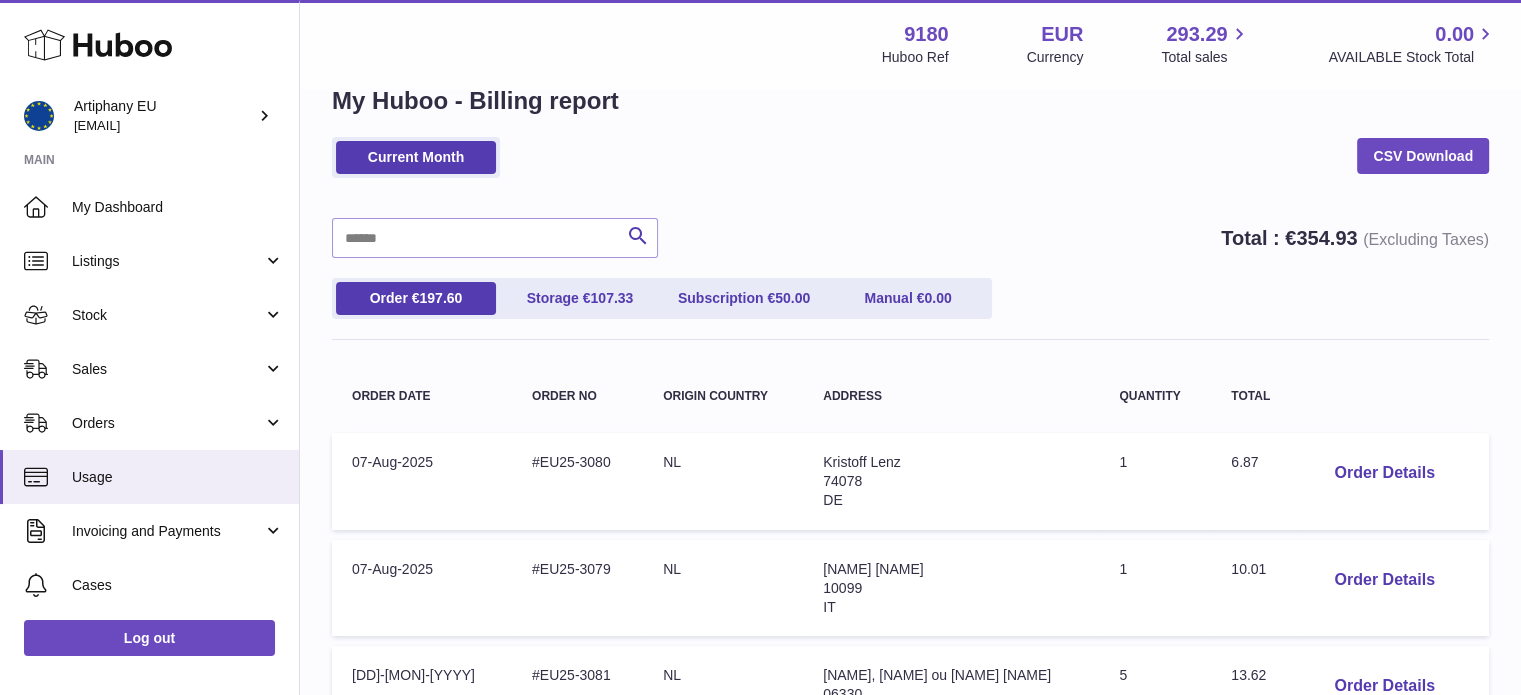 click at bounding box center [760, 347] 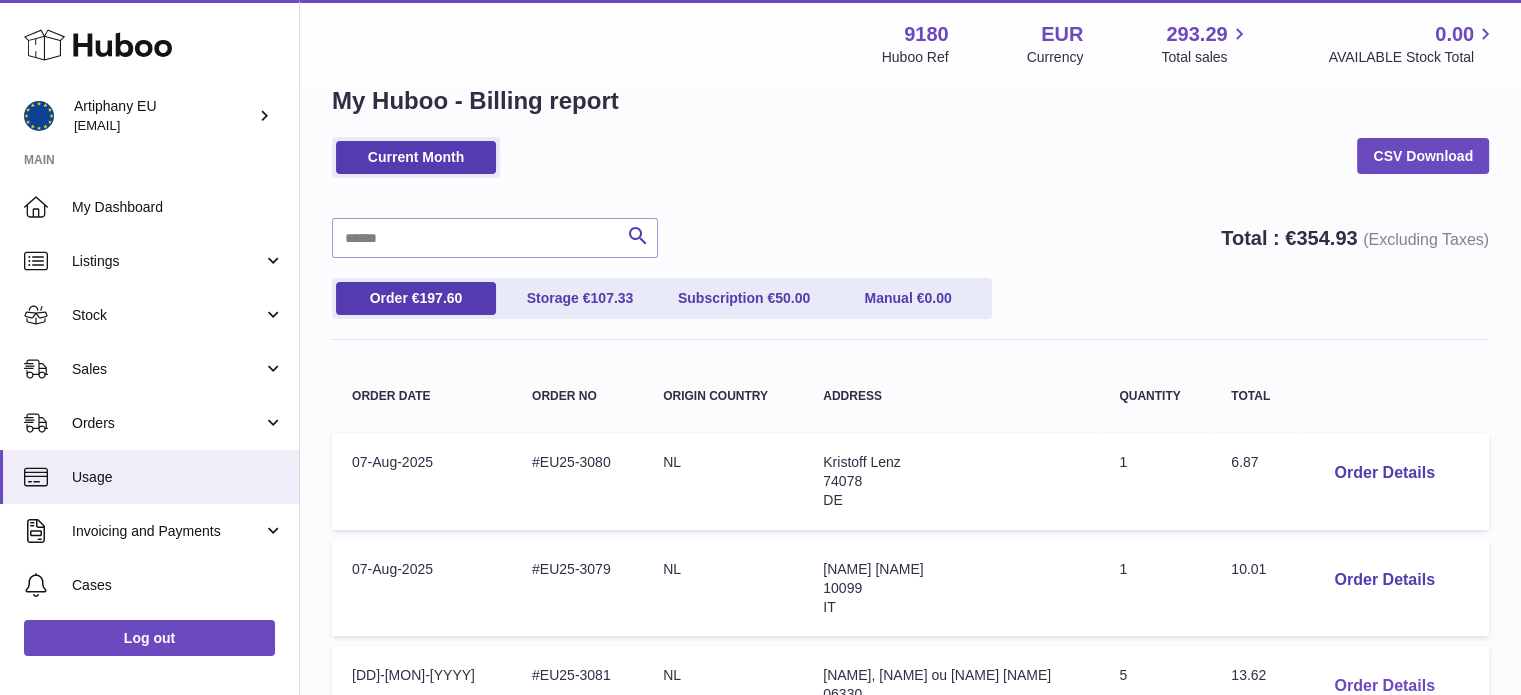 click on "Order Details" at bounding box center [1384, 686] 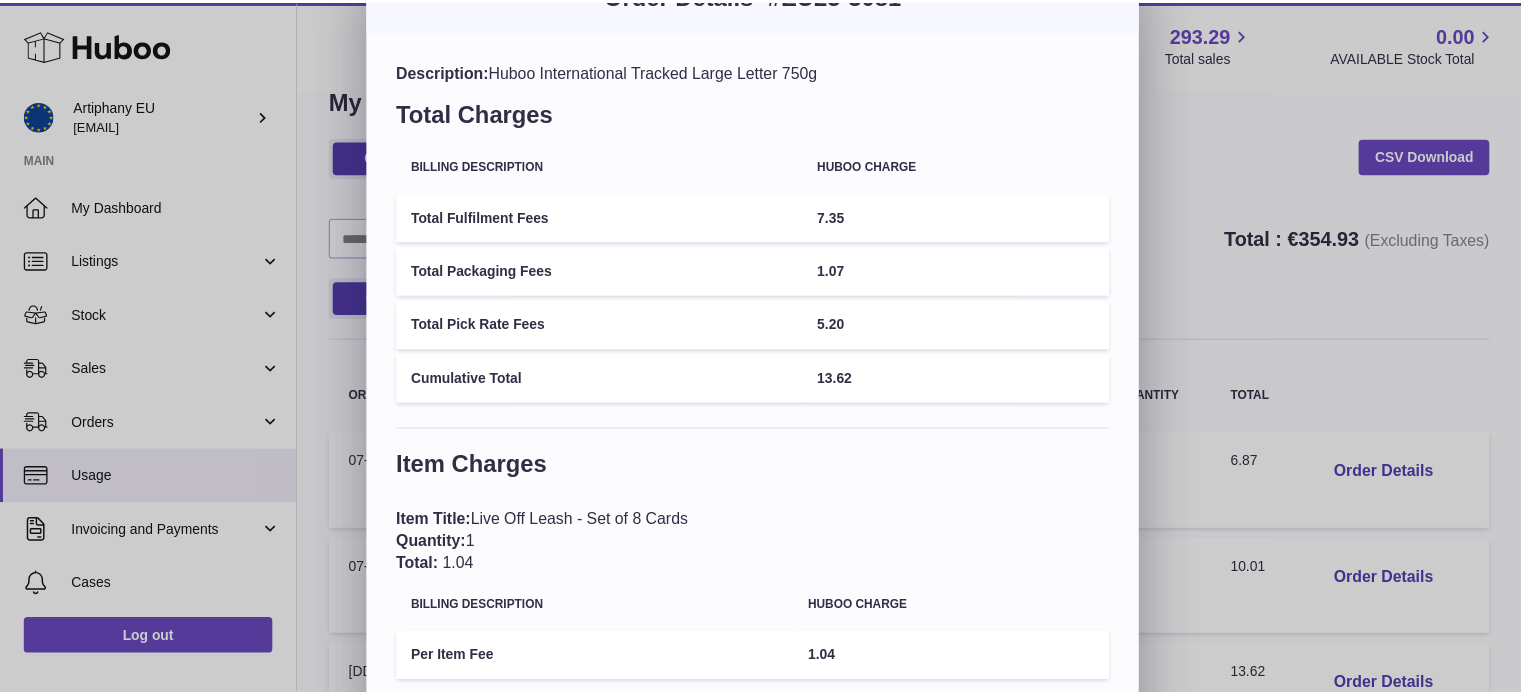 scroll, scrollTop: 0, scrollLeft: 0, axis: both 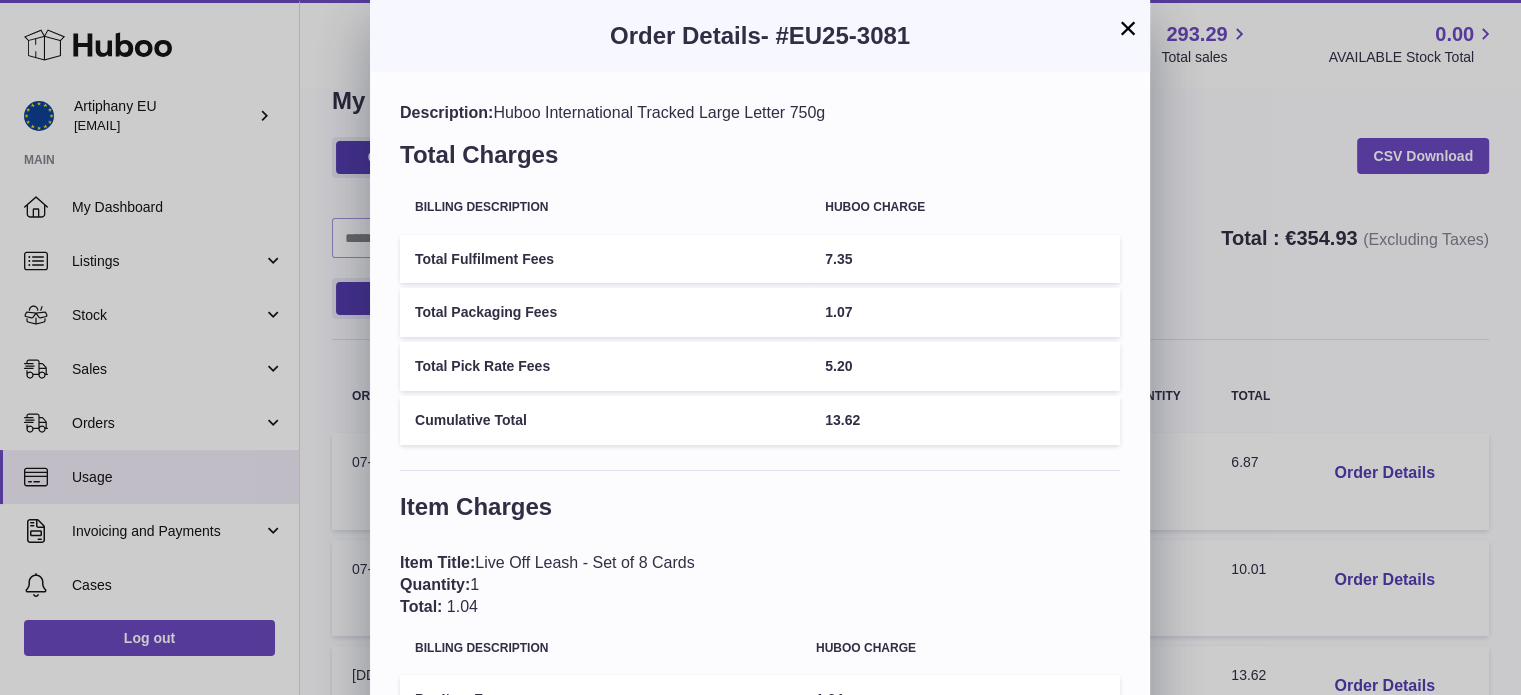 click on "×
Order Details
- #EU25-3081
Description:
Huboo International Tracked Large Letter 750g
Total Charges   Billing Description   Huboo charge   Total Fulfilment Fees   7.35 Total Packaging Fees   1.07 Total Pick Rate Fees   5.20 Cumulative Total   13.62     Item Charges
Item Title:
Live Off Leash - Set of 8 Cards   Quantity:
1   Total:   1.04   Billing Description   Huboo charge   Per Item Fee   1.04
Item Title:
Kitten Club Playing Cards   Quantity:
2   Total:   2.08   Billing Description   Huboo charge   Per Item Fee   2.08
Item Title:
Pack of Dogs Playing Cards   Quantity:
2   Total:   2.08   Billing Description   Huboo charge   Per Item Fee   2.08     Close" at bounding box center [760, 638] 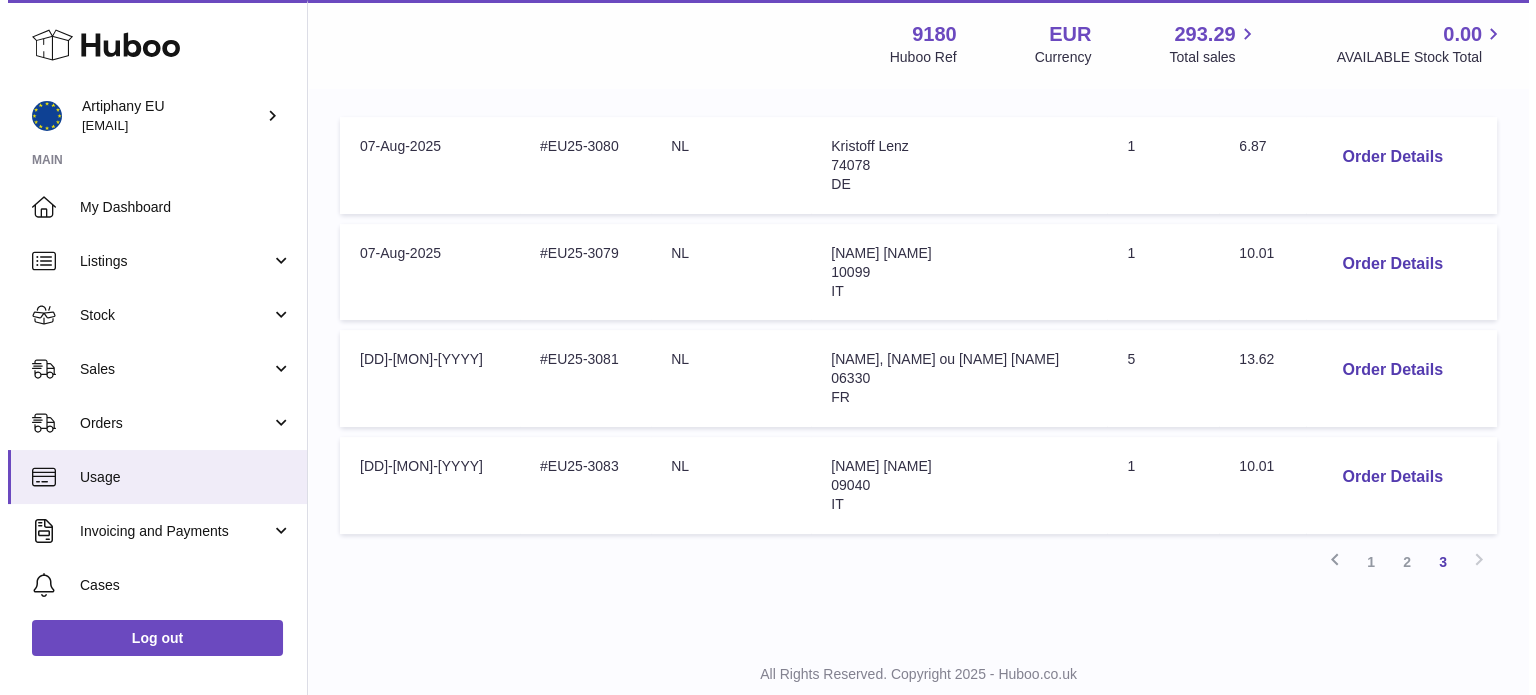 scroll, scrollTop: 416, scrollLeft: 0, axis: vertical 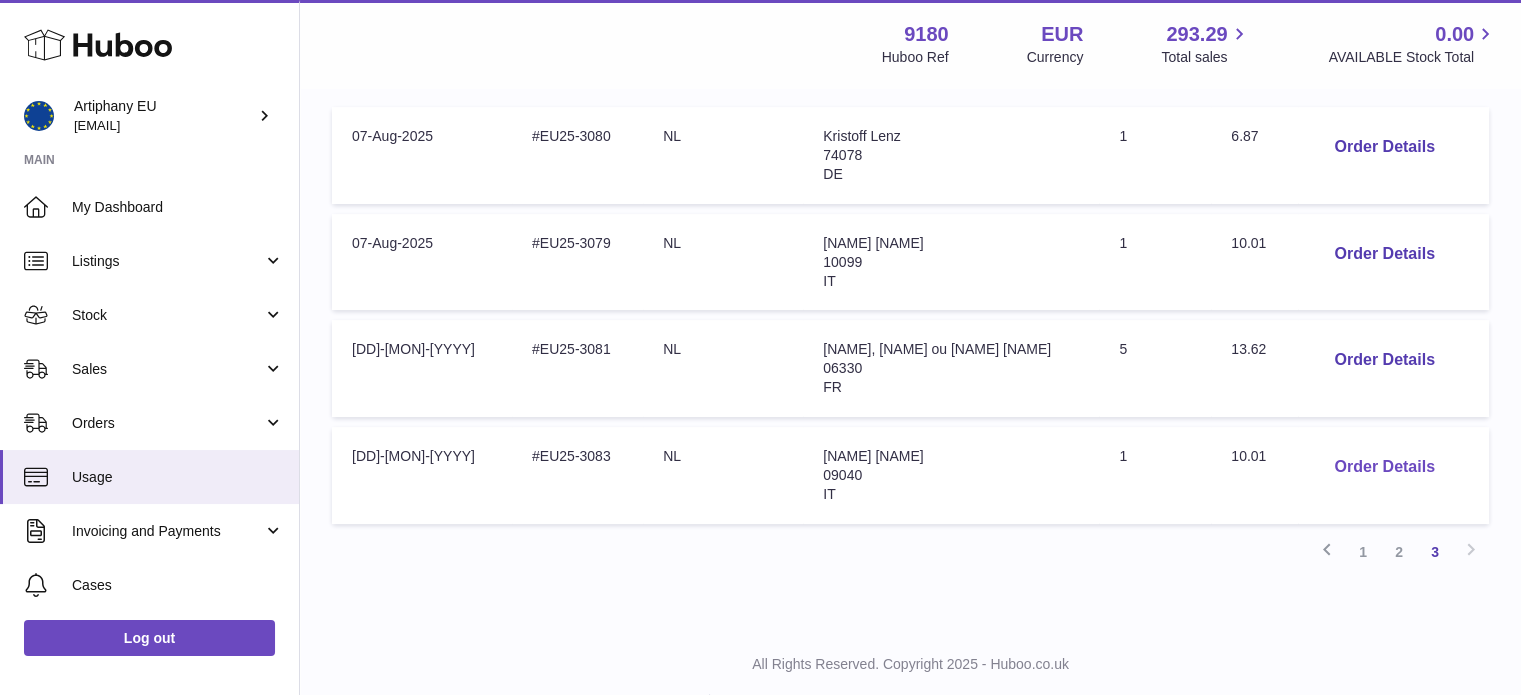 click on "Order Details" at bounding box center (1384, 467) 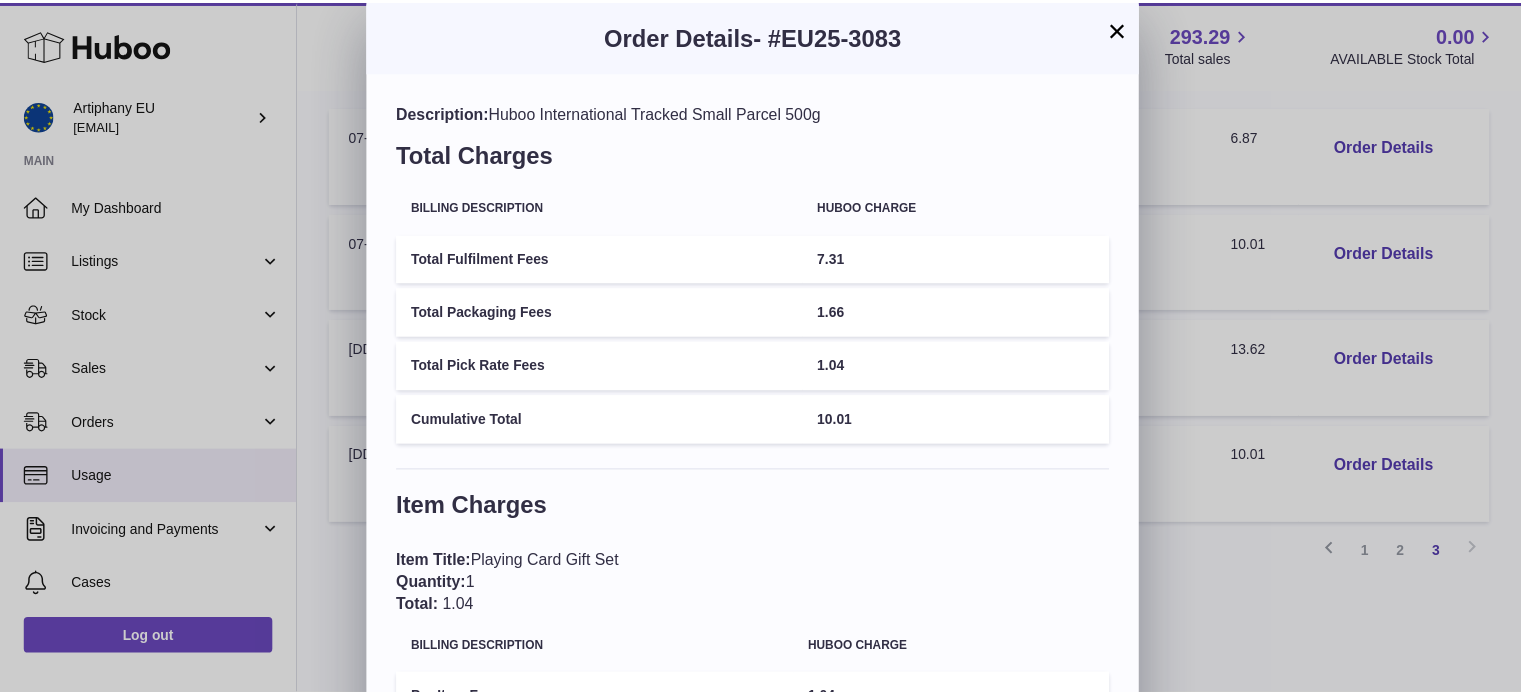 scroll, scrollTop: 148, scrollLeft: 0, axis: vertical 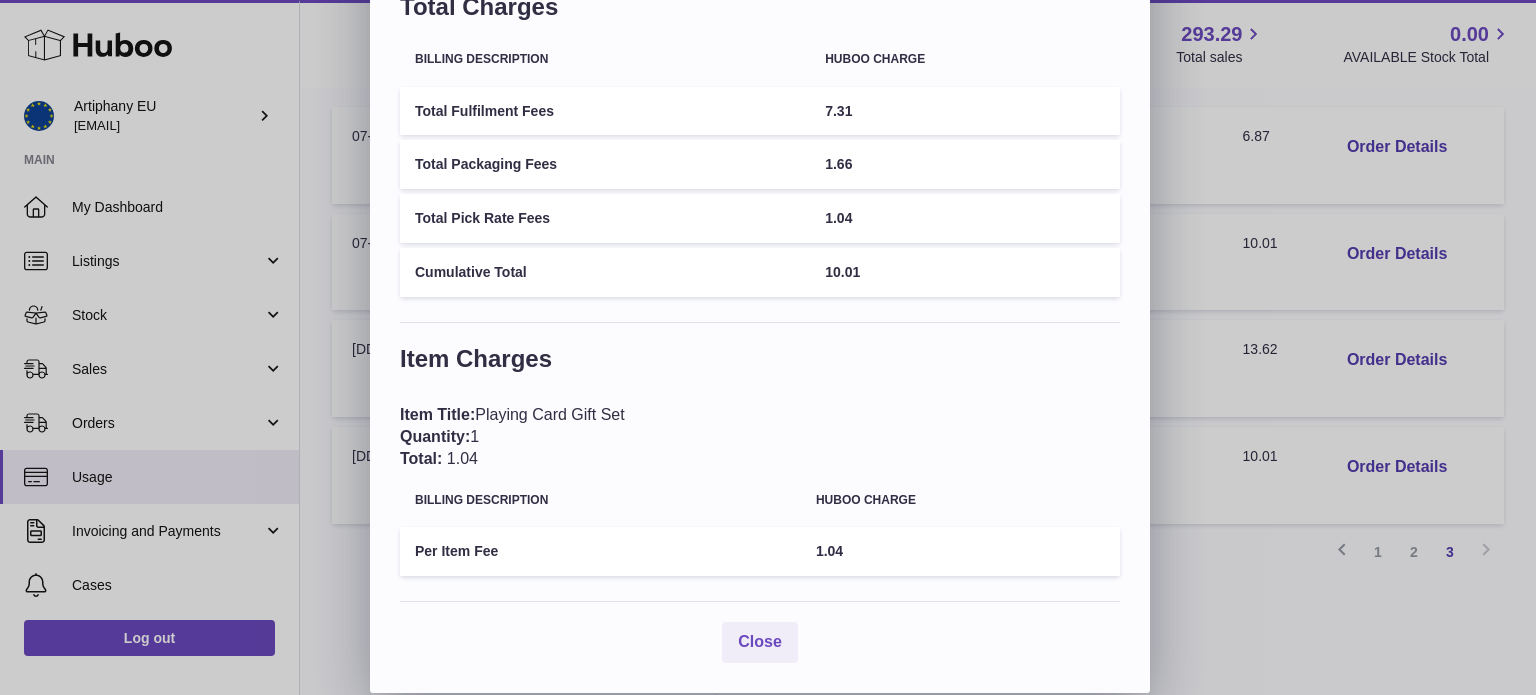 click on "Item Title:
Playing Card Gift Set   Quantity:
1   Total:   1.04" at bounding box center [760, 436] 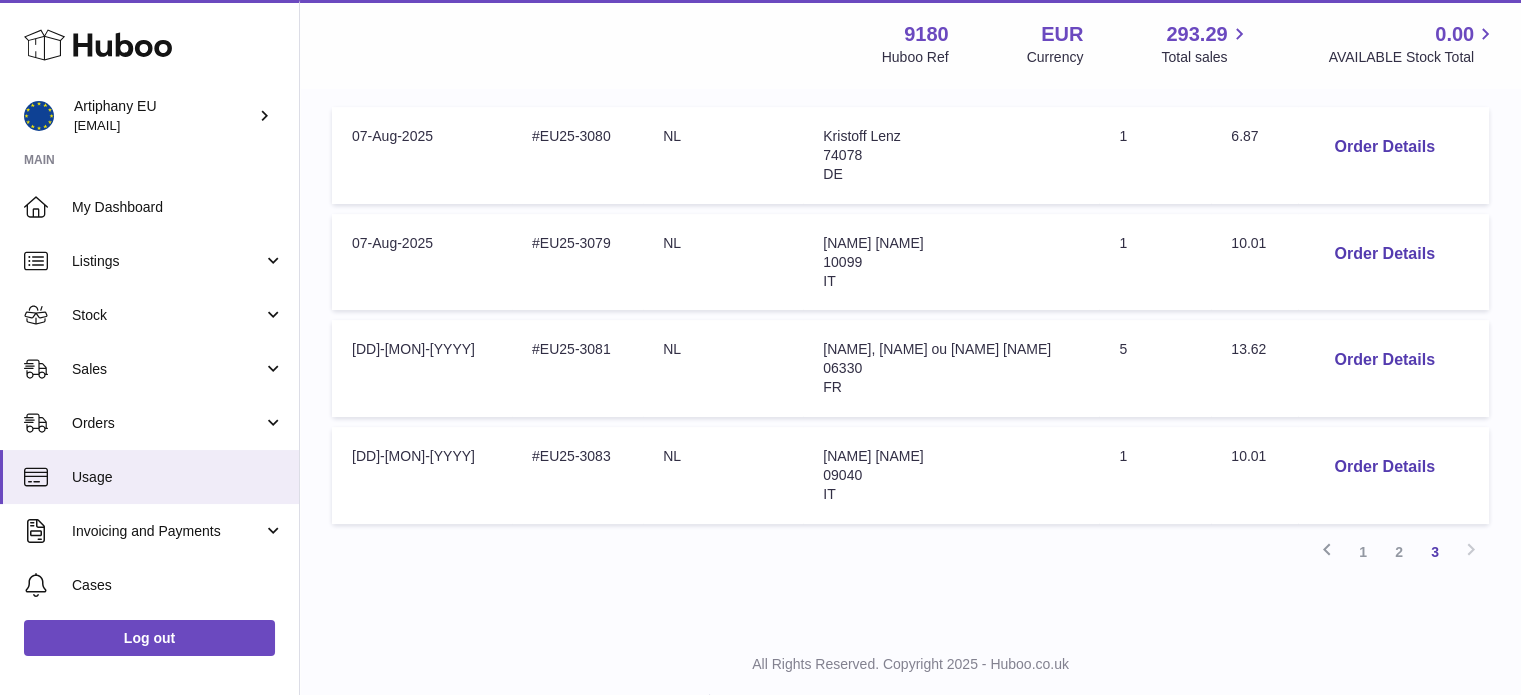 scroll, scrollTop: 0, scrollLeft: 0, axis: both 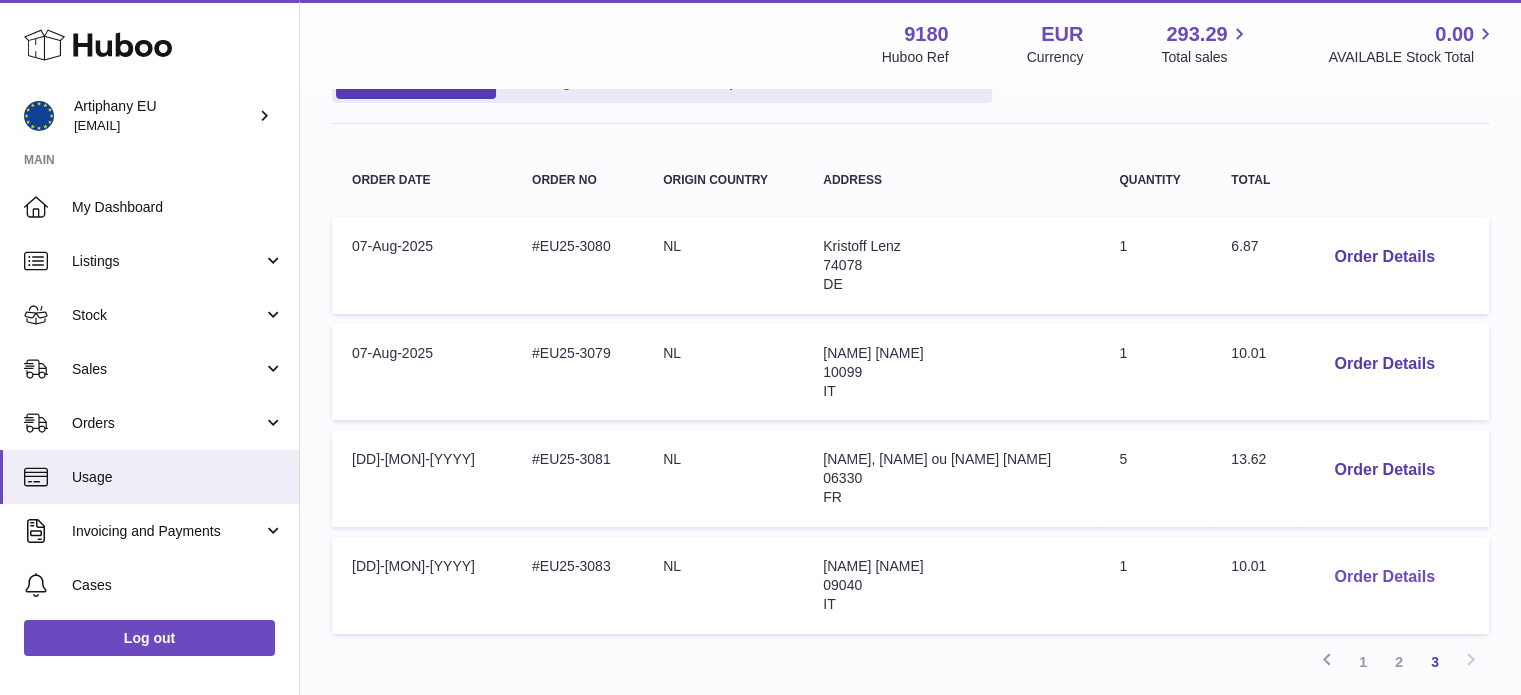 click on "Order Details" at bounding box center (1384, 577) 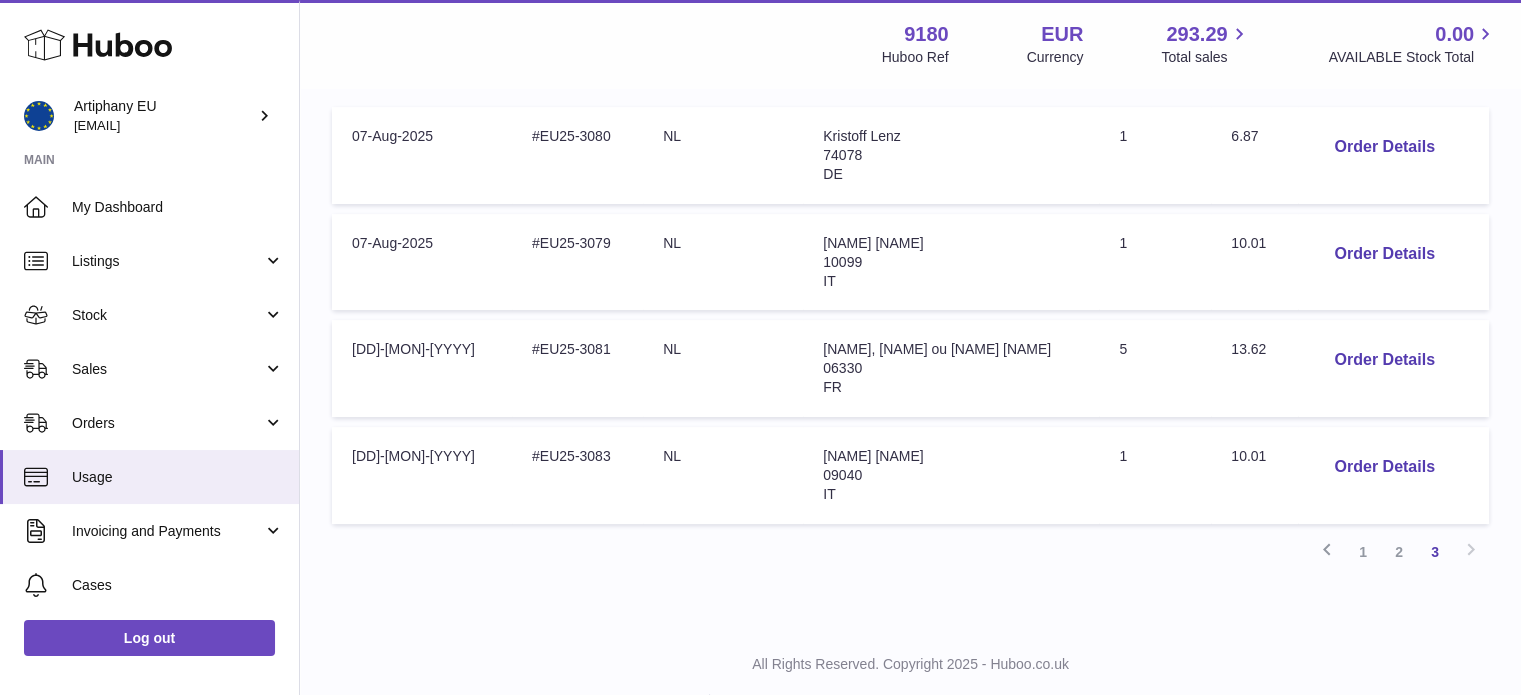 scroll, scrollTop: 0, scrollLeft: 0, axis: both 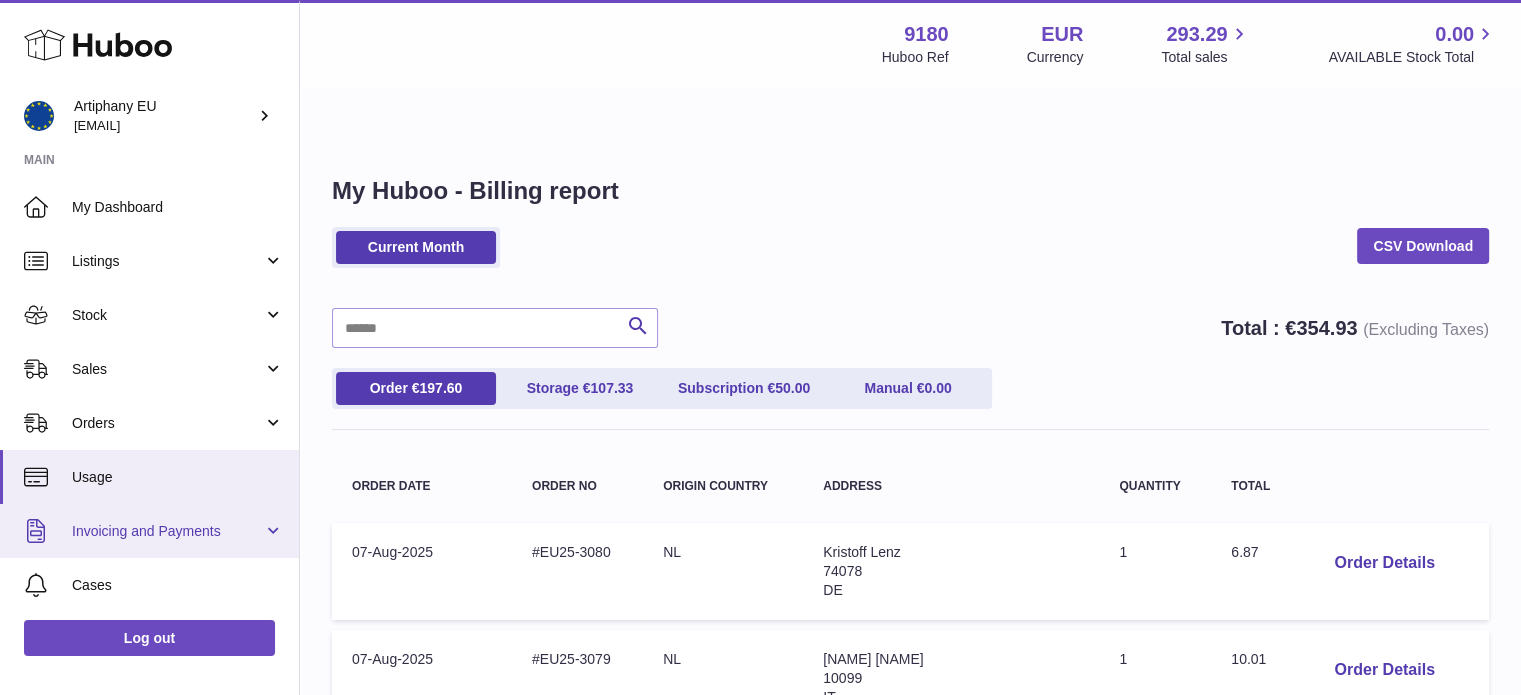 click on "Invoicing and Payments" at bounding box center (167, 531) 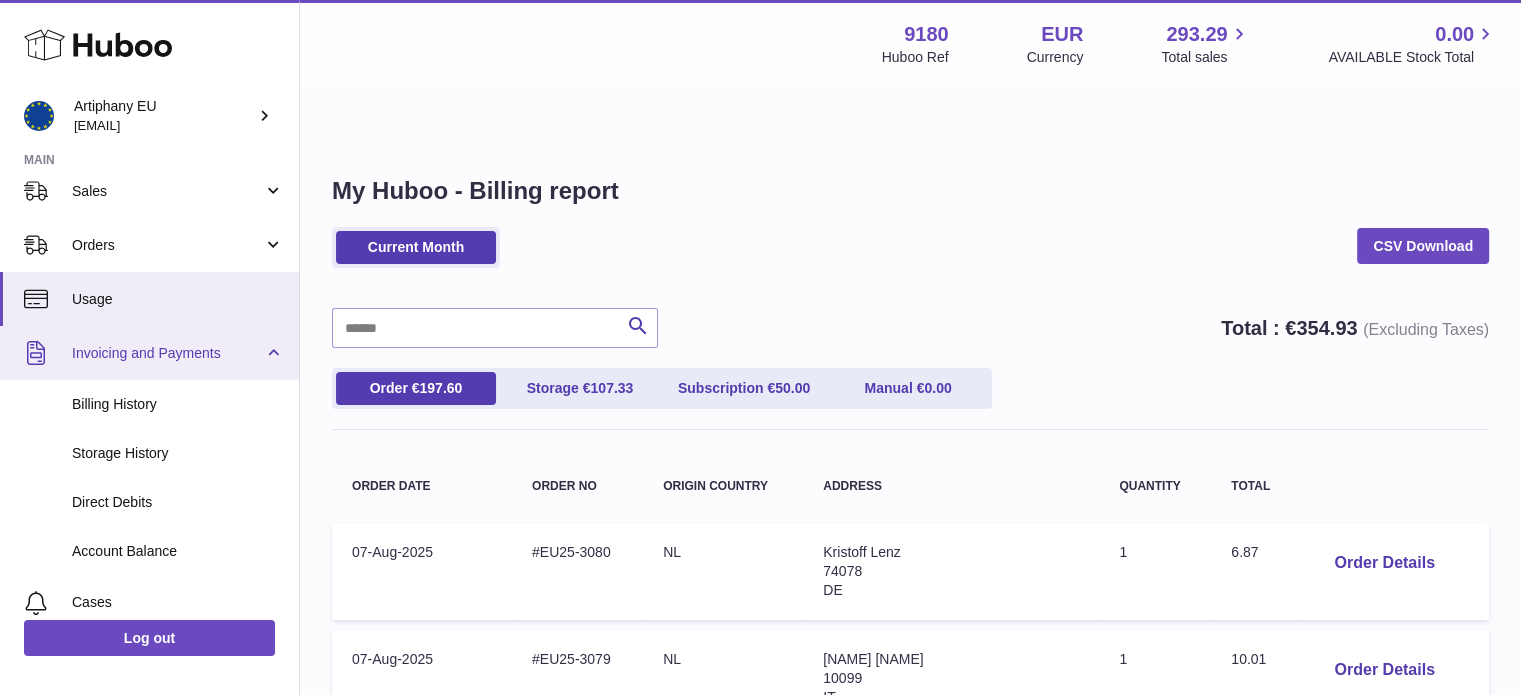 scroll, scrollTop: 180, scrollLeft: 0, axis: vertical 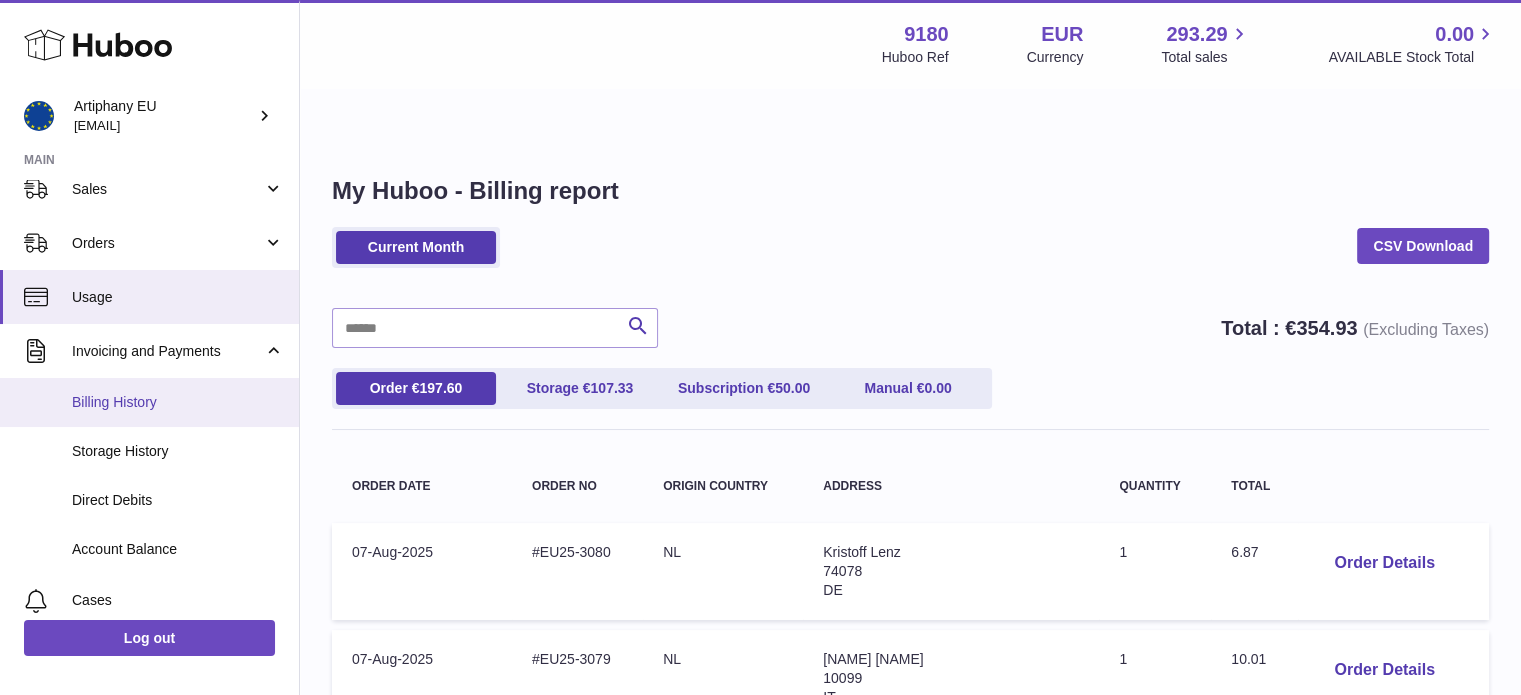 click on "Billing History" at bounding box center [178, 402] 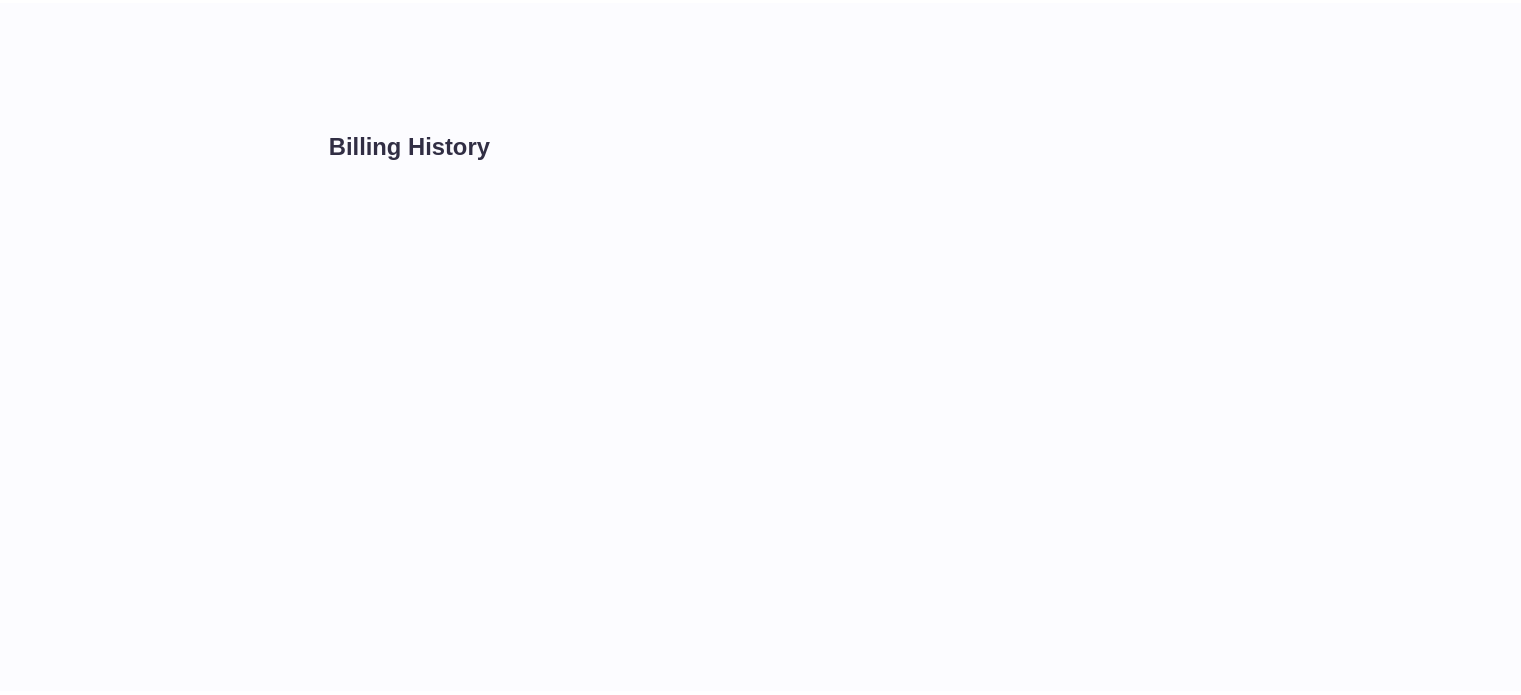 scroll, scrollTop: 0, scrollLeft: 0, axis: both 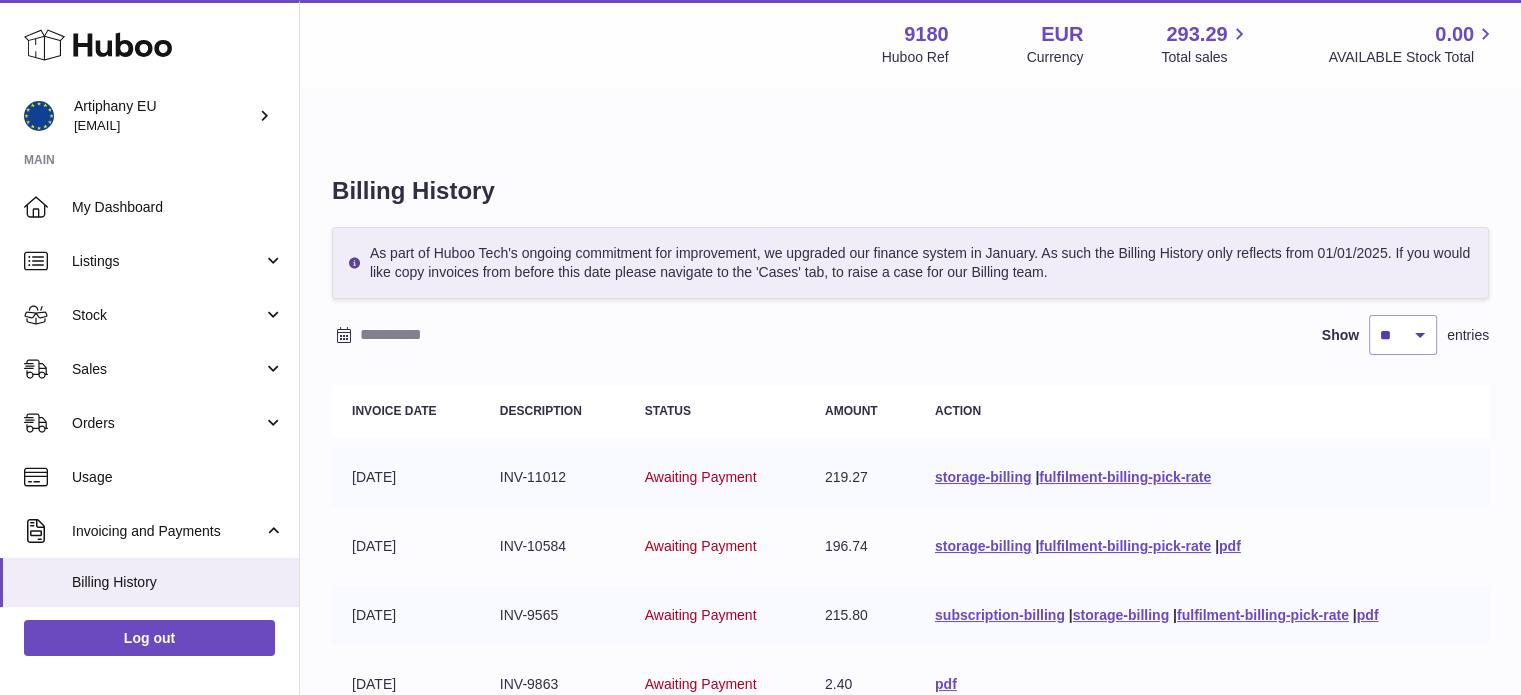 click on "As part of Huboo Tech's ongoing commitment for improvement, we upgraded our finance system in January. As such the Billing History only reflects from 01/01/2025. If you would like copy invoices from before this date please navigate to the 'Cases' tab, to raise a case for our Billing team." at bounding box center [910, 263] 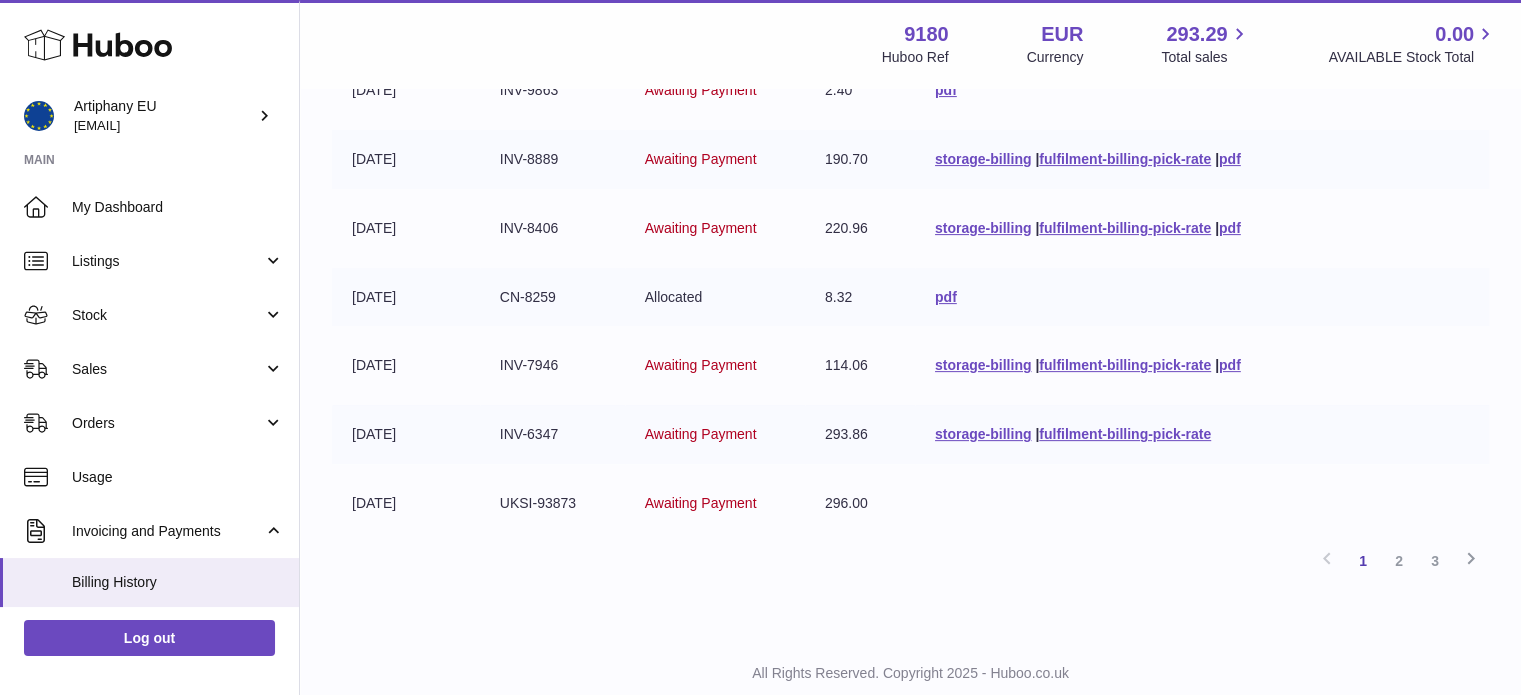 scroll, scrollTop: 600, scrollLeft: 0, axis: vertical 